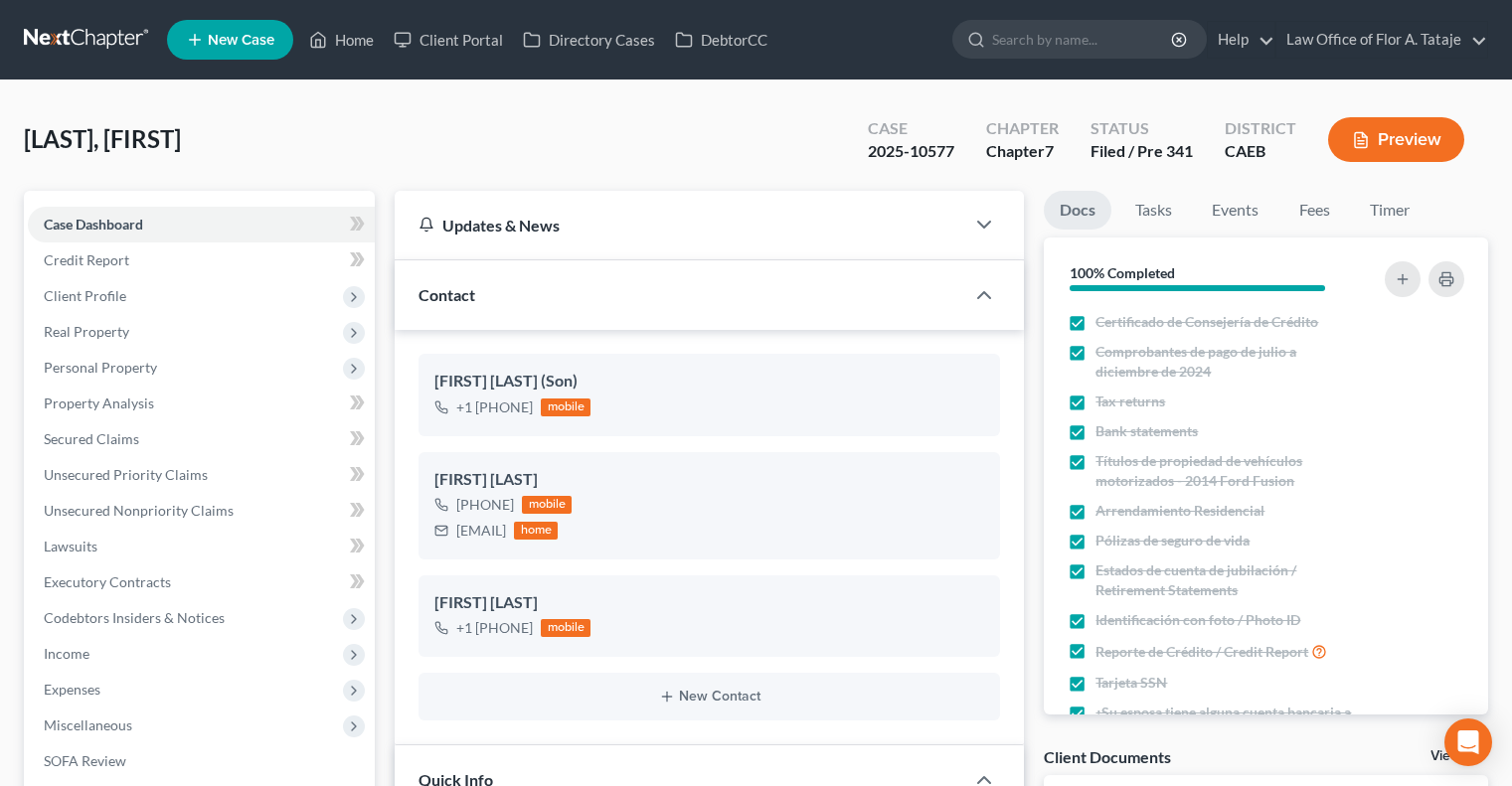 select on "7" 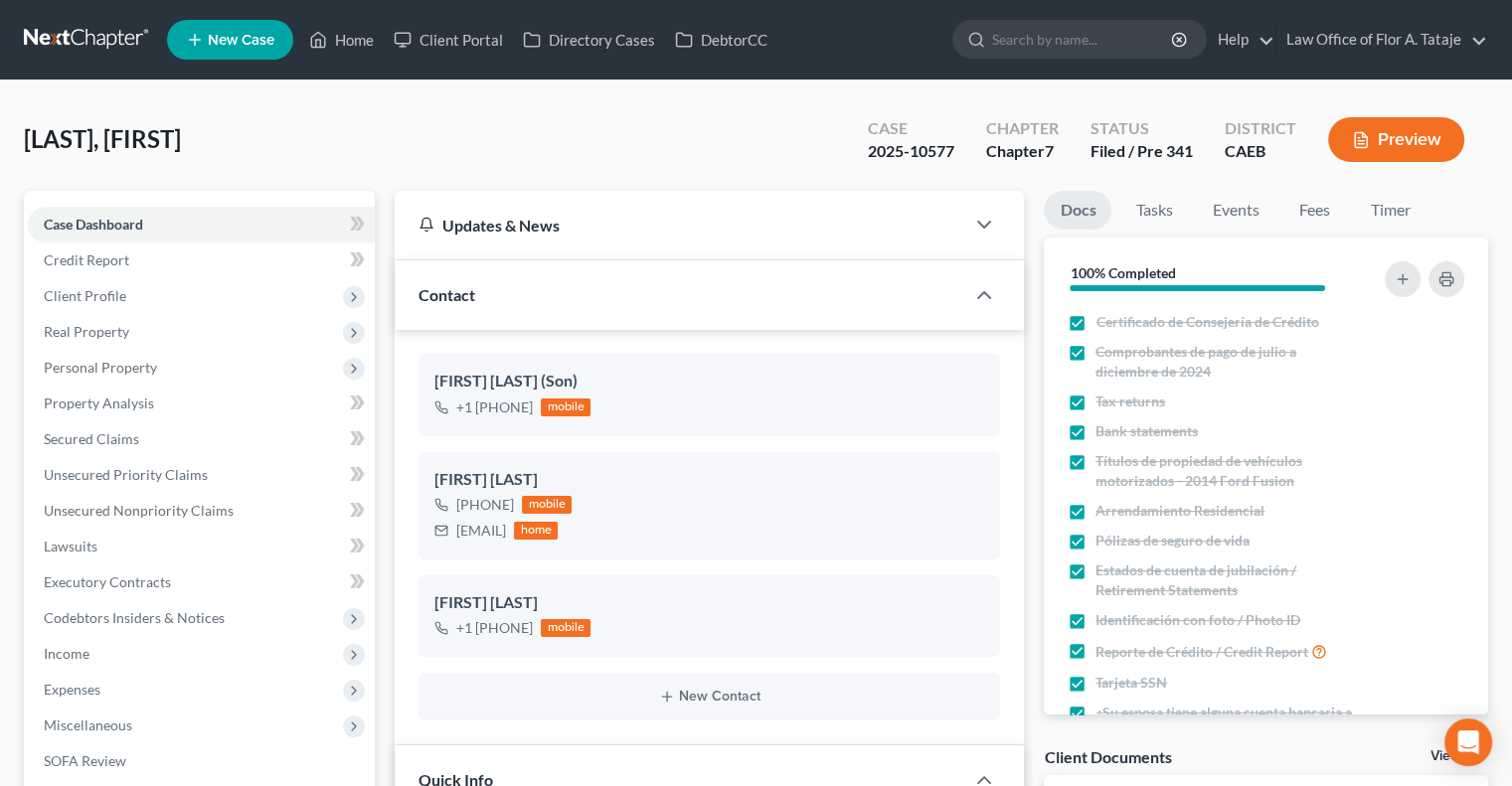 scroll, scrollTop: 2355, scrollLeft: 0, axis: vertical 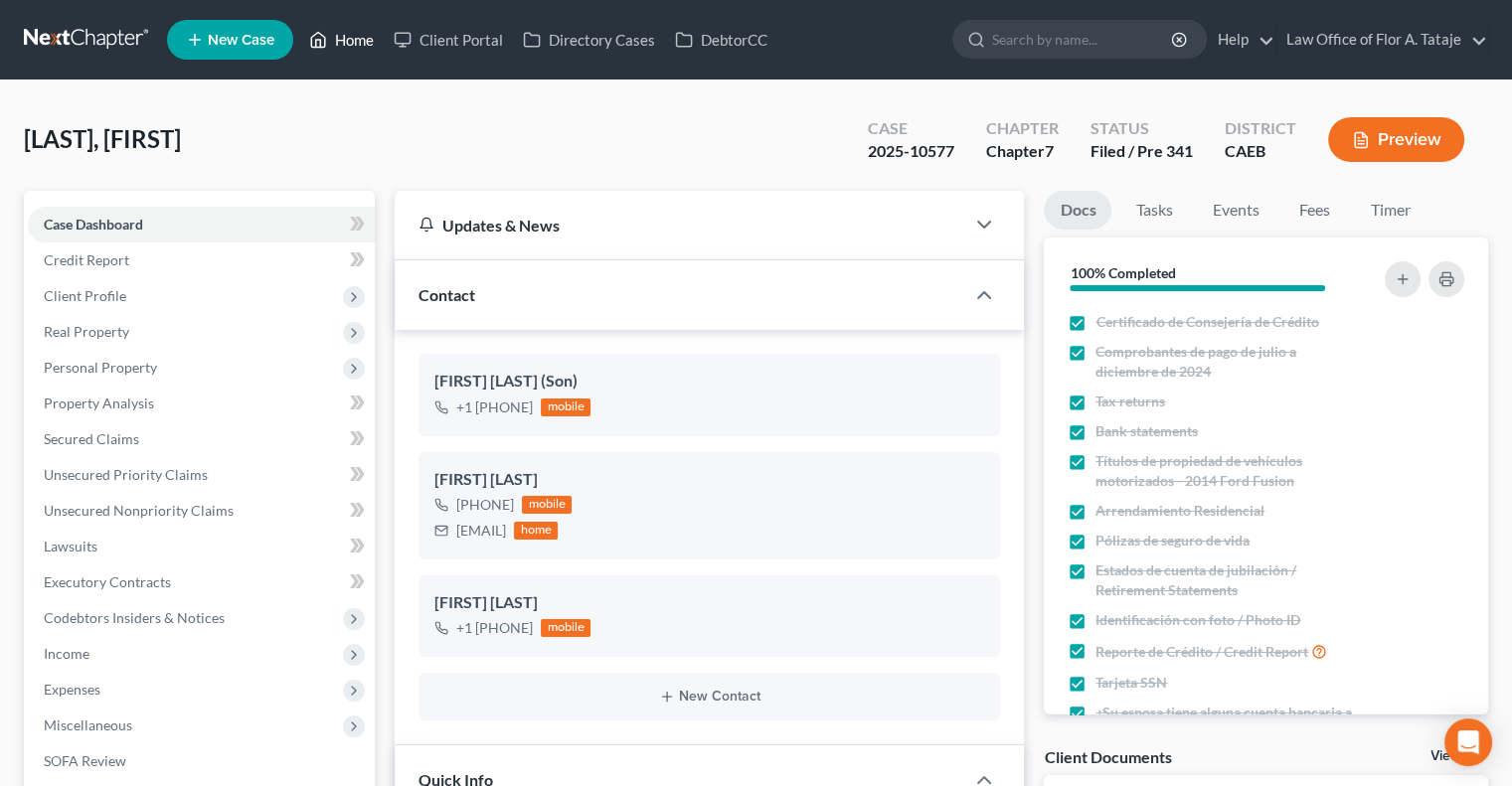 click on "Home" at bounding box center (341, 40) 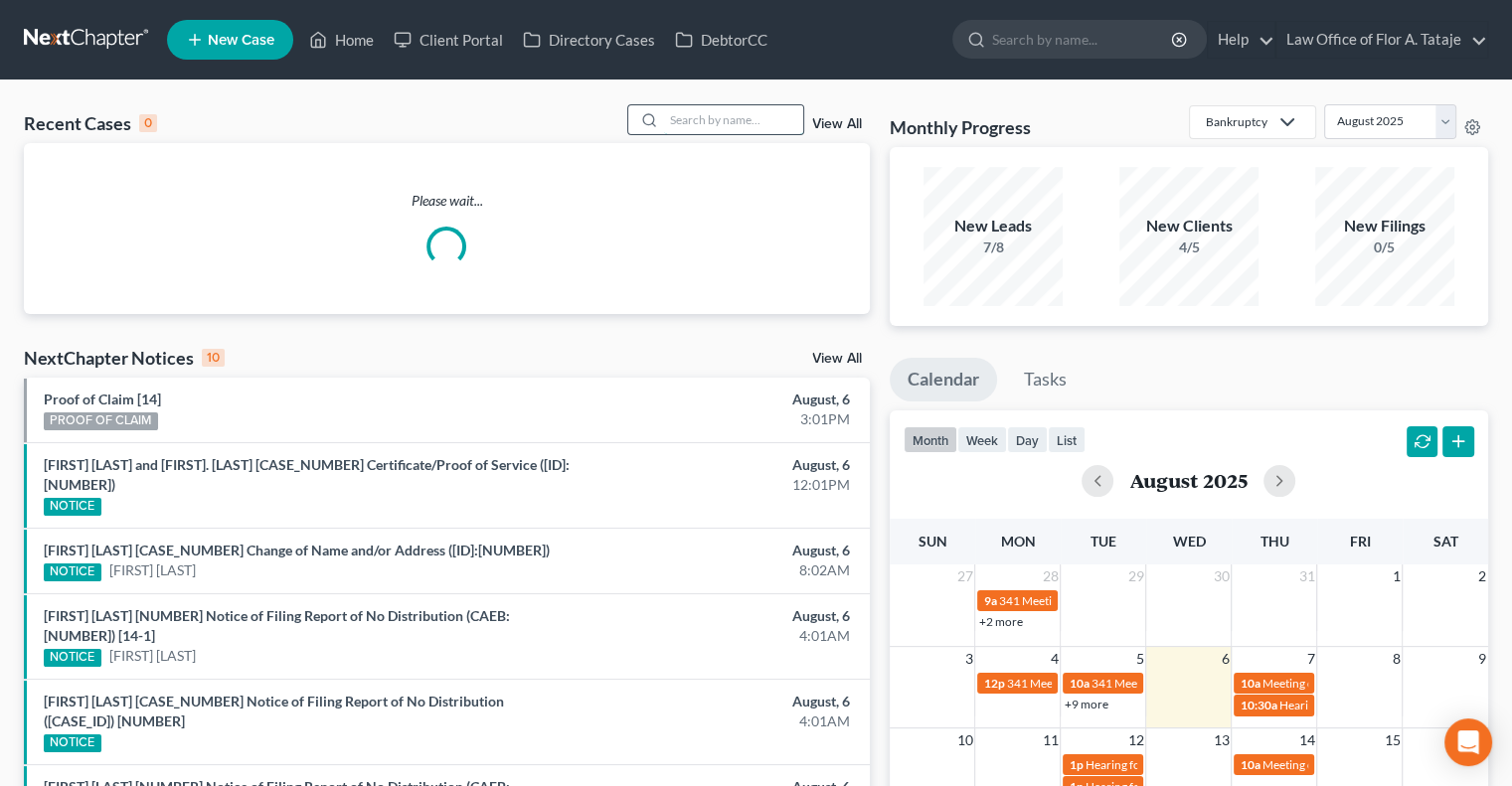 click at bounding box center [734, 119] 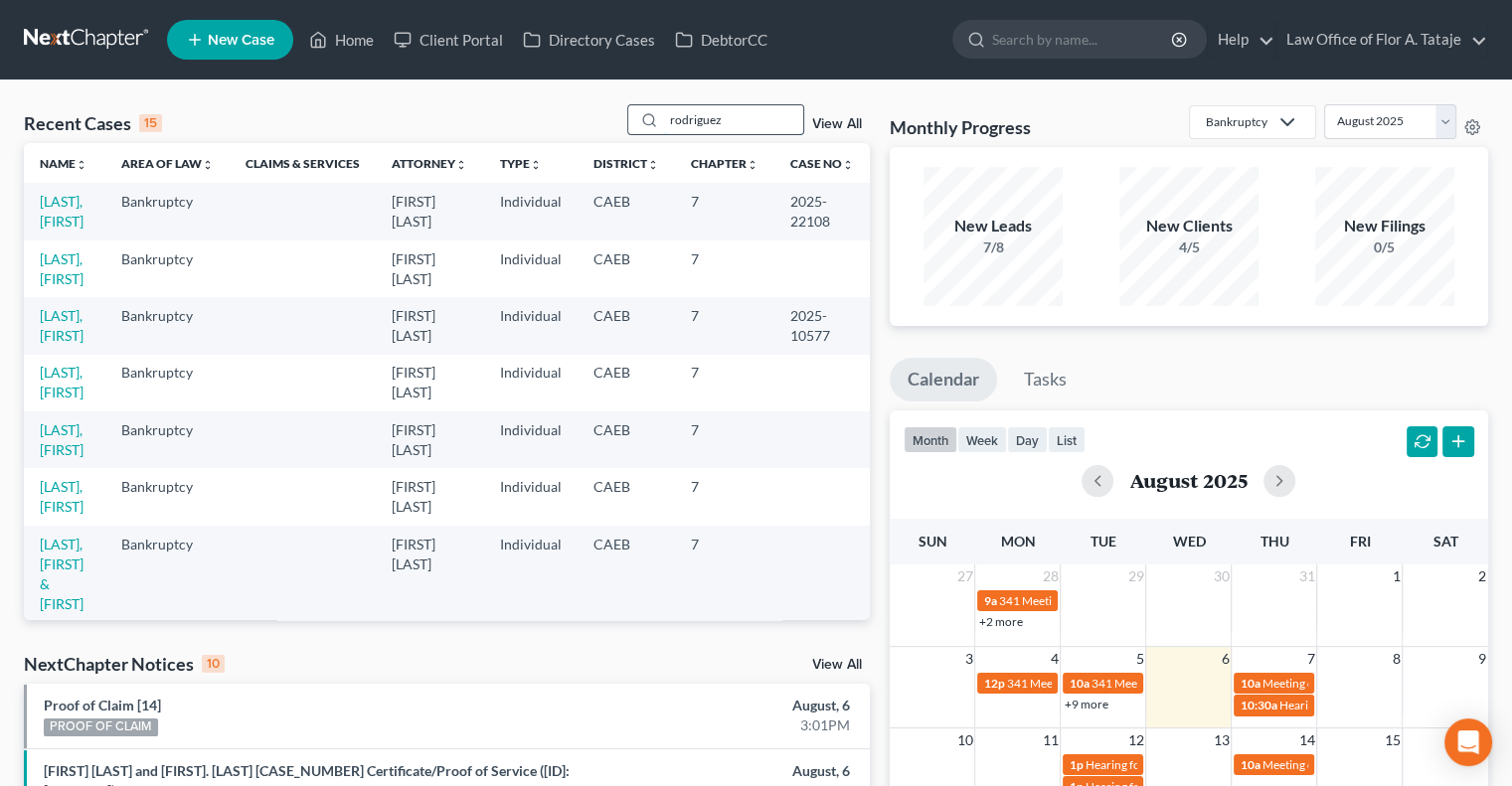 type on "rodriguez" 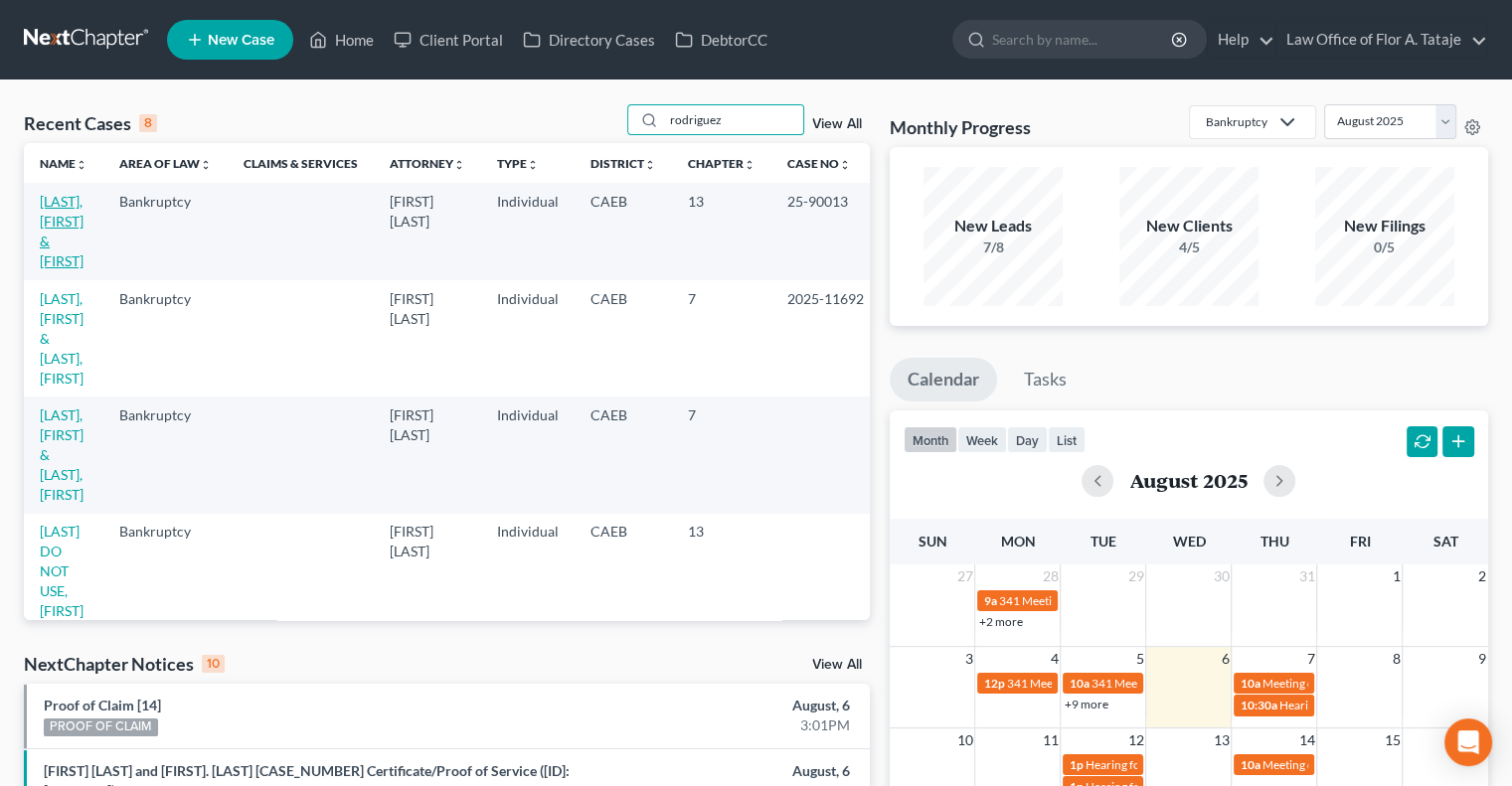 click on "[LAST], [FIRST] & [FIRST]" at bounding box center (62, 231) 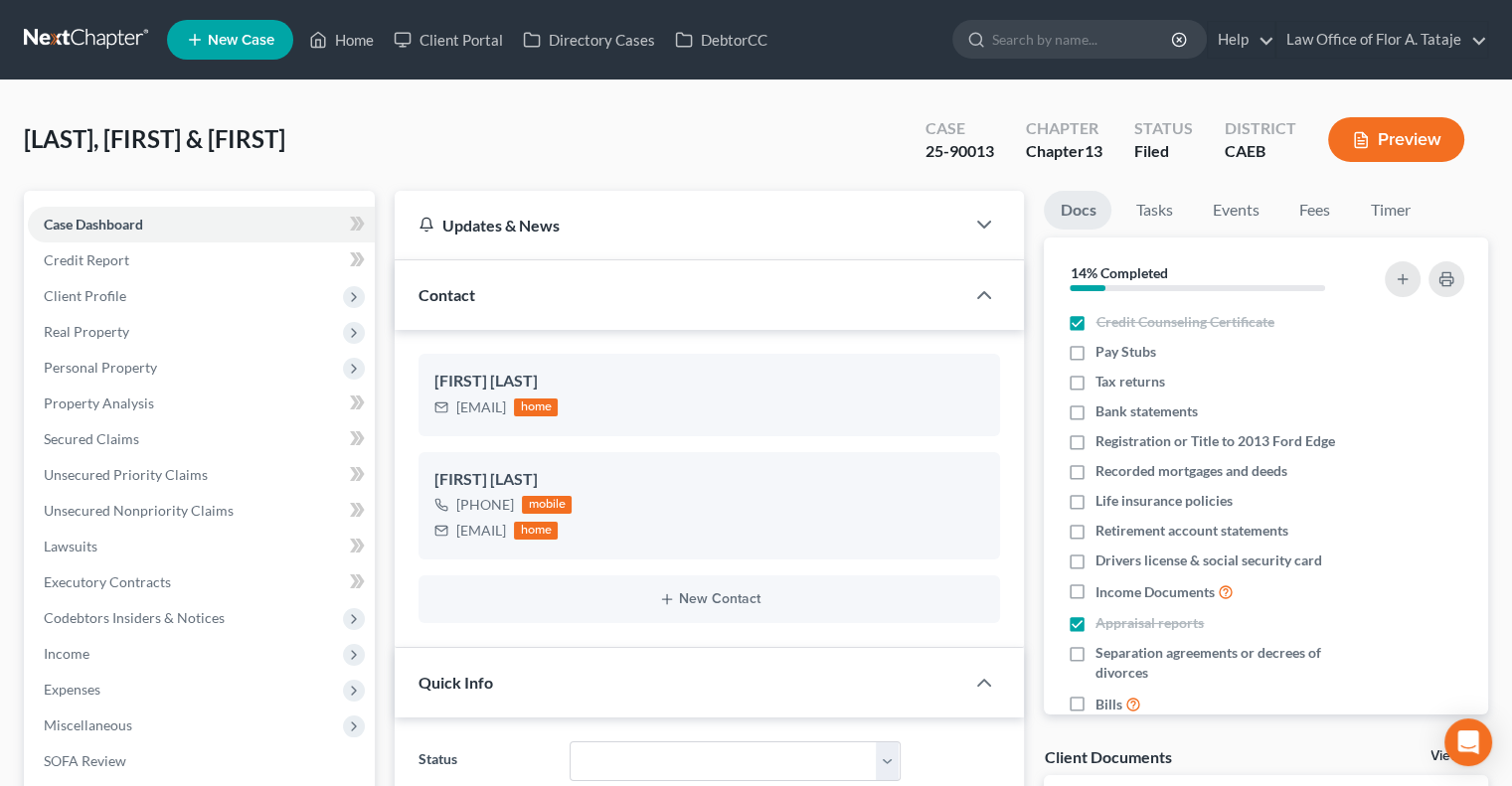 scroll, scrollTop: 886, scrollLeft: 0, axis: vertical 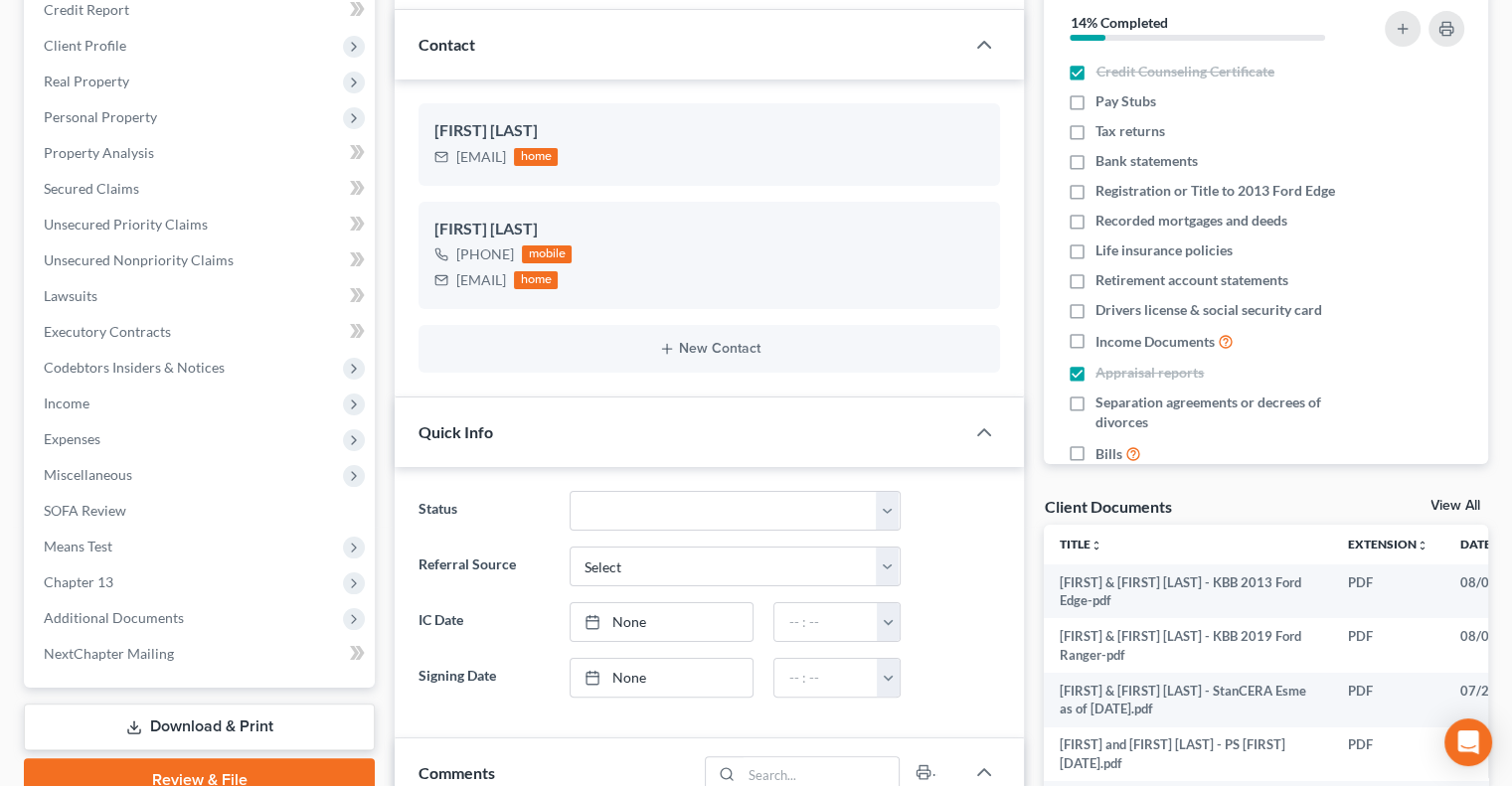 click on "View All" at bounding box center [1455, 506] 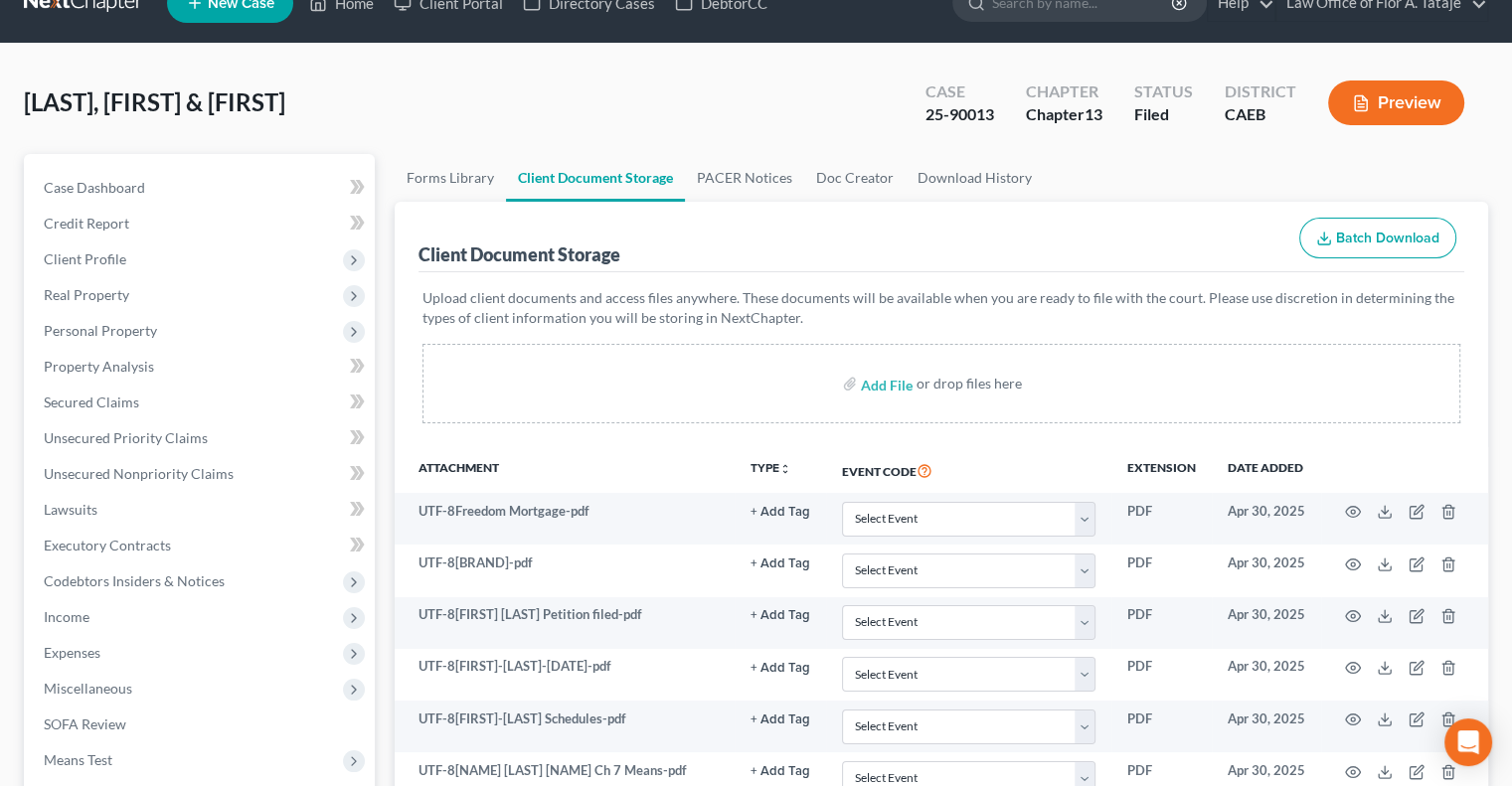 scroll, scrollTop: 0, scrollLeft: 0, axis: both 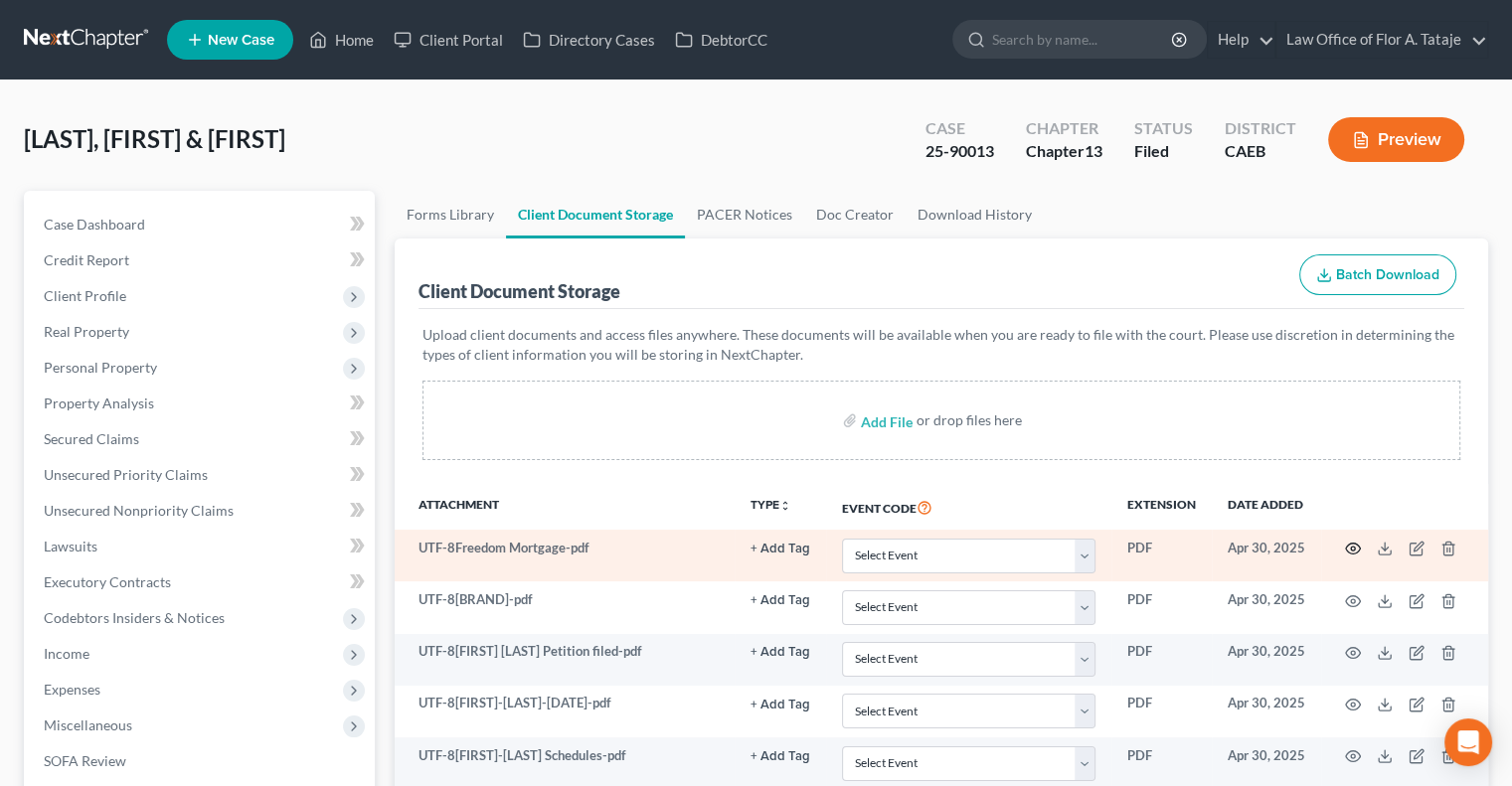 click 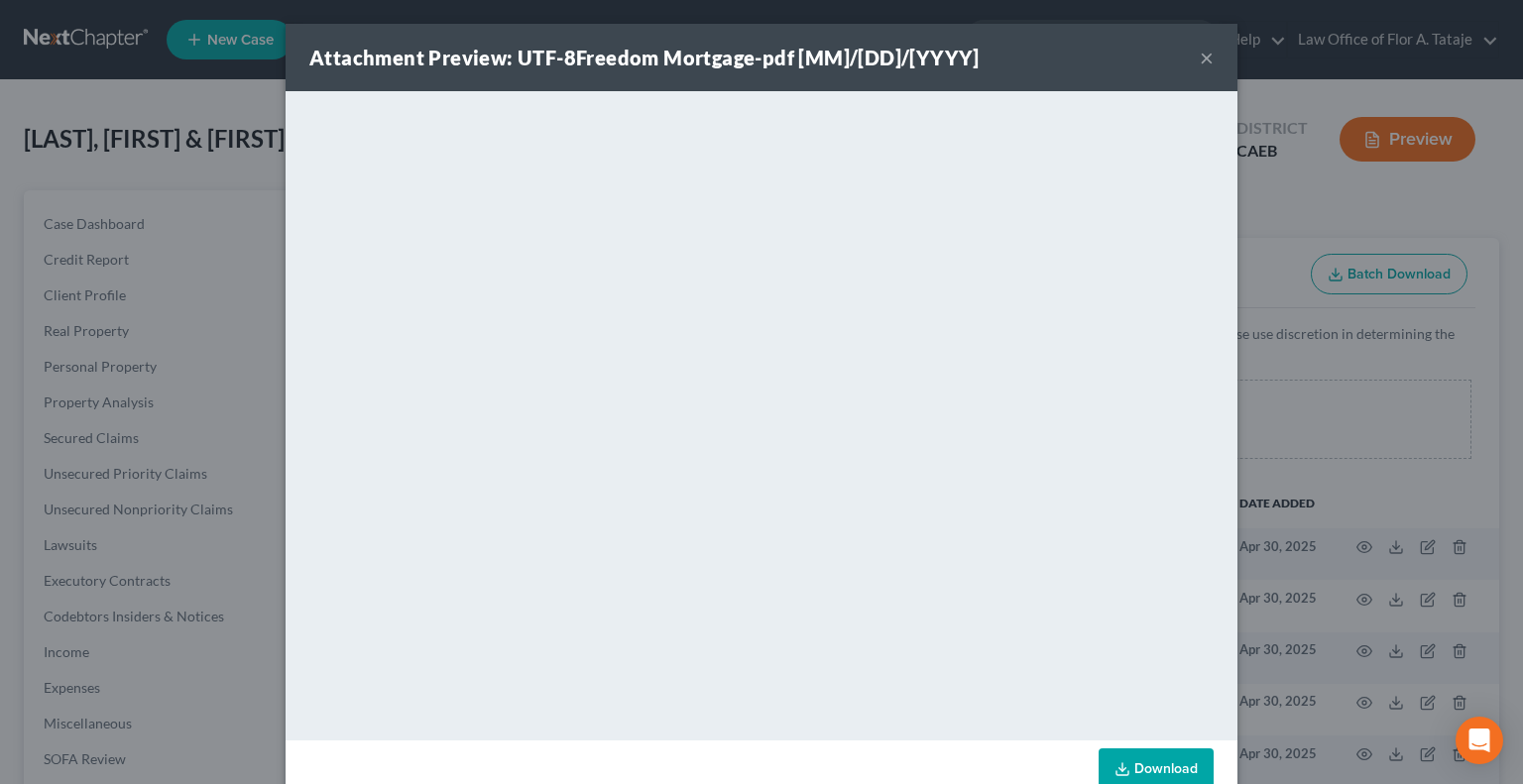 click on "×" at bounding box center [1207, 57] 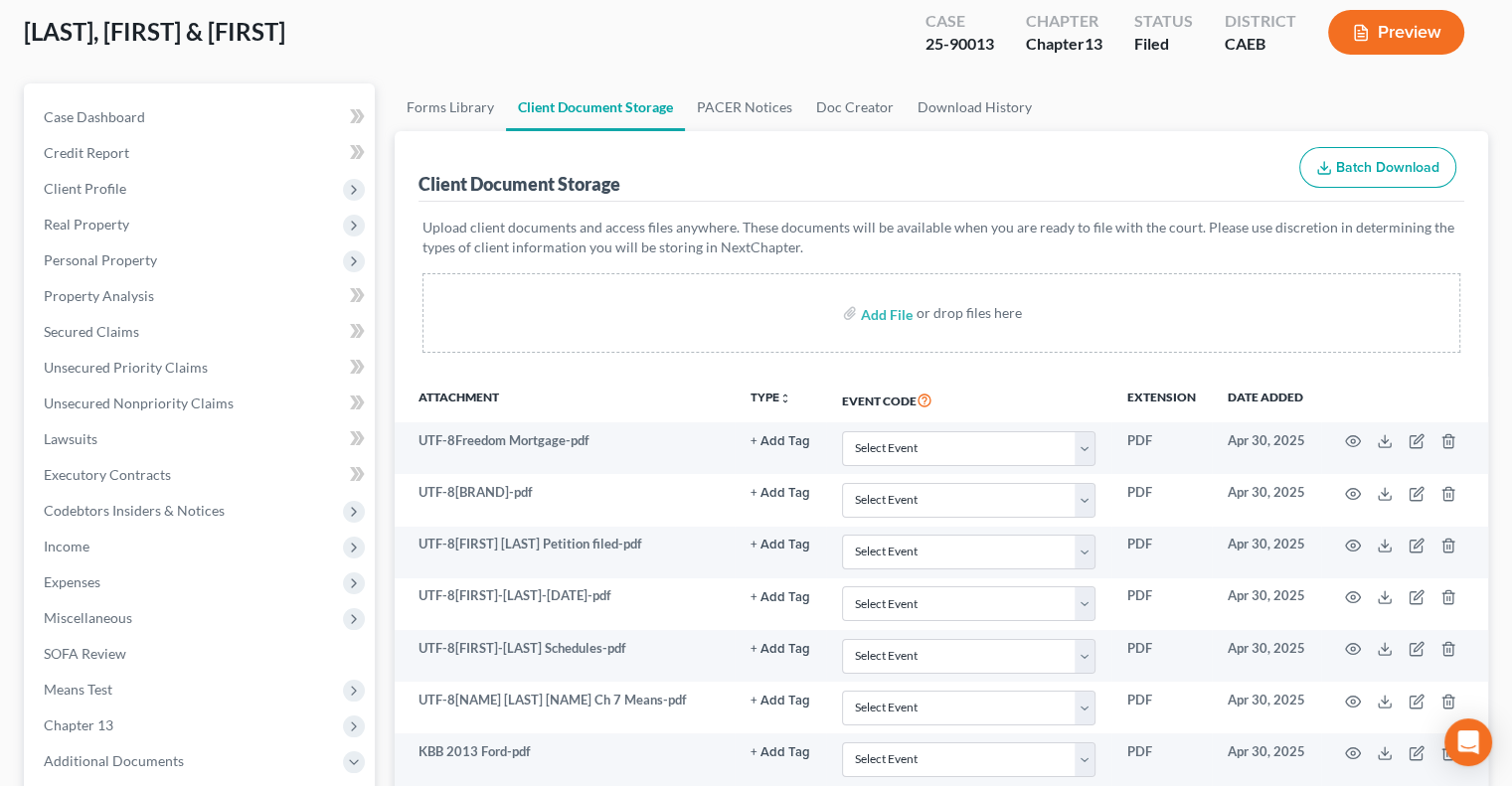 scroll, scrollTop: 142, scrollLeft: 0, axis: vertical 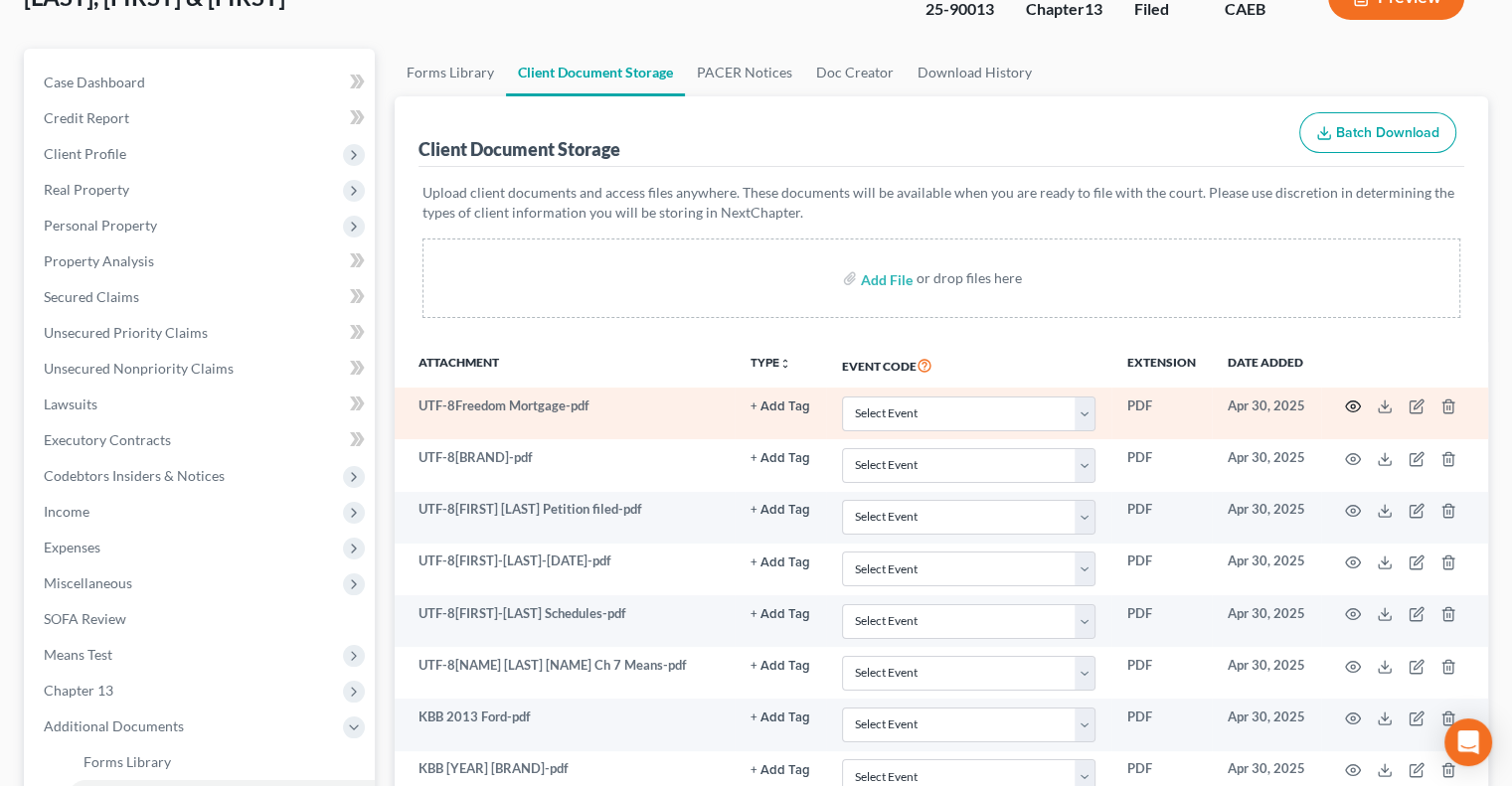 click 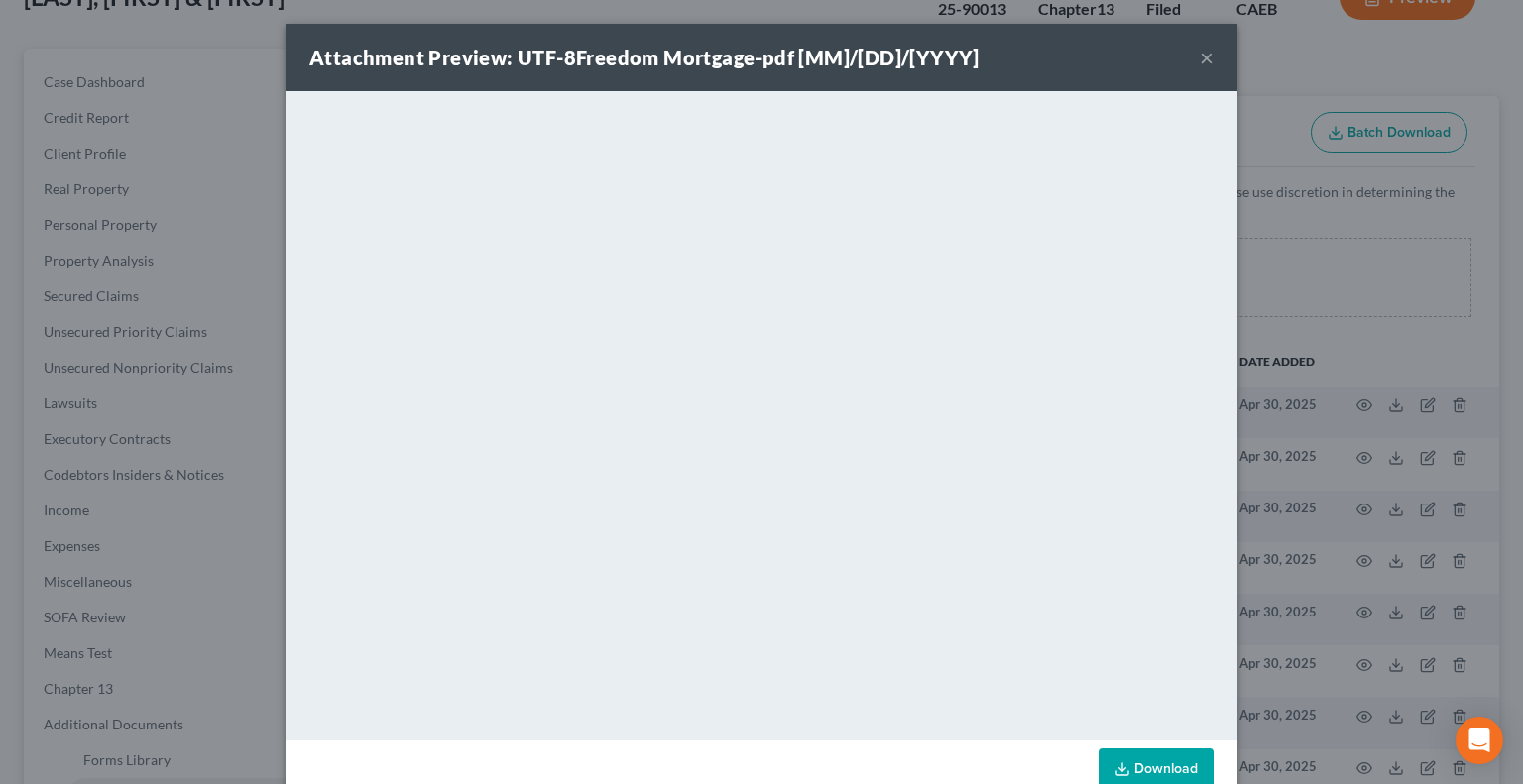 click on "×" at bounding box center (1207, 57) 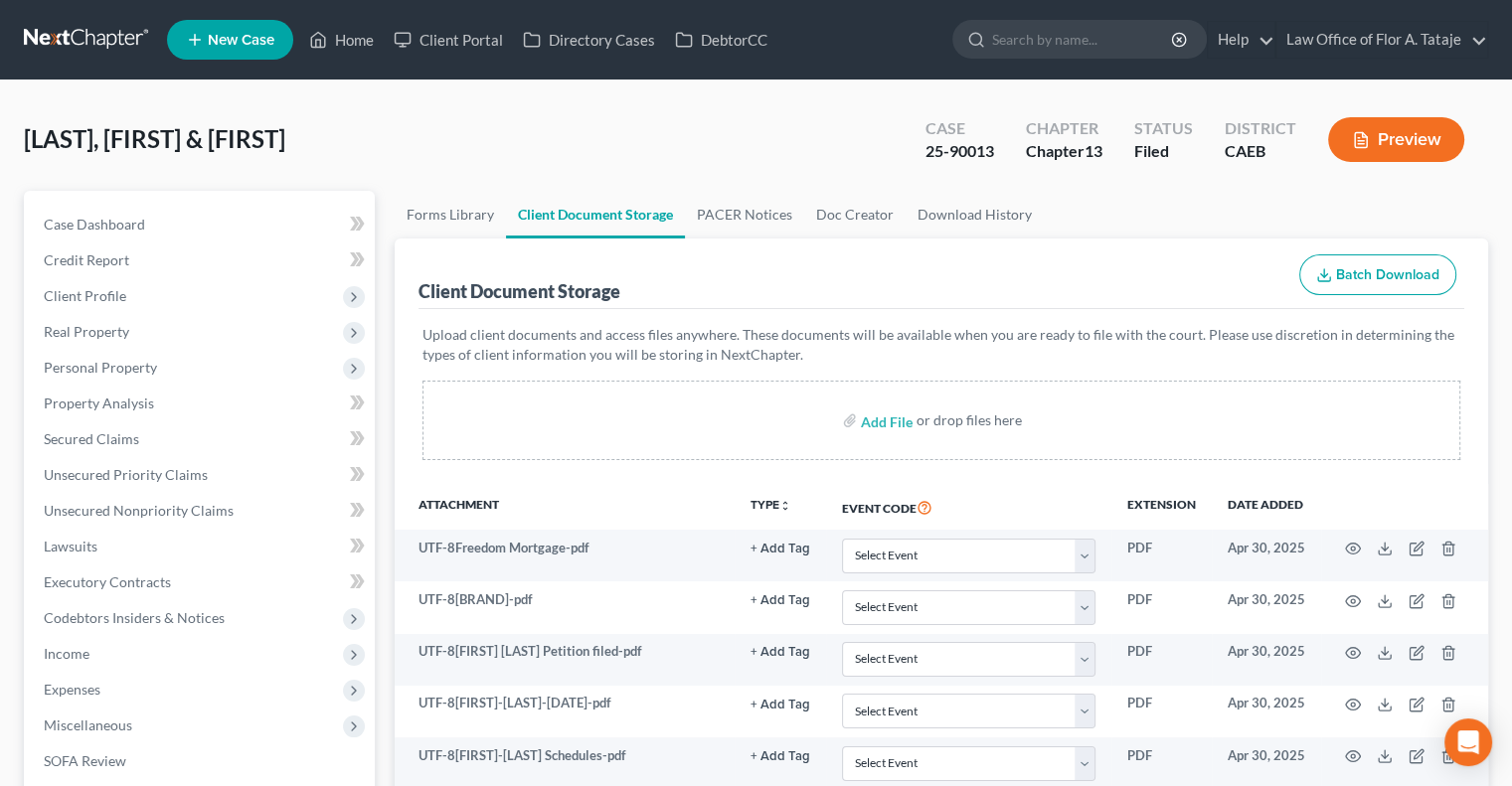 scroll, scrollTop: 0, scrollLeft: 0, axis: both 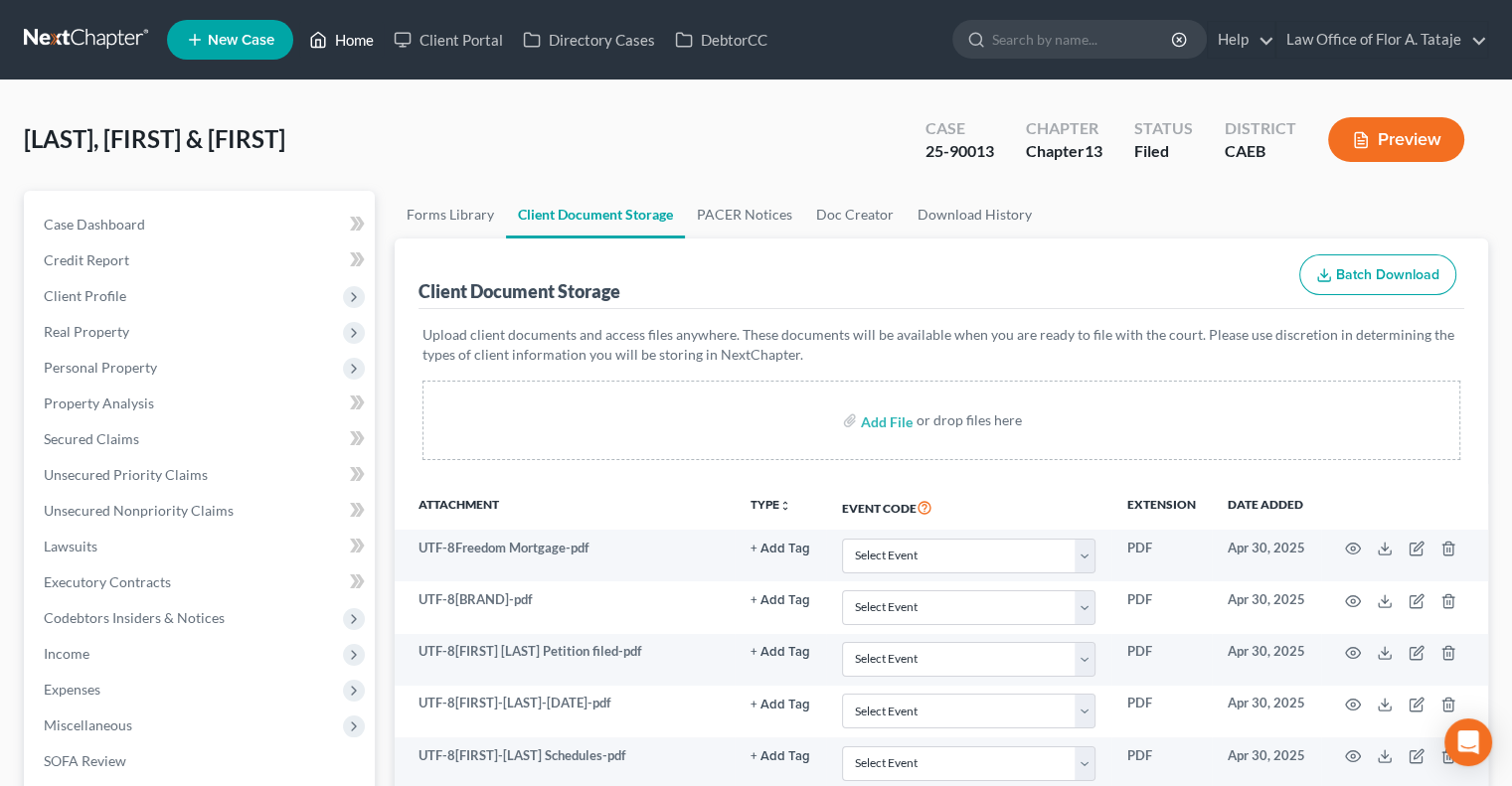 click on "Home" at bounding box center (341, 40) 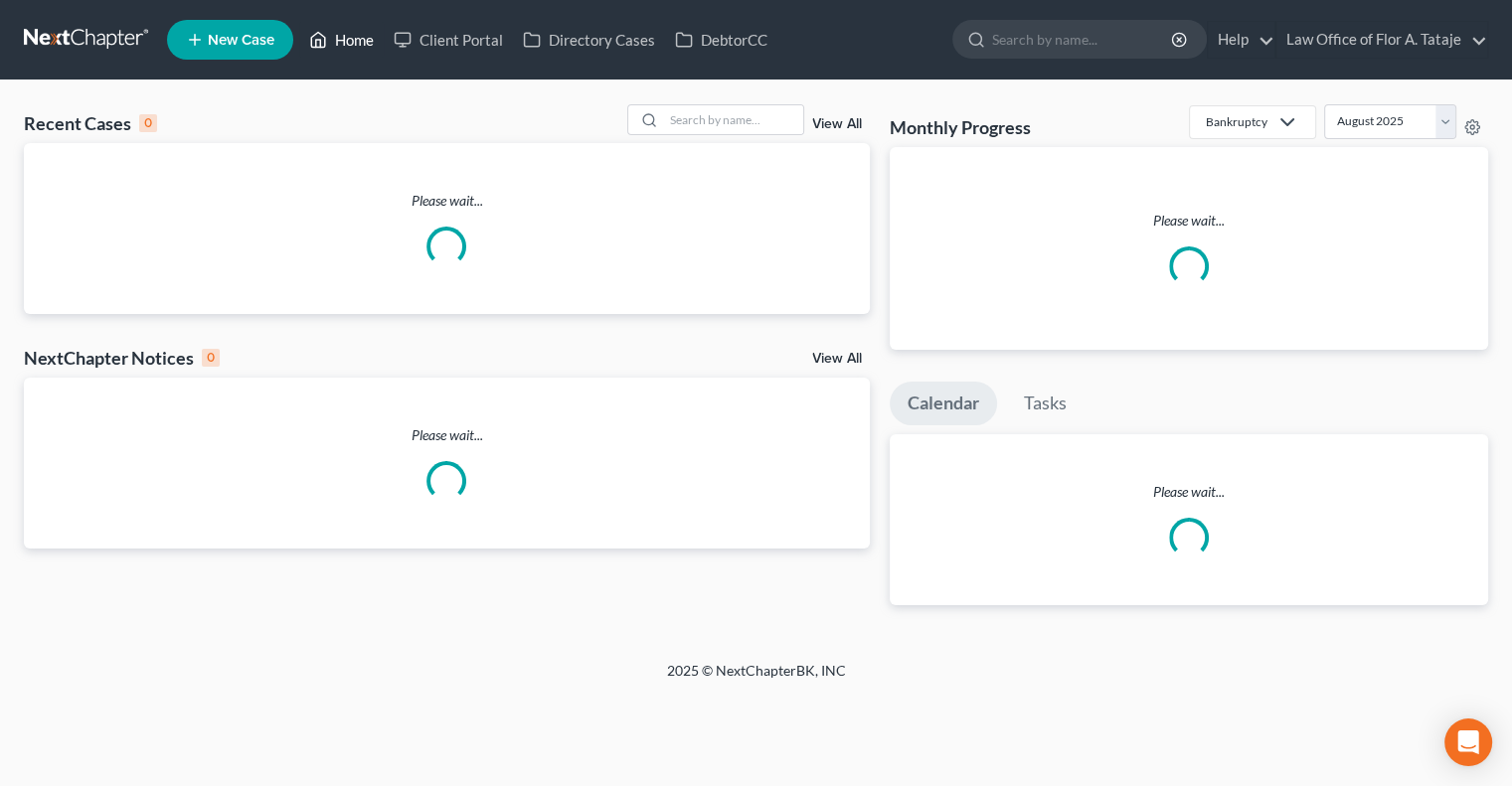 scroll, scrollTop: 0, scrollLeft: 0, axis: both 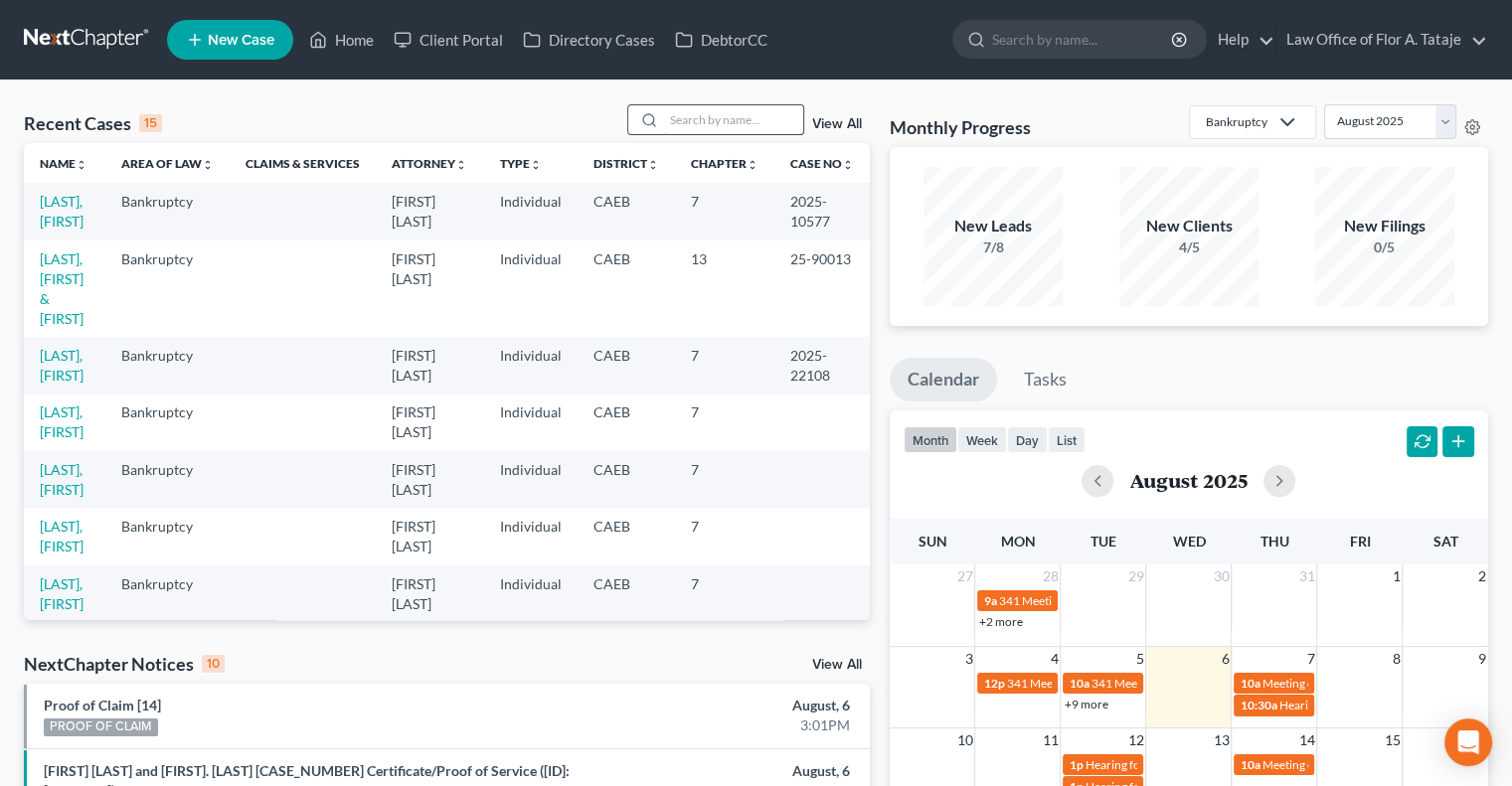 click at bounding box center (734, 119) 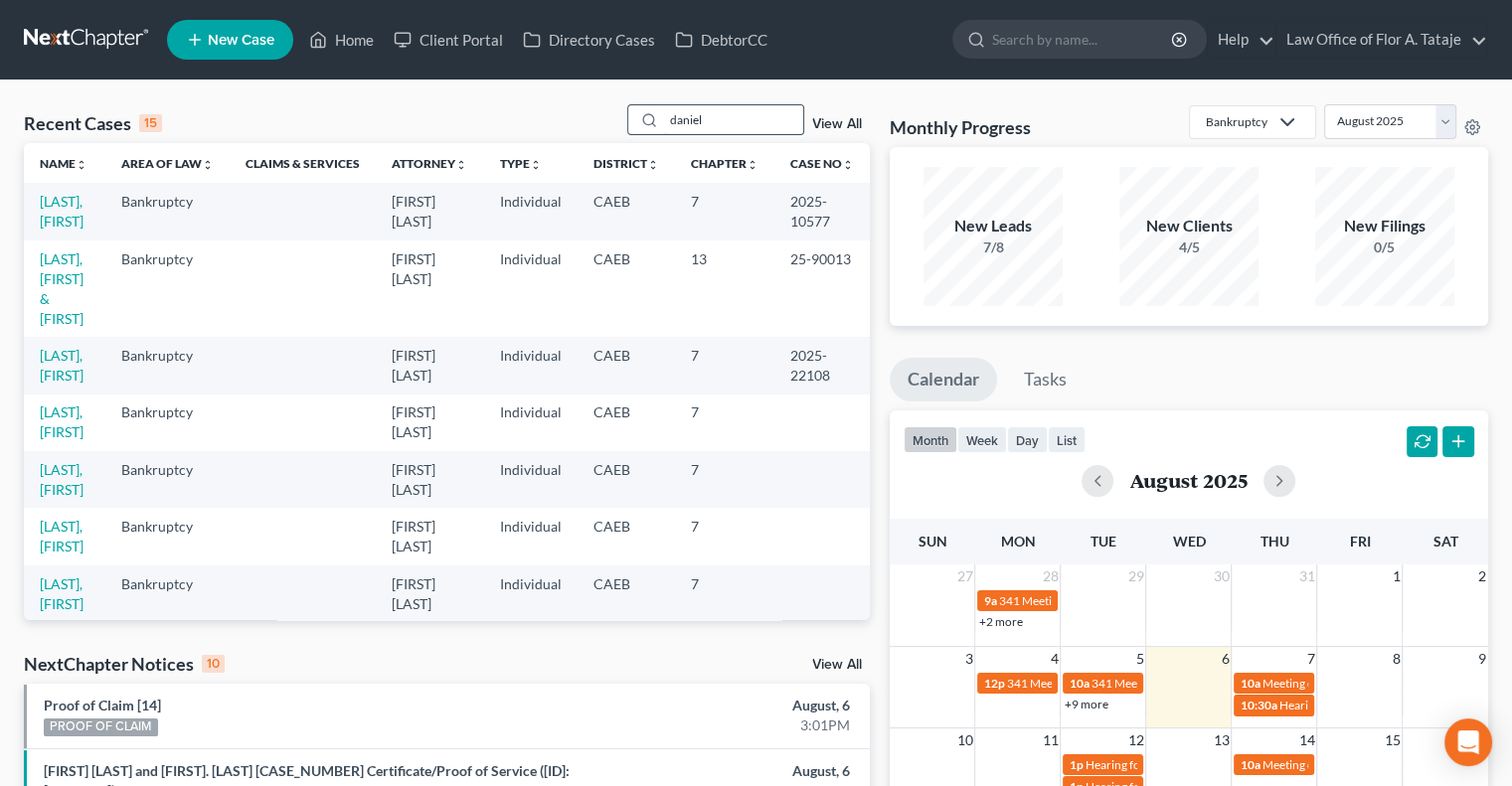 type on "daniel" 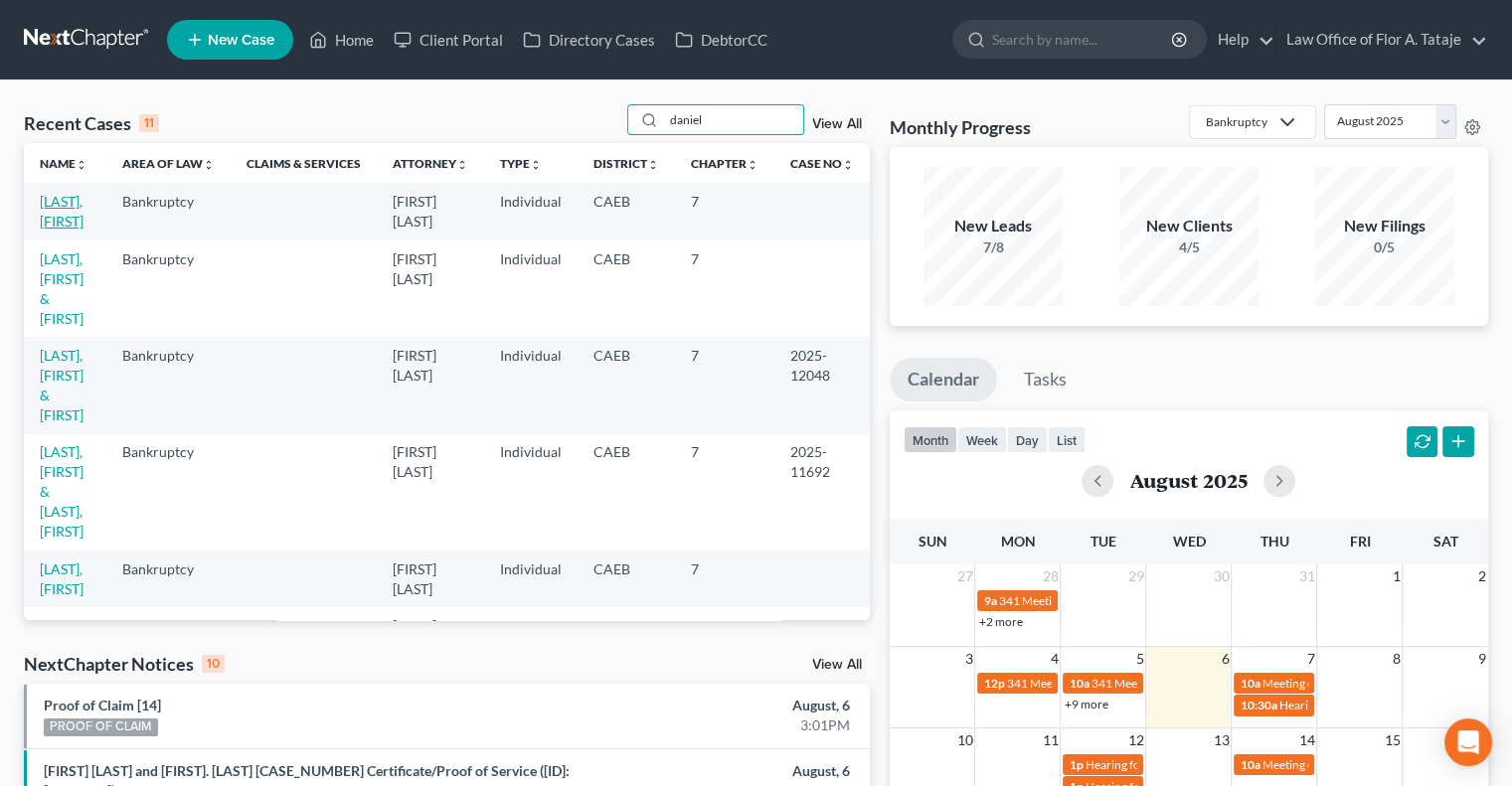 click on "[LAST], [FIRST]" at bounding box center (62, 211) 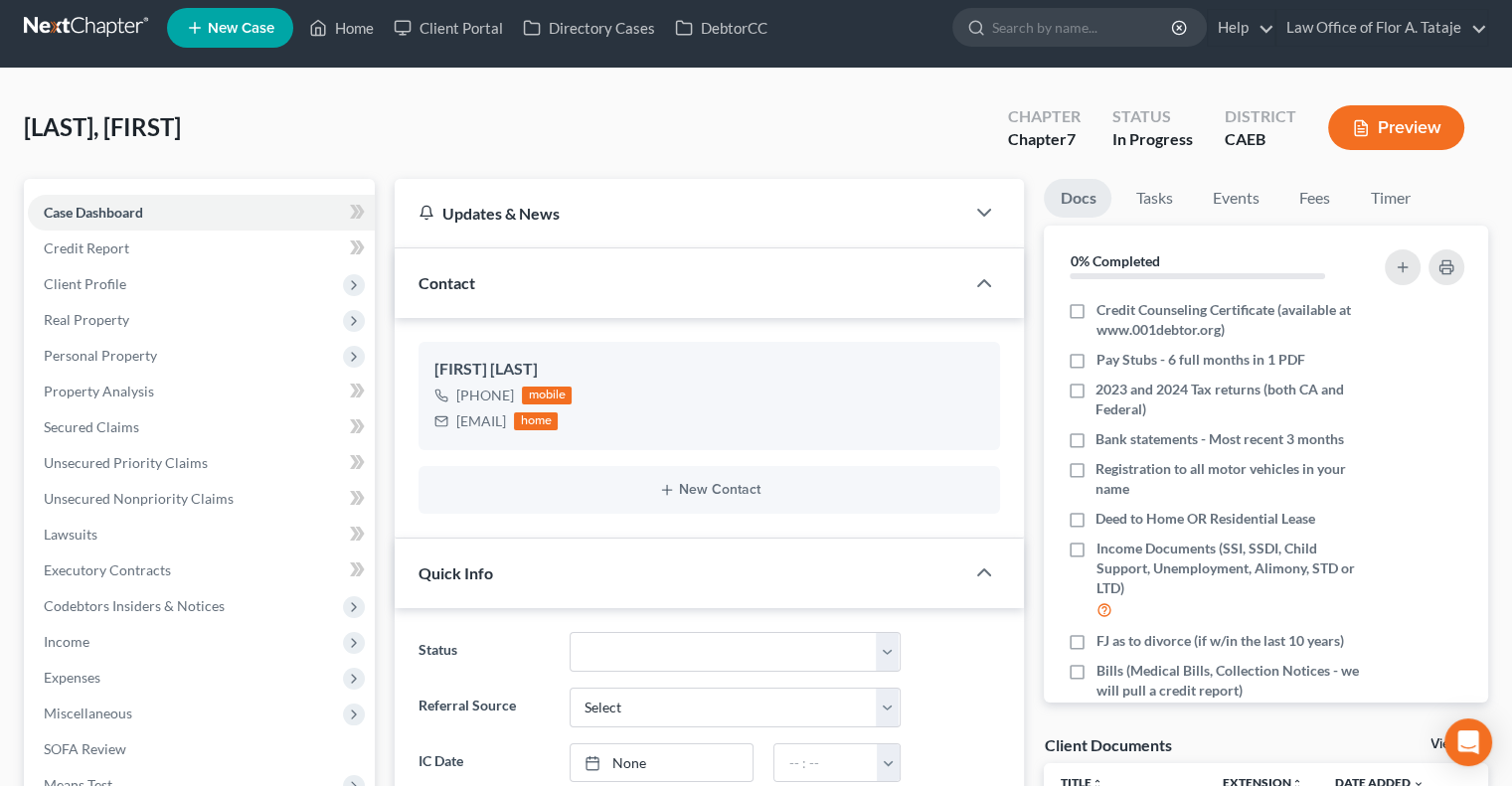 scroll, scrollTop: 0, scrollLeft: 0, axis: both 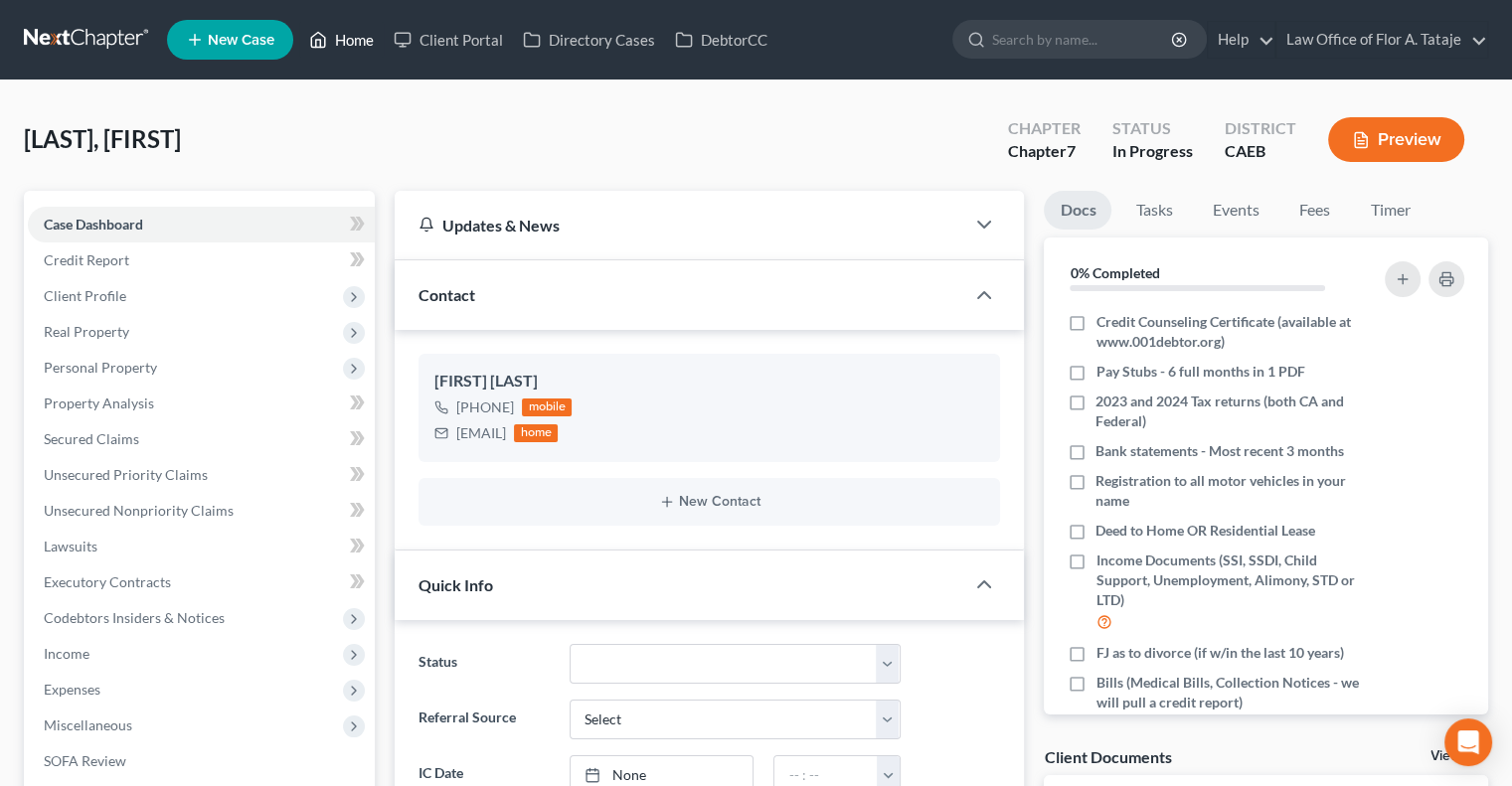 click on "Home" at bounding box center (341, 40) 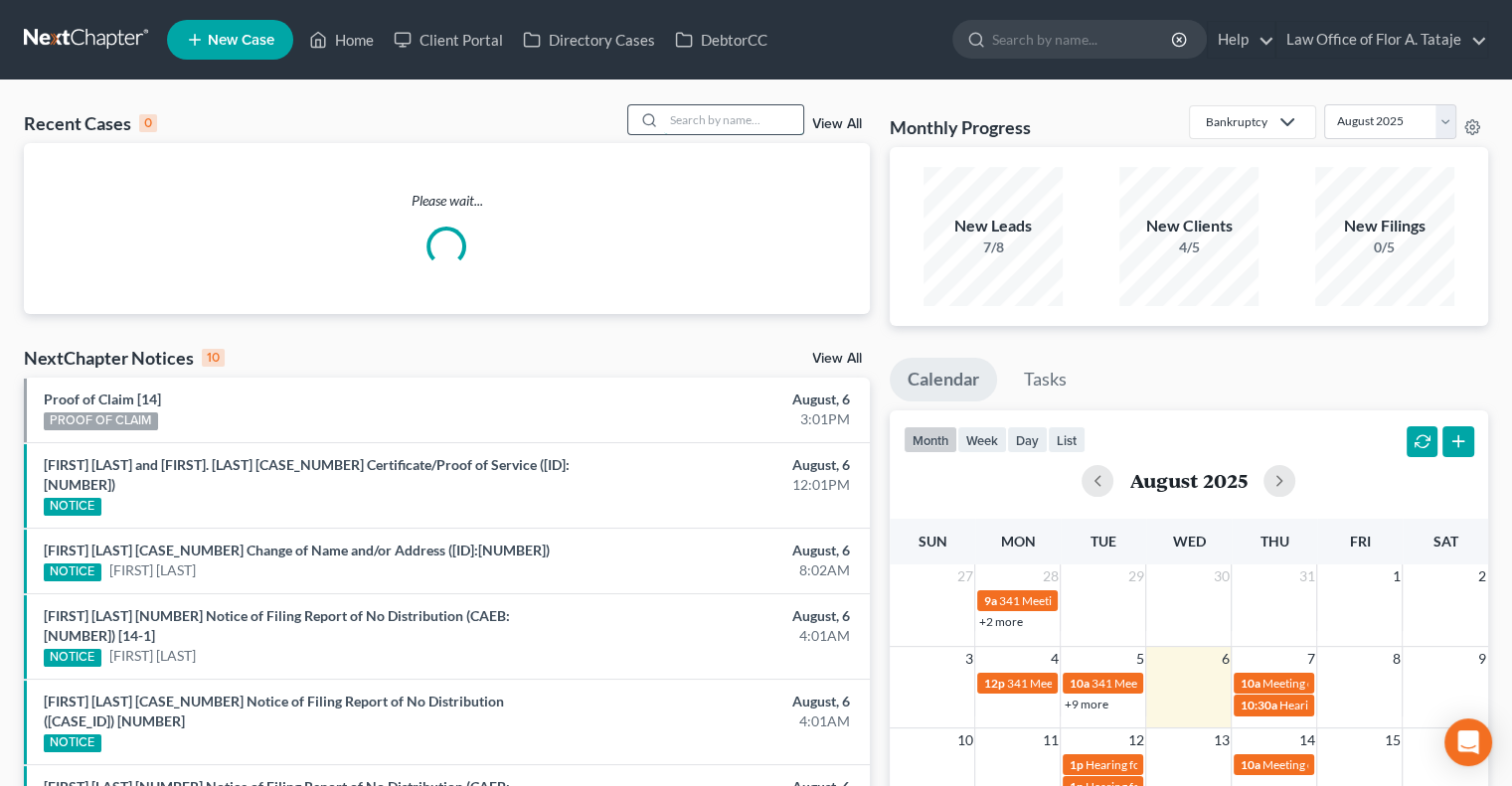 click at bounding box center (734, 119) 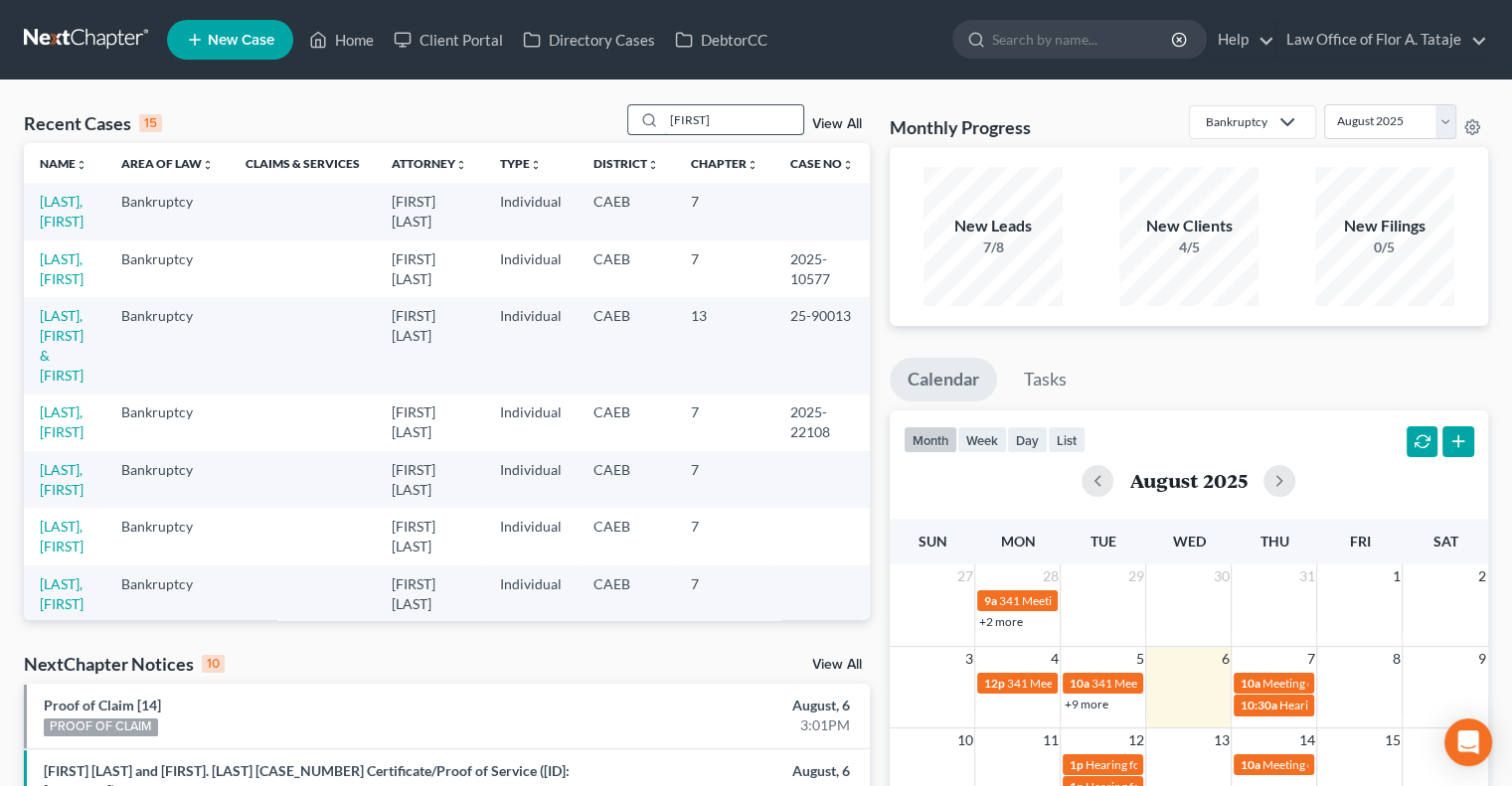 type on "[FIRST]" 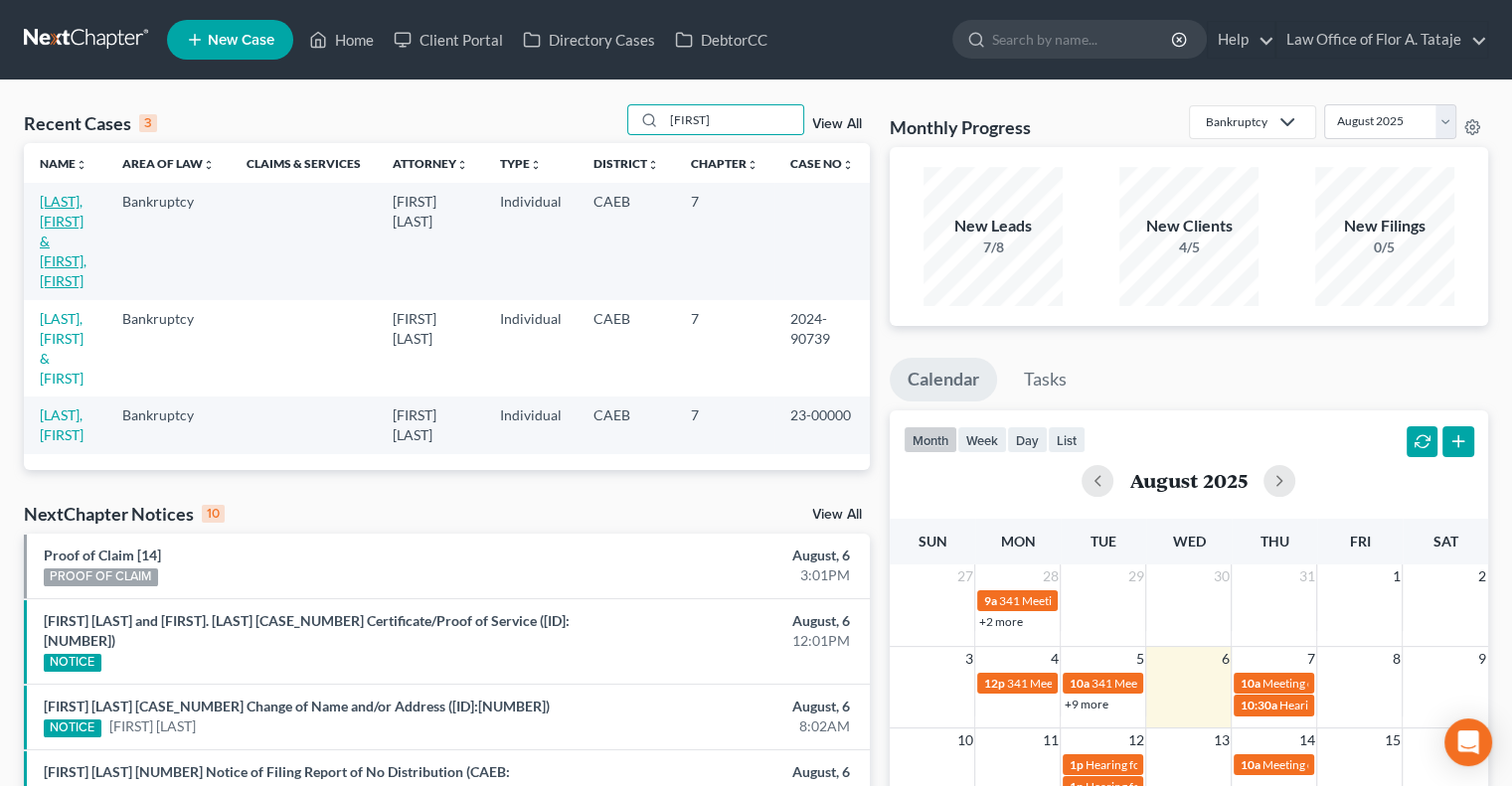 click on "[LAST], [FIRST] & [FIRST], [FIRST]" at bounding box center (63, 240) 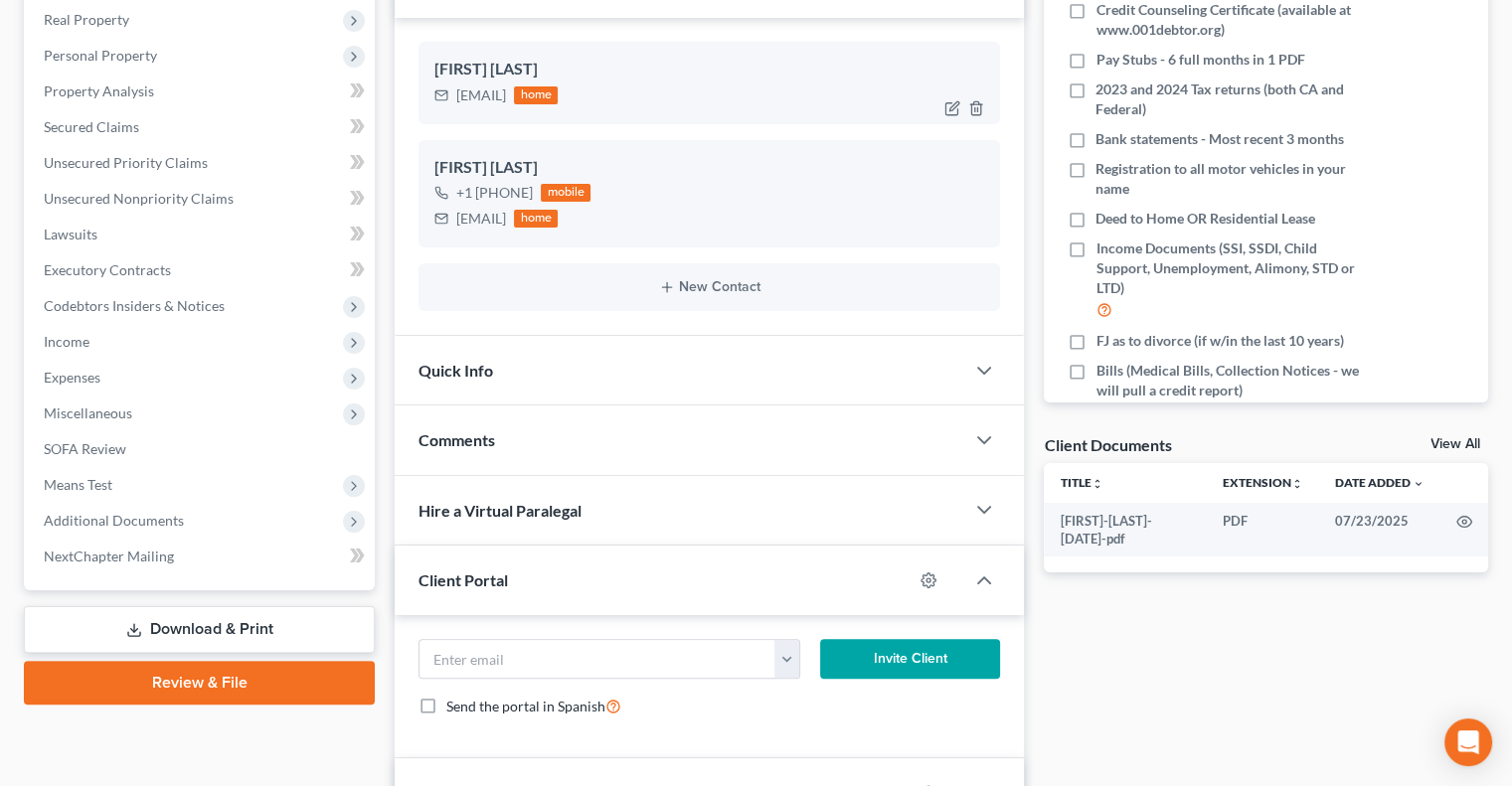 scroll, scrollTop: 238, scrollLeft: 0, axis: vertical 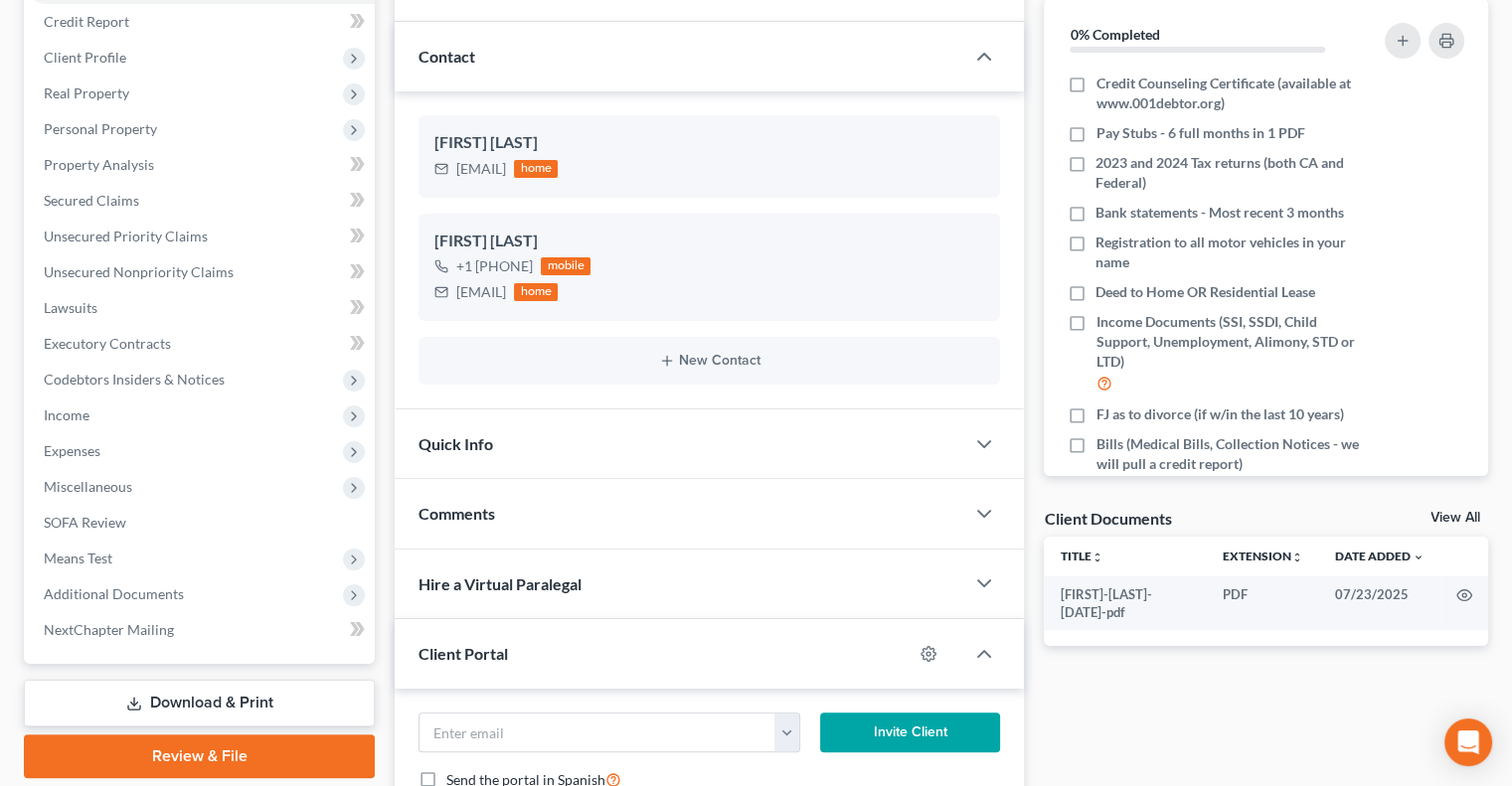 click on "Quick Info" at bounding box center [679, 443] 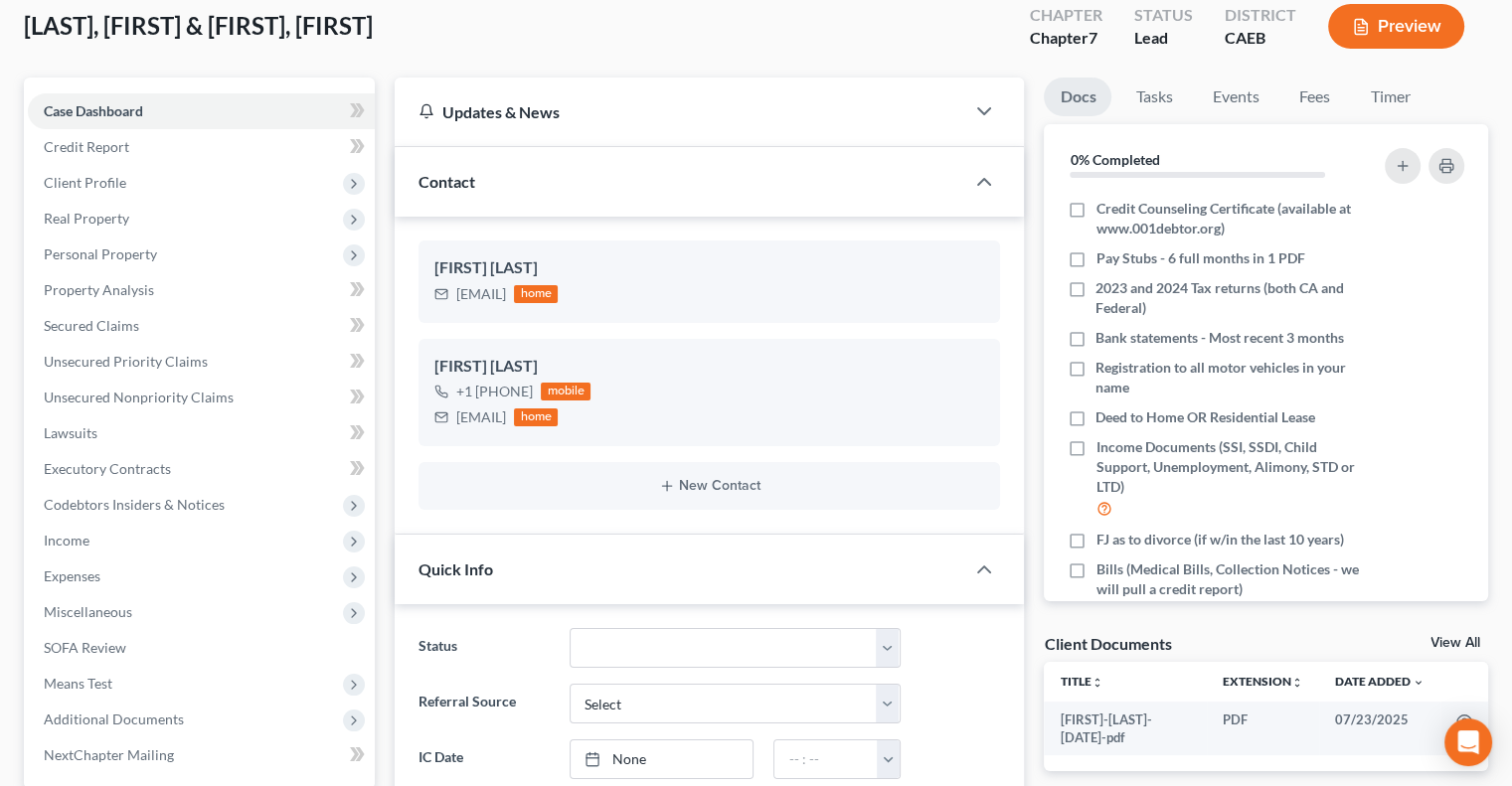 scroll, scrollTop: 86, scrollLeft: 0, axis: vertical 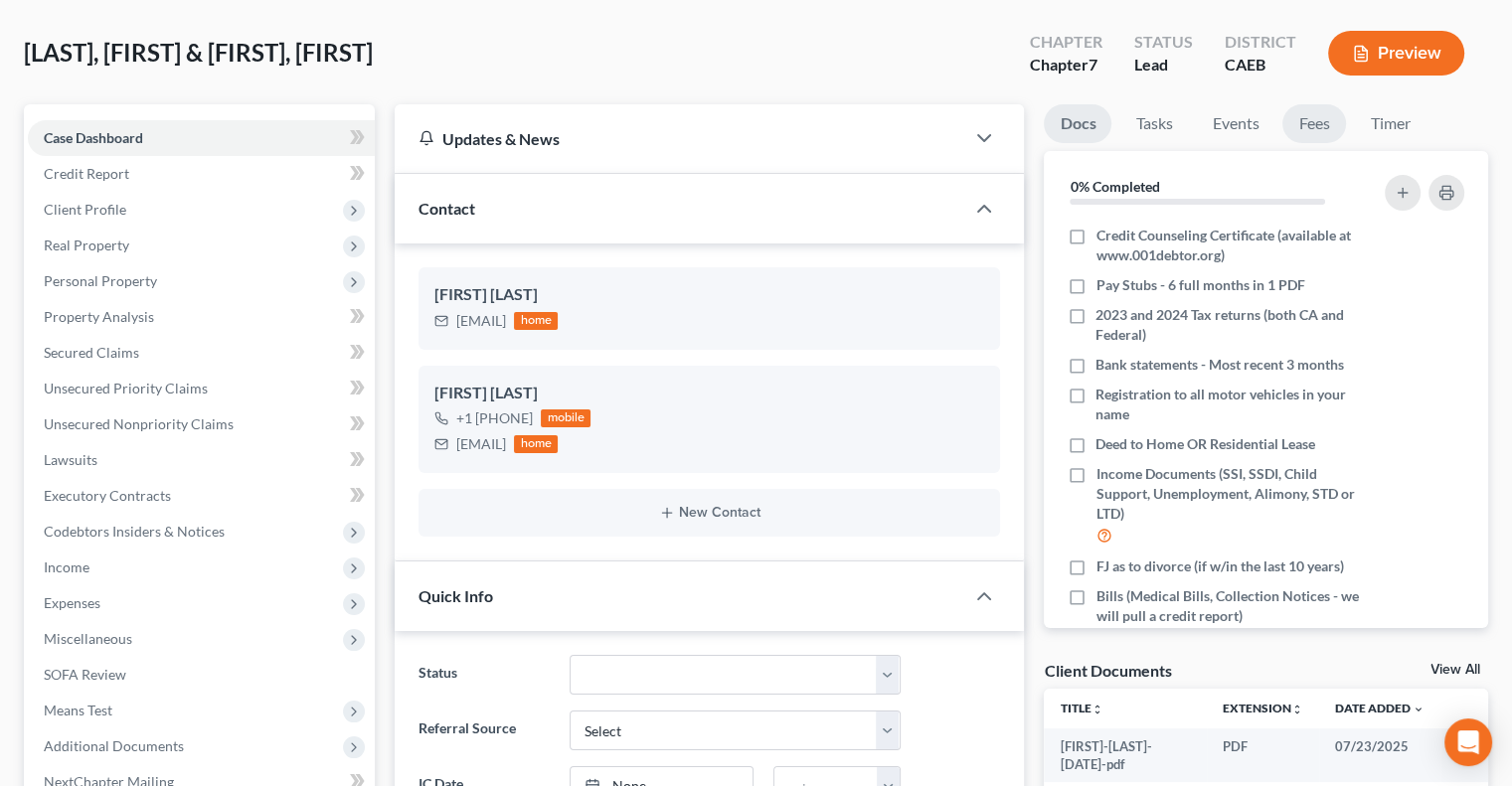 click on "Fees" at bounding box center (1314, 123) 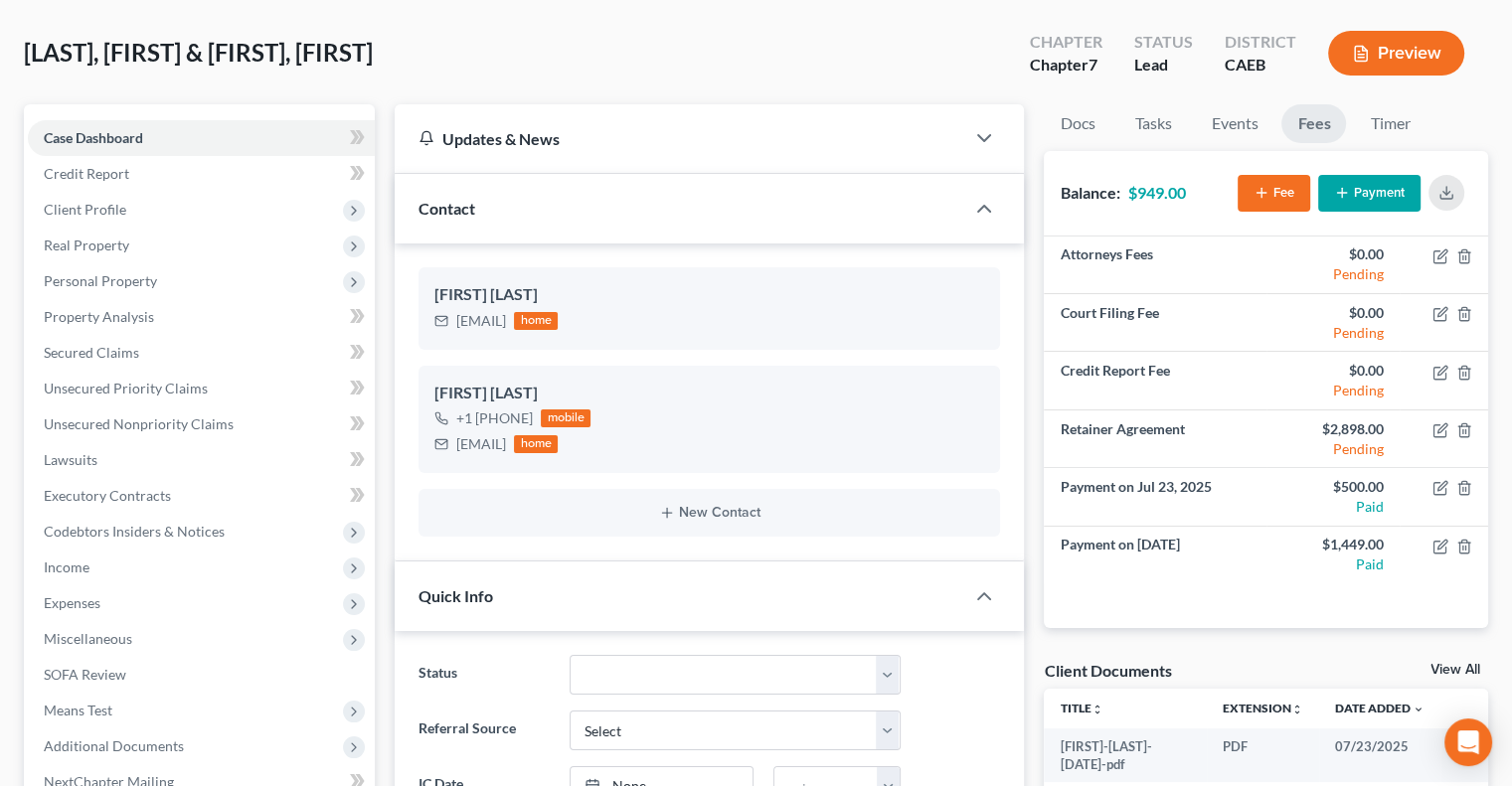 scroll, scrollTop: 64, scrollLeft: 0, axis: vertical 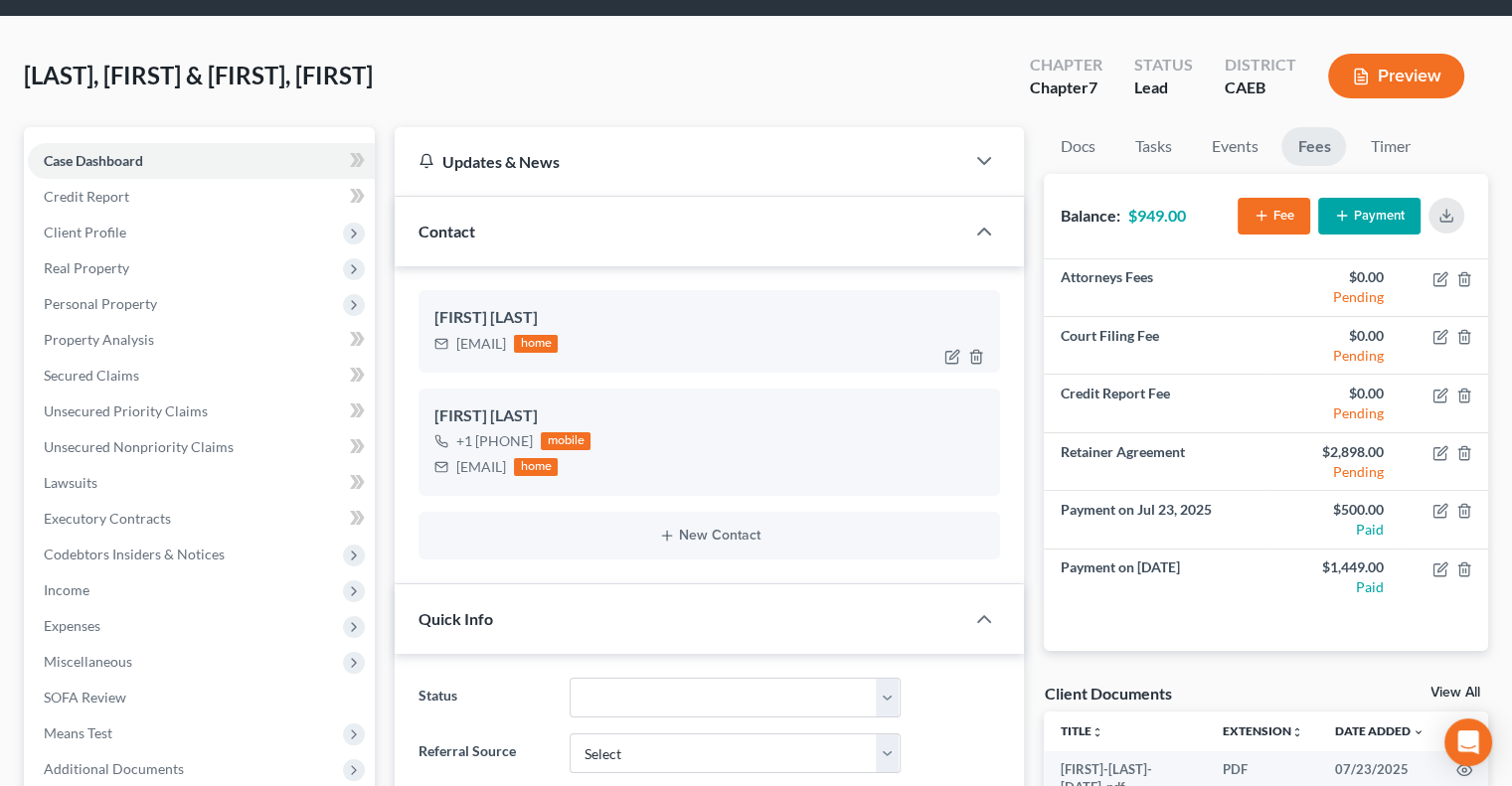 drag, startPoint x: 599, startPoint y: 342, endPoint x: 460, endPoint y: 339, distance: 139.03237 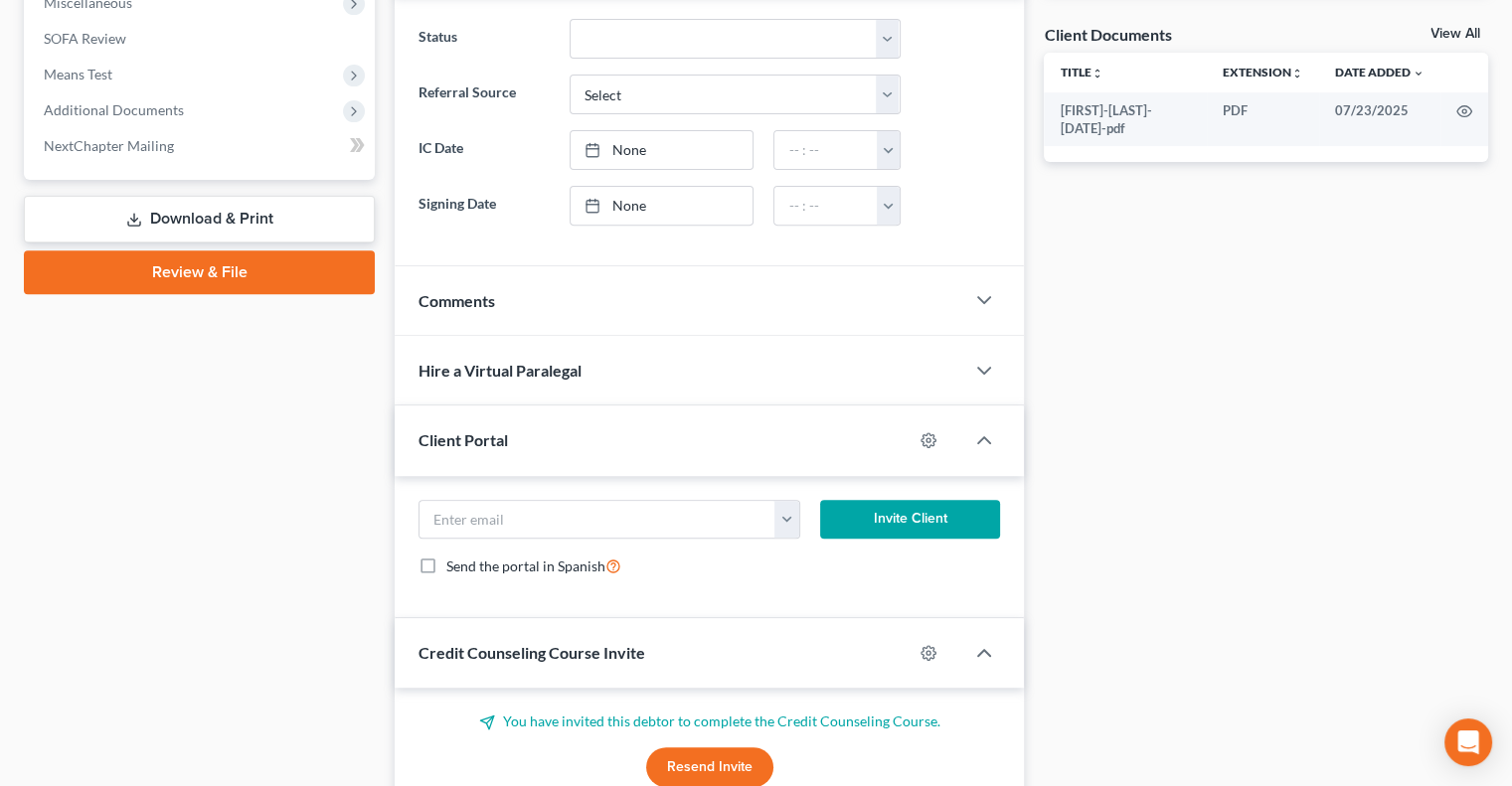 scroll, scrollTop: 761, scrollLeft: 0, axis: vertical 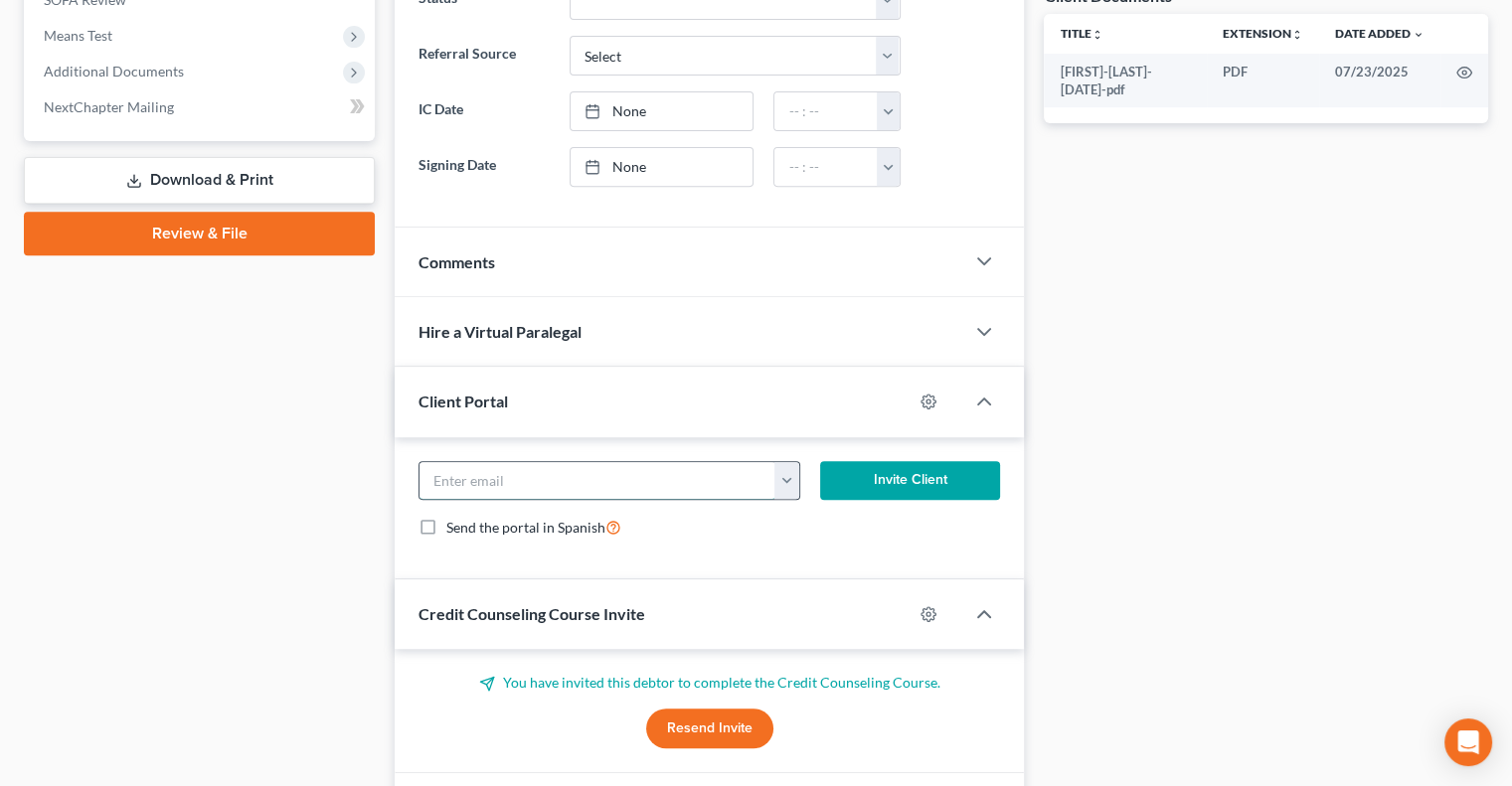 click at bounding box center [597, 481] 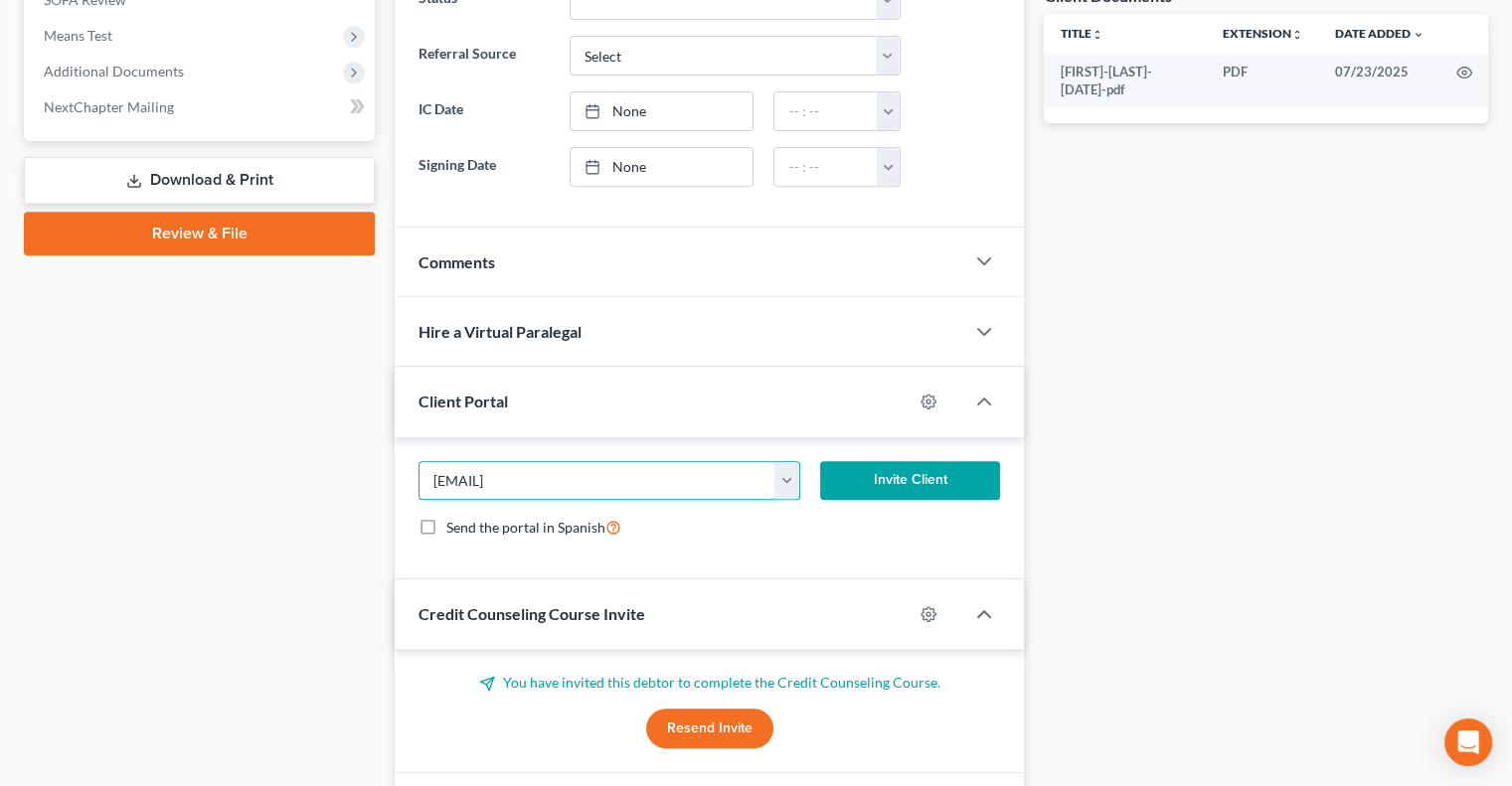 type on "[EMAIL]" 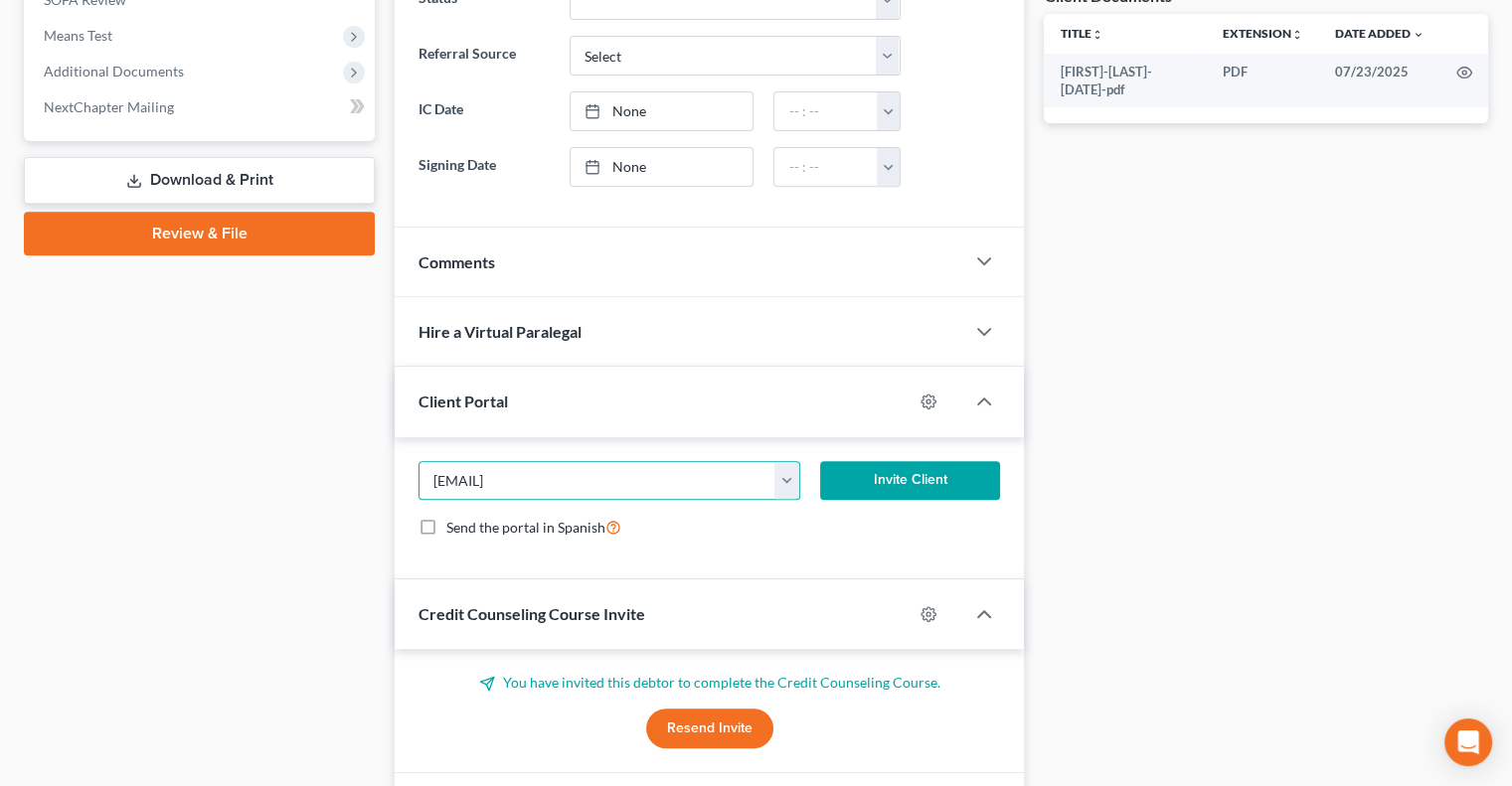 click on "Invite Client" at bounding box center [911, 481] 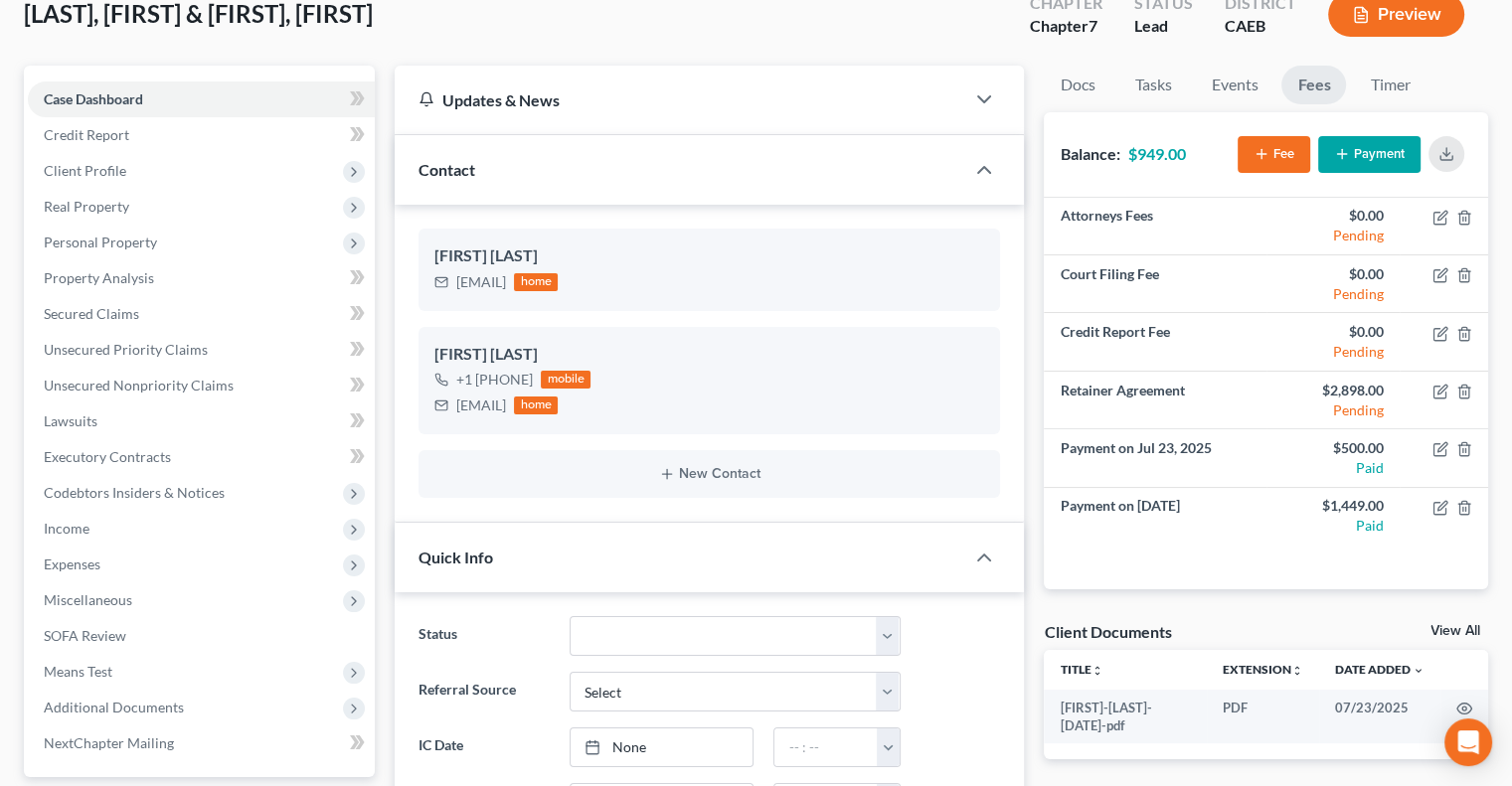 scroll, scrollTop: 0, scrollLeft: 0, axis: both 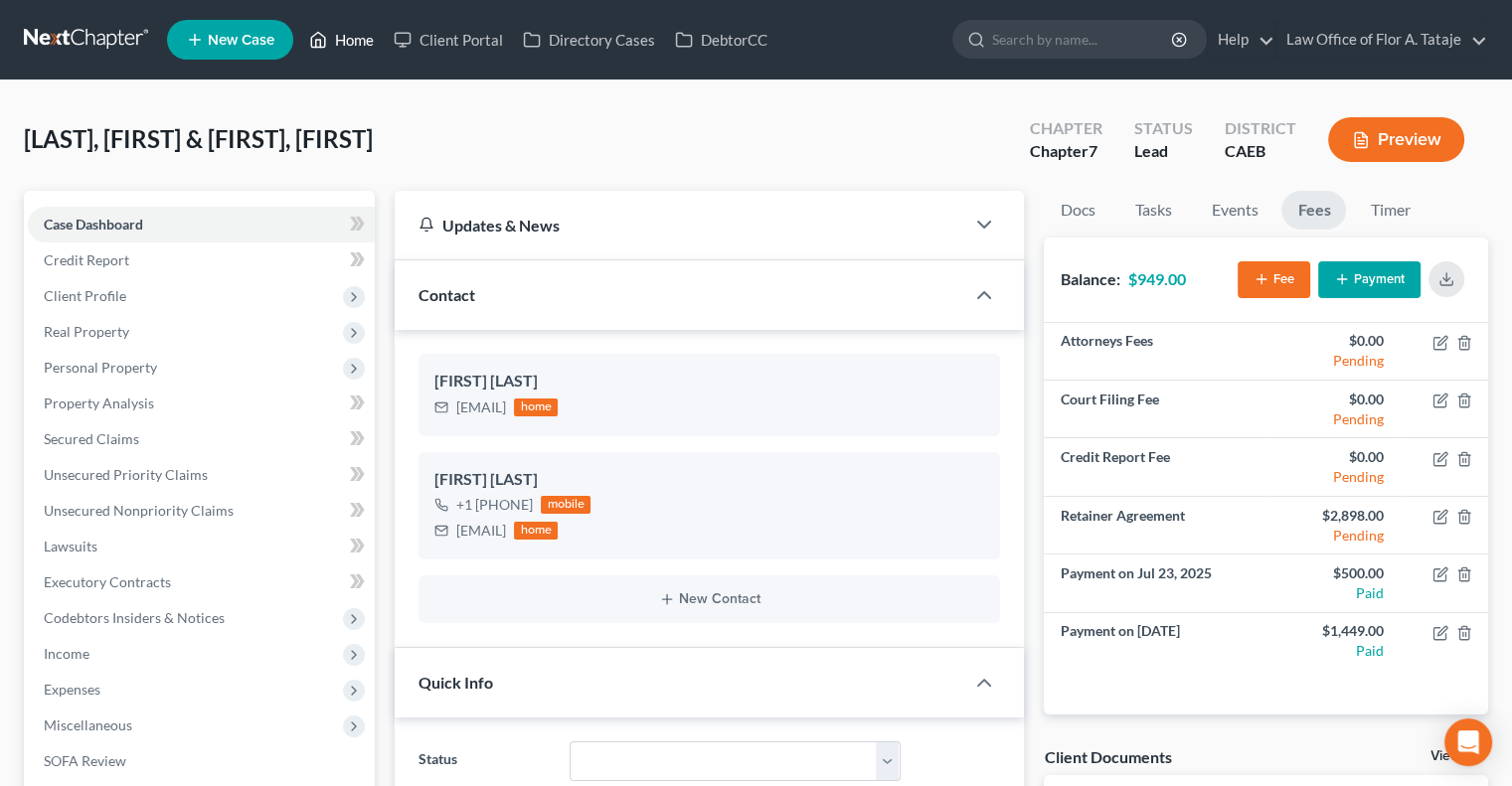 click on "Home" at bounding box center [341, 40] 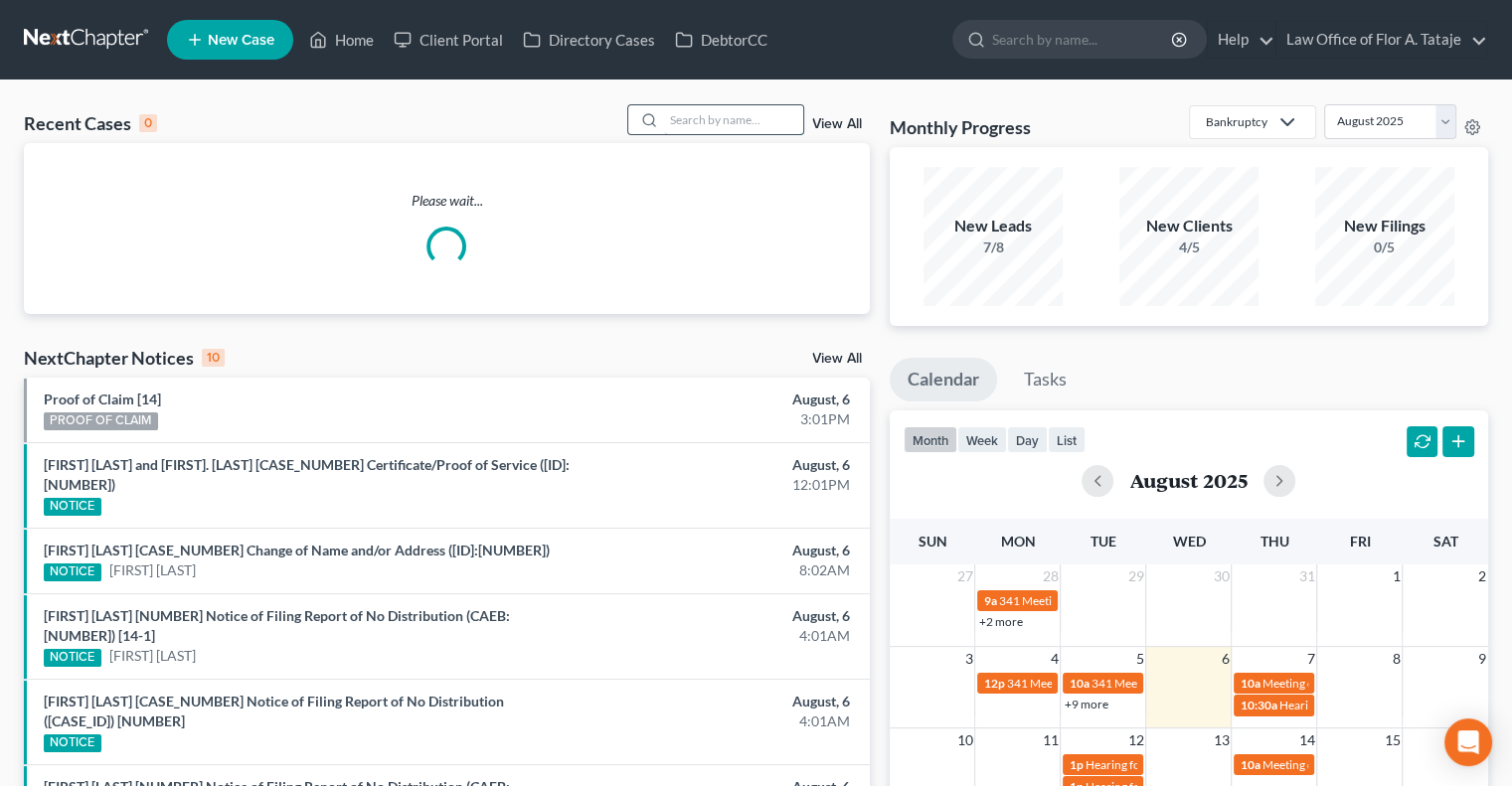 click at bounding box center [734, 119] 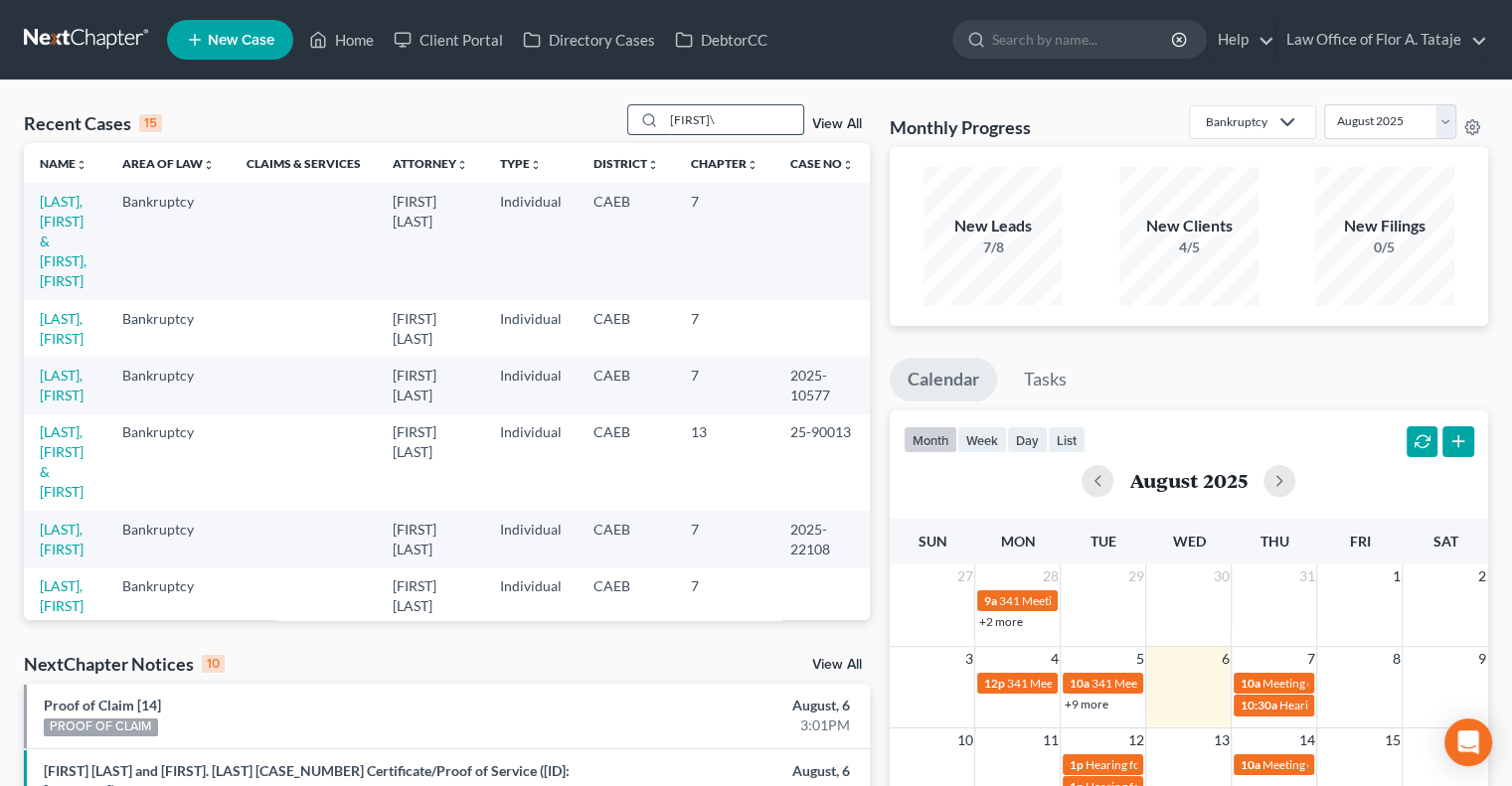 type on "juan" 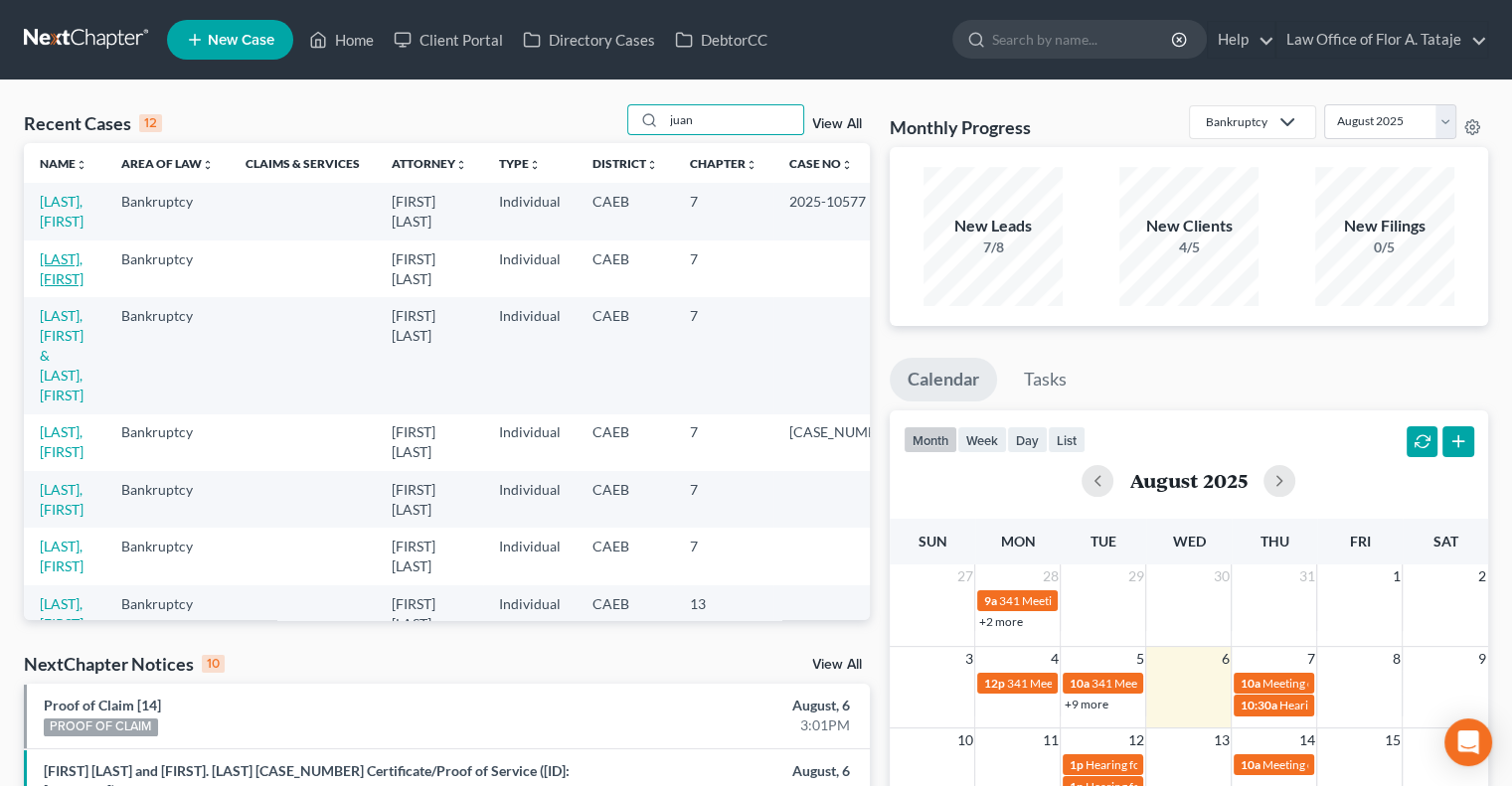 click on "[LAST], [FIRST]" at bounding box center (62, 268) 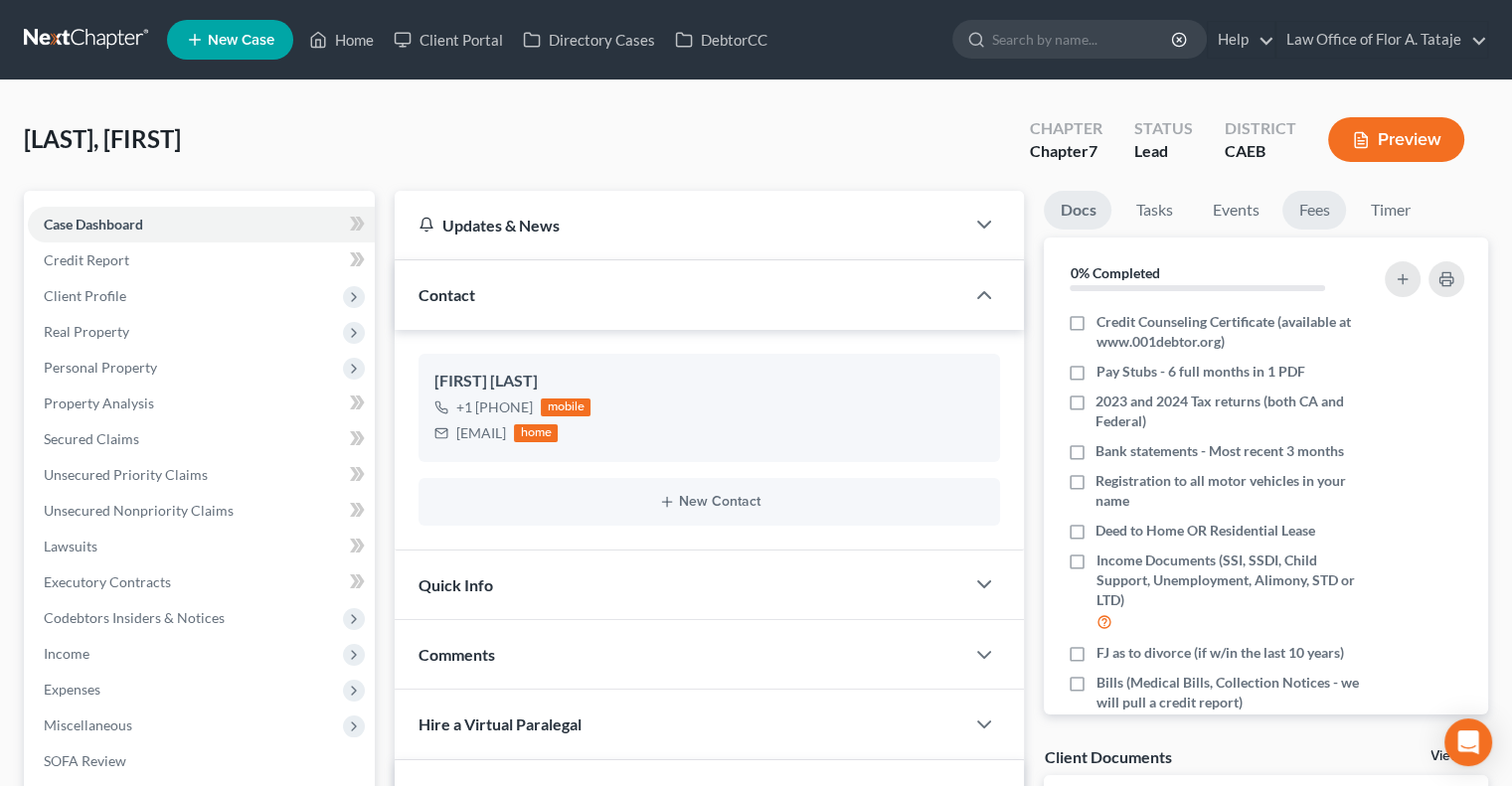 click on "Fees" at bounding box center [1314, 210] 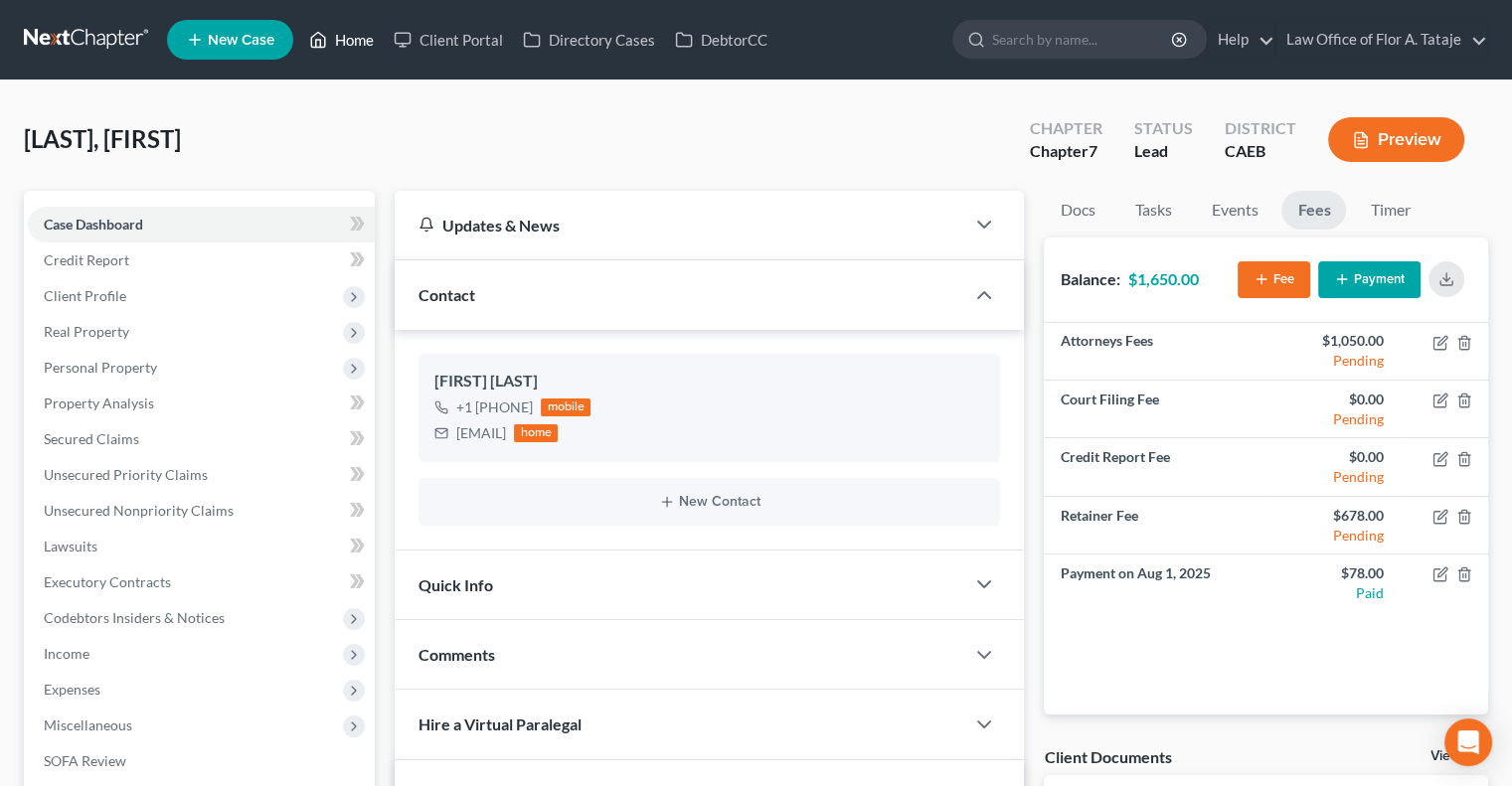click on "Home" at bounding box center (341, 40) 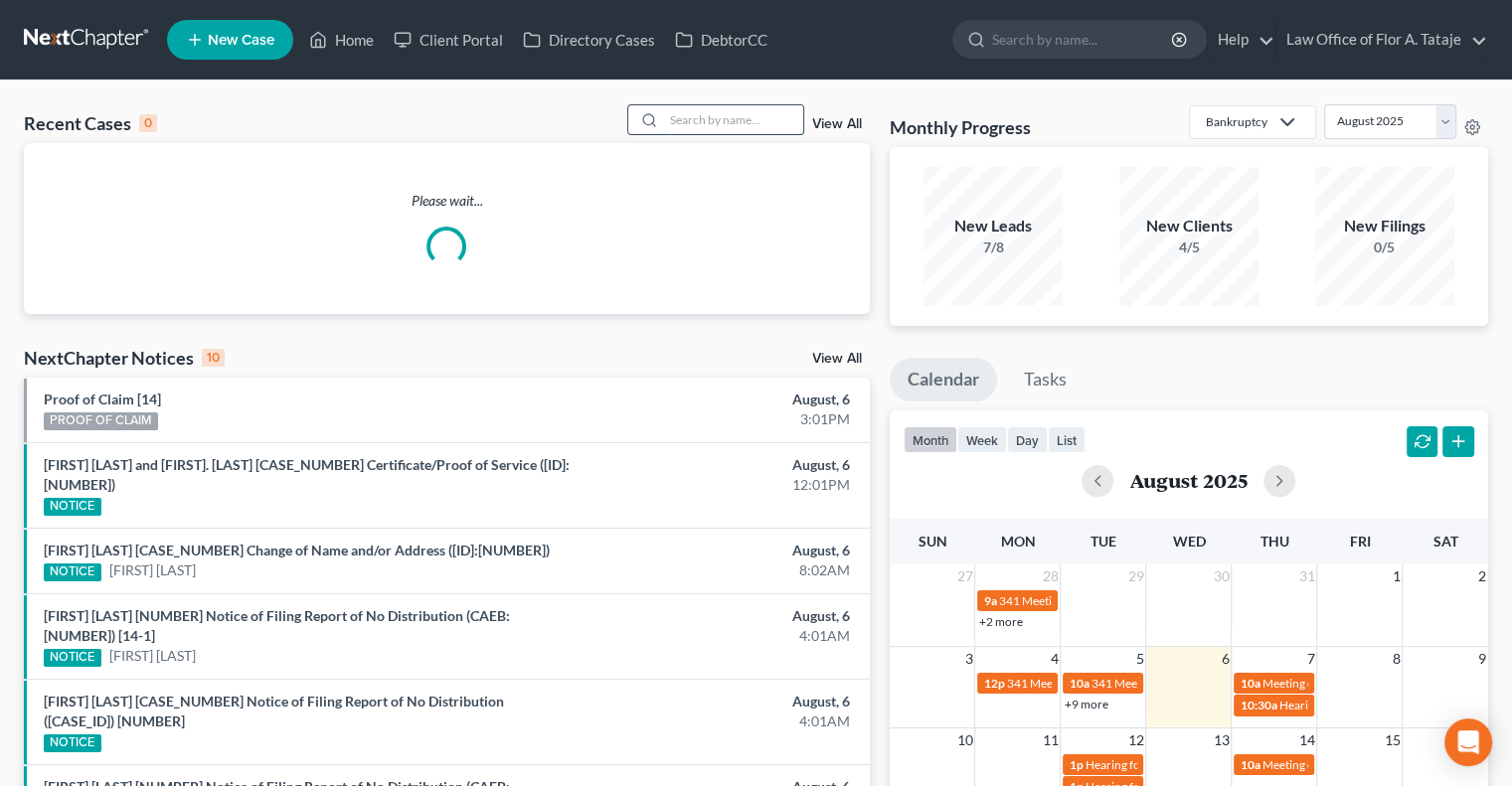 click at bounding box center [734, 119] 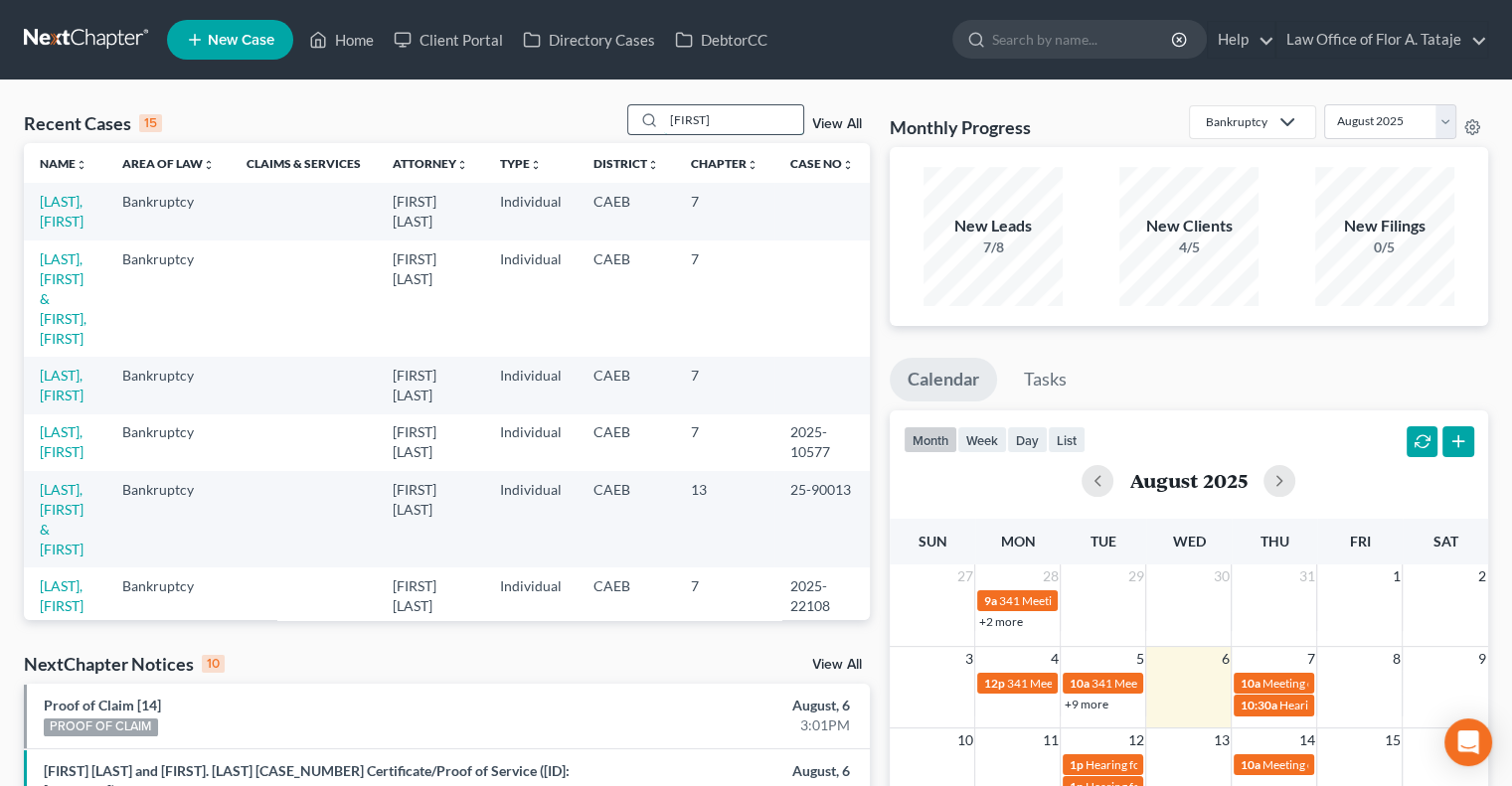 type on "[FIRST]" 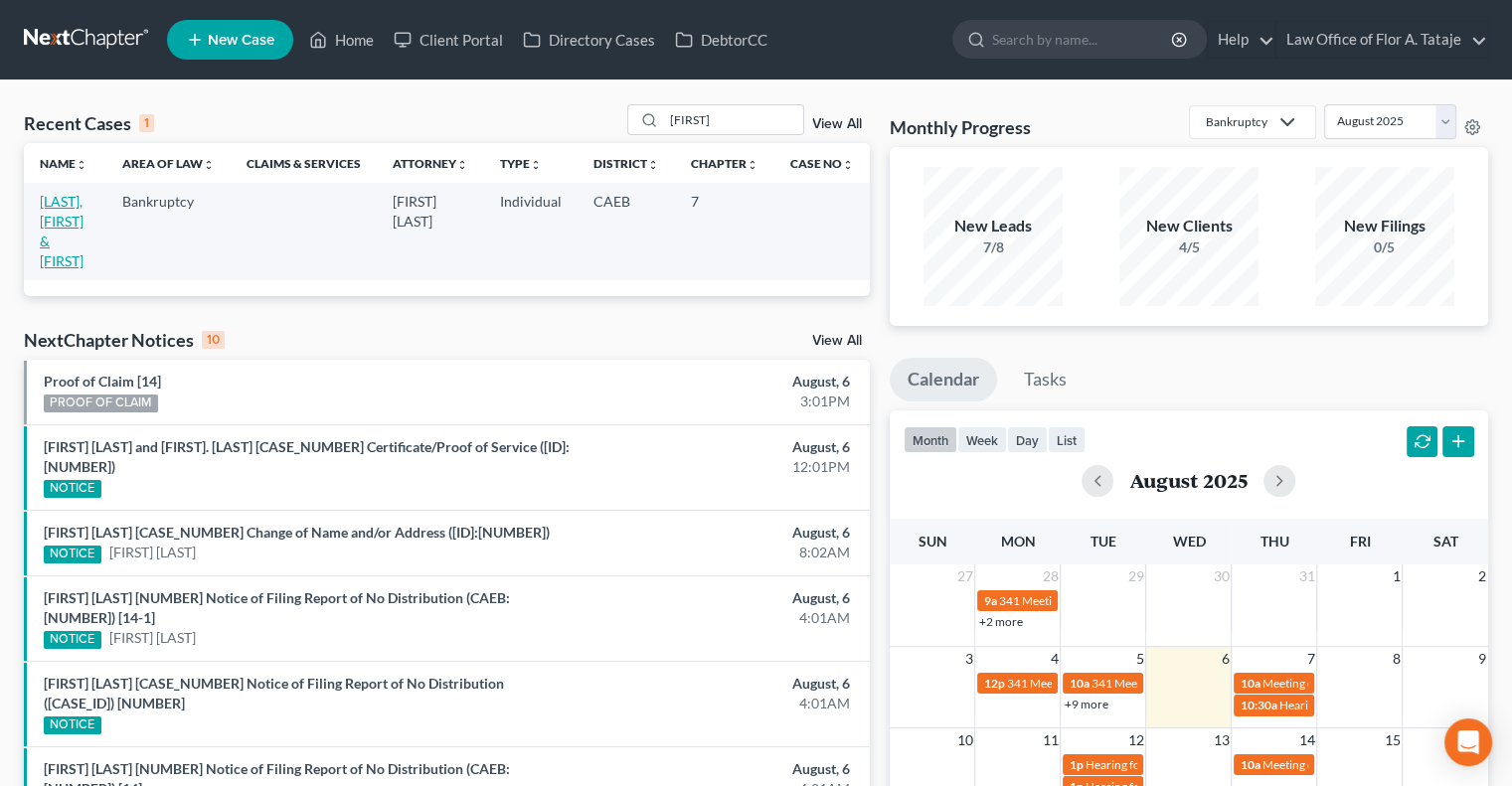 click on "[LAST], [FIRST] & [FIRST]" at bounding box center [62, 231] 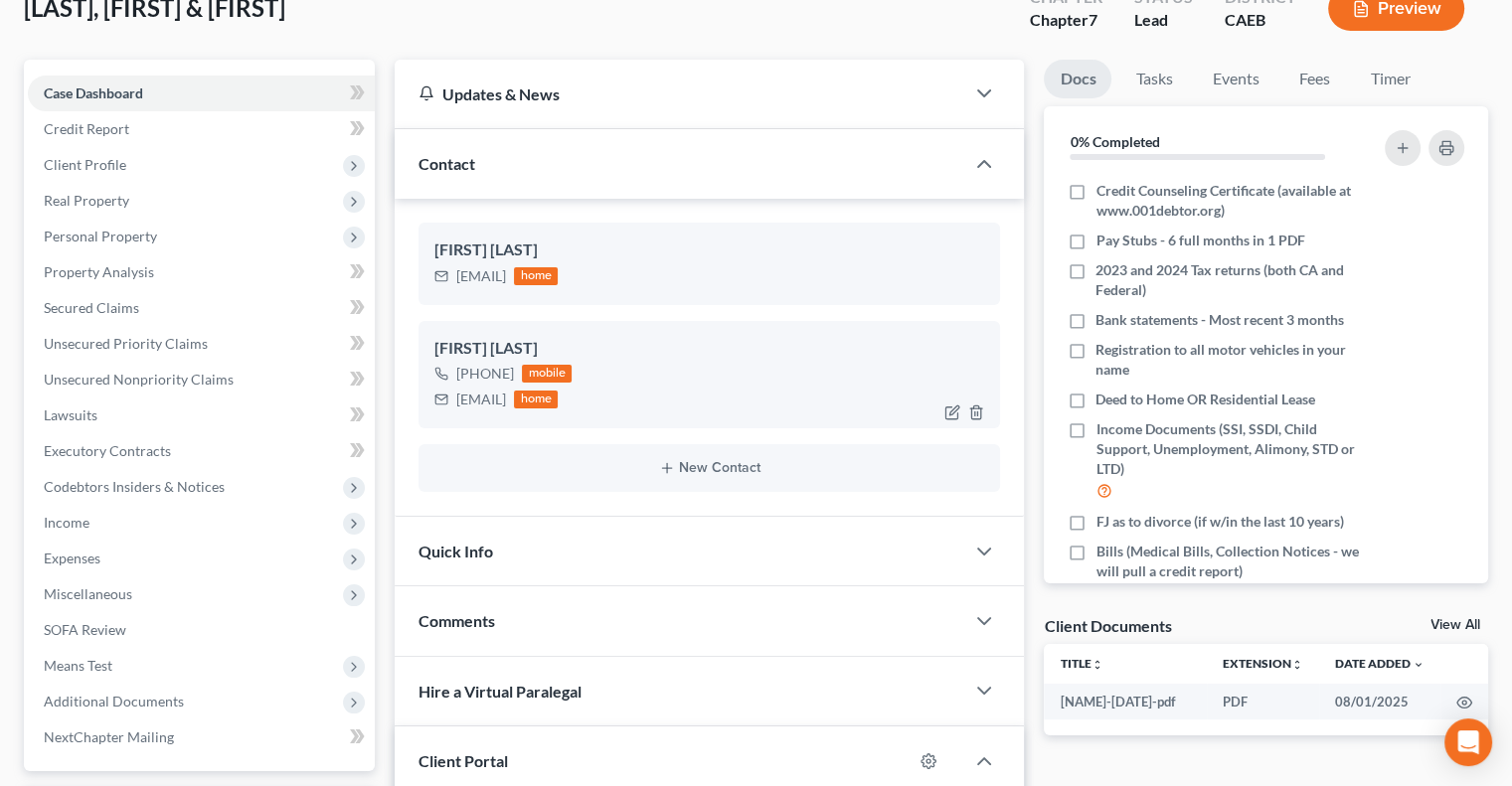 scroll, scrollTop: 109, scrollLeft: 0, axis: vertical 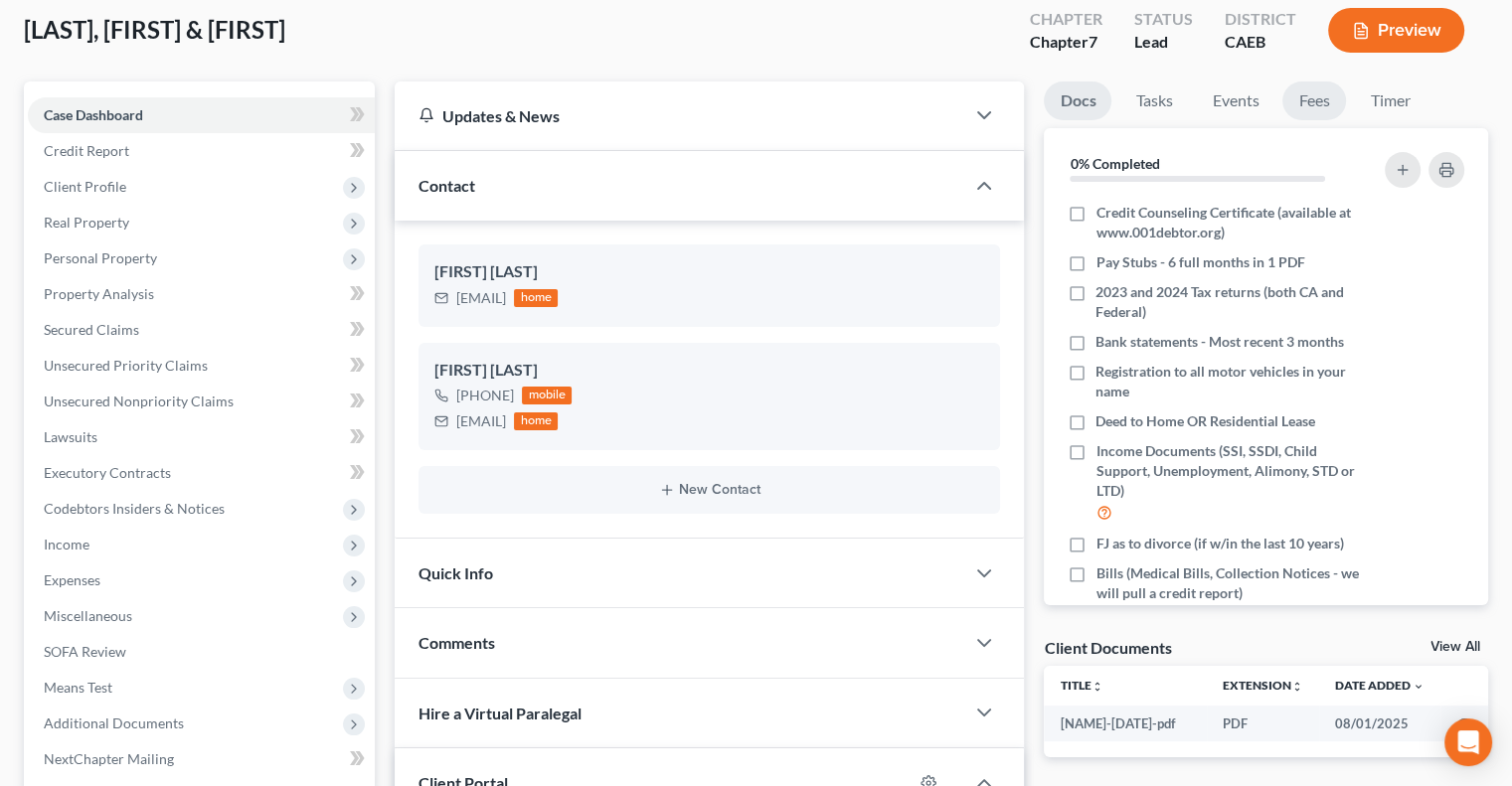 click on "Fees" at bounding box center [1314, 100] 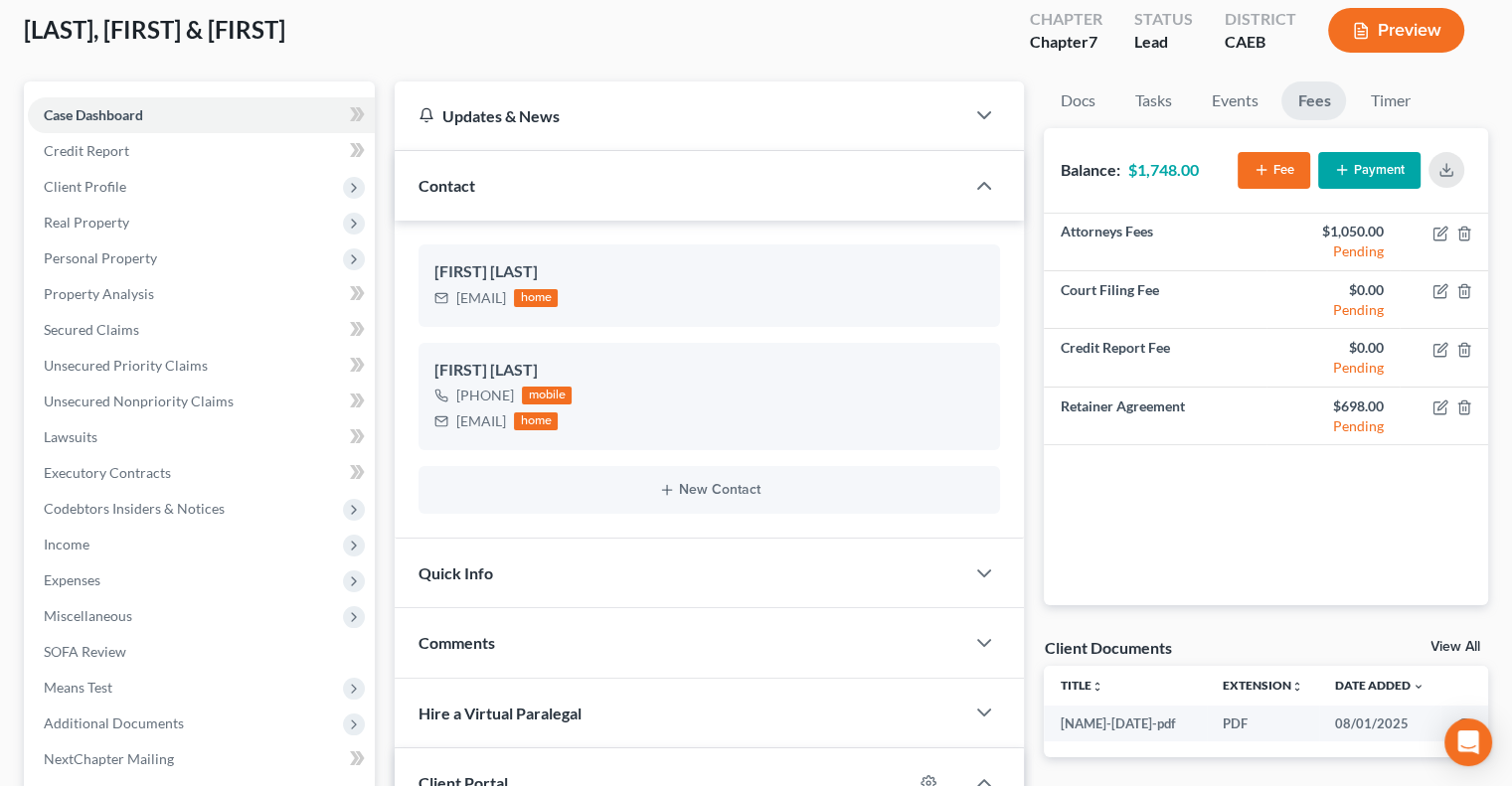 click 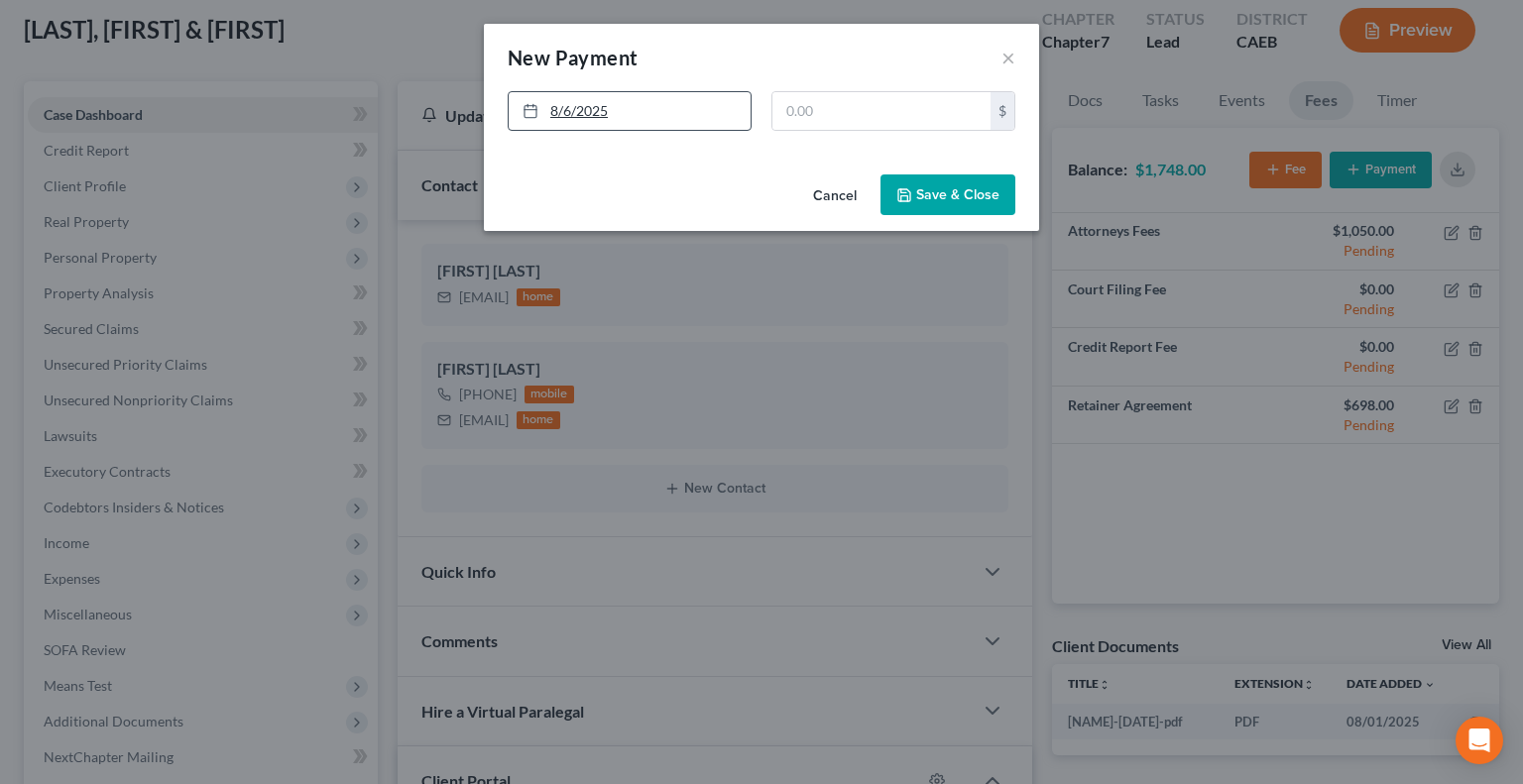 click on "8/6/2025" at bounding box center [630, 111] 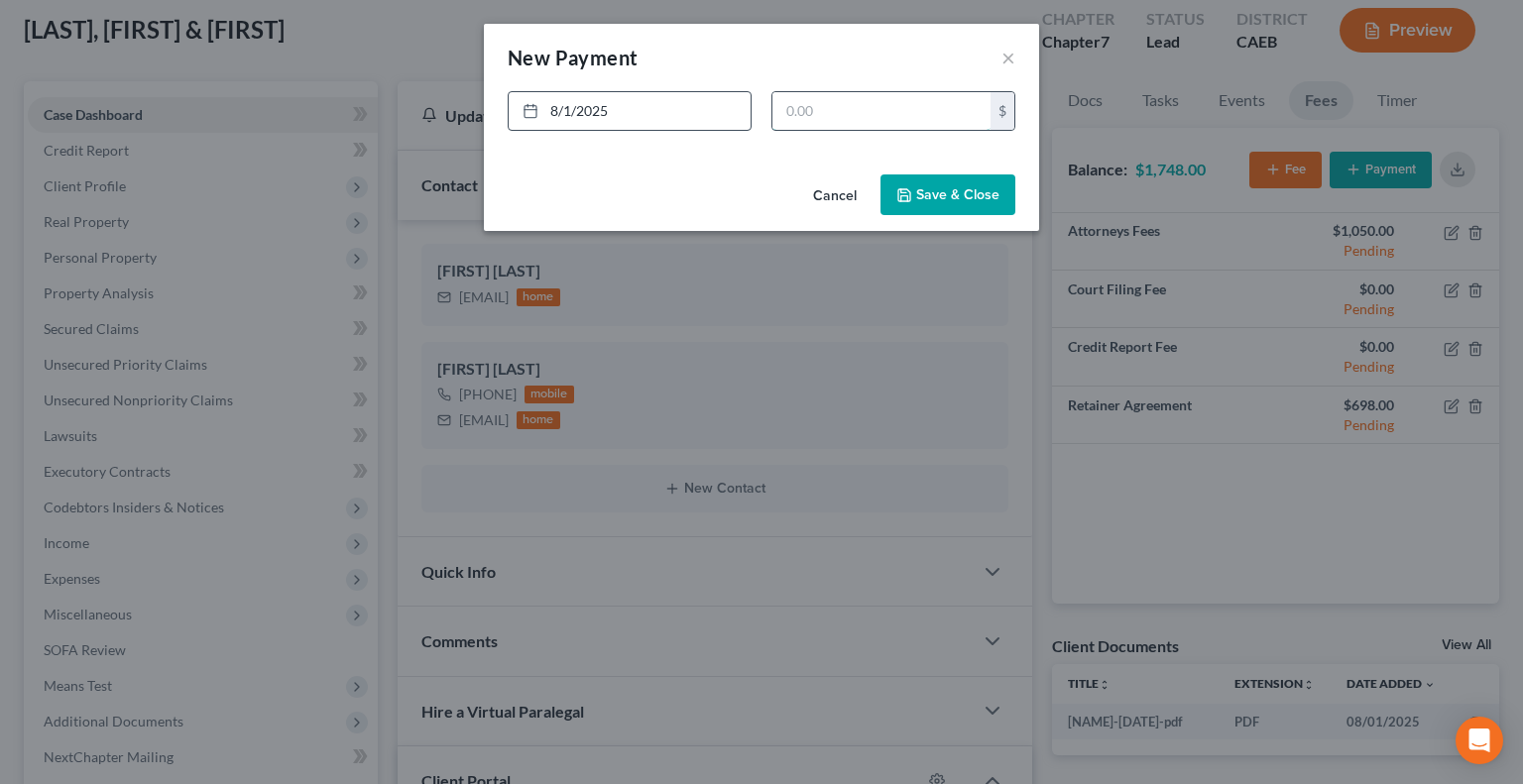click at bounding box center [881, 111] 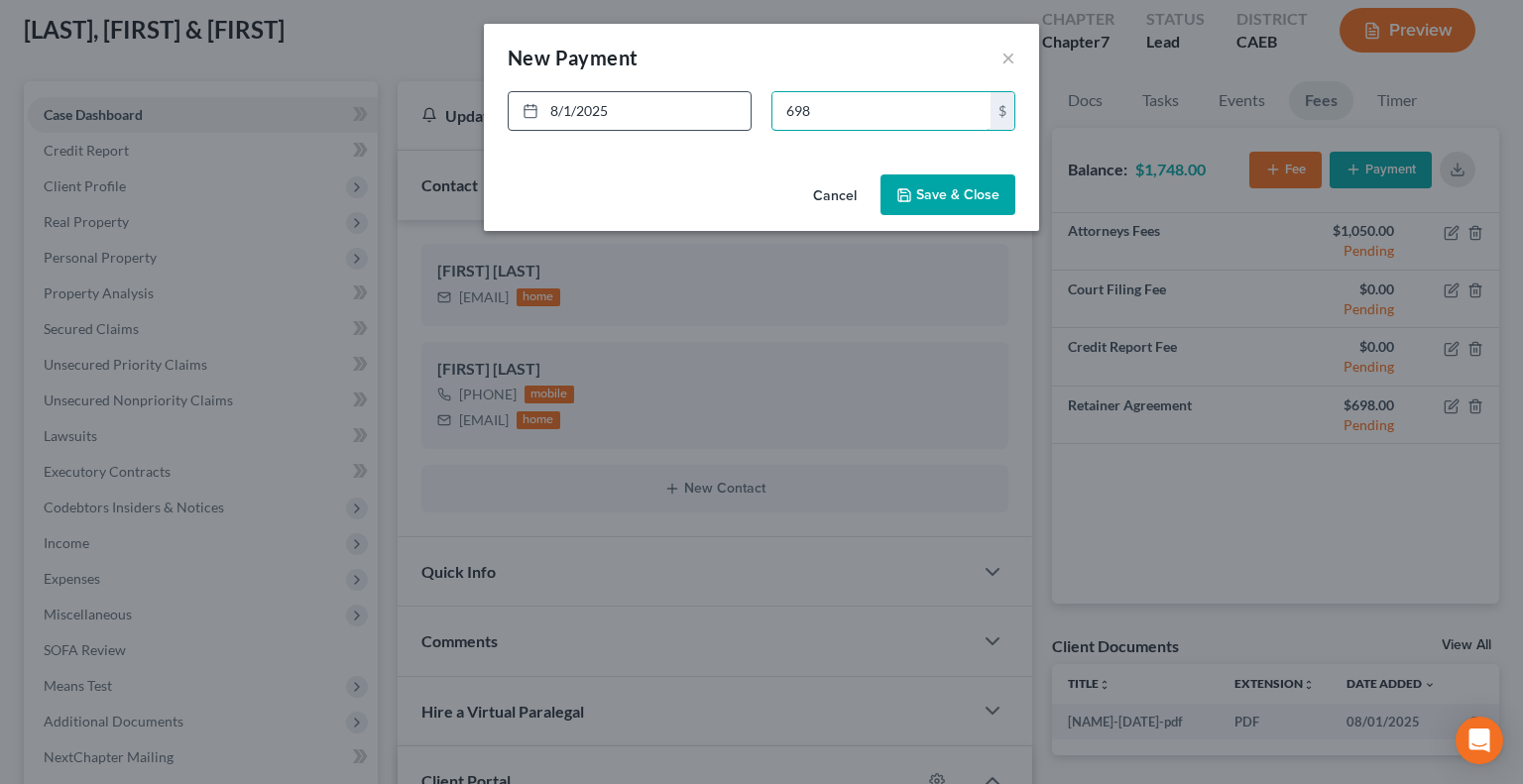 type on "698" 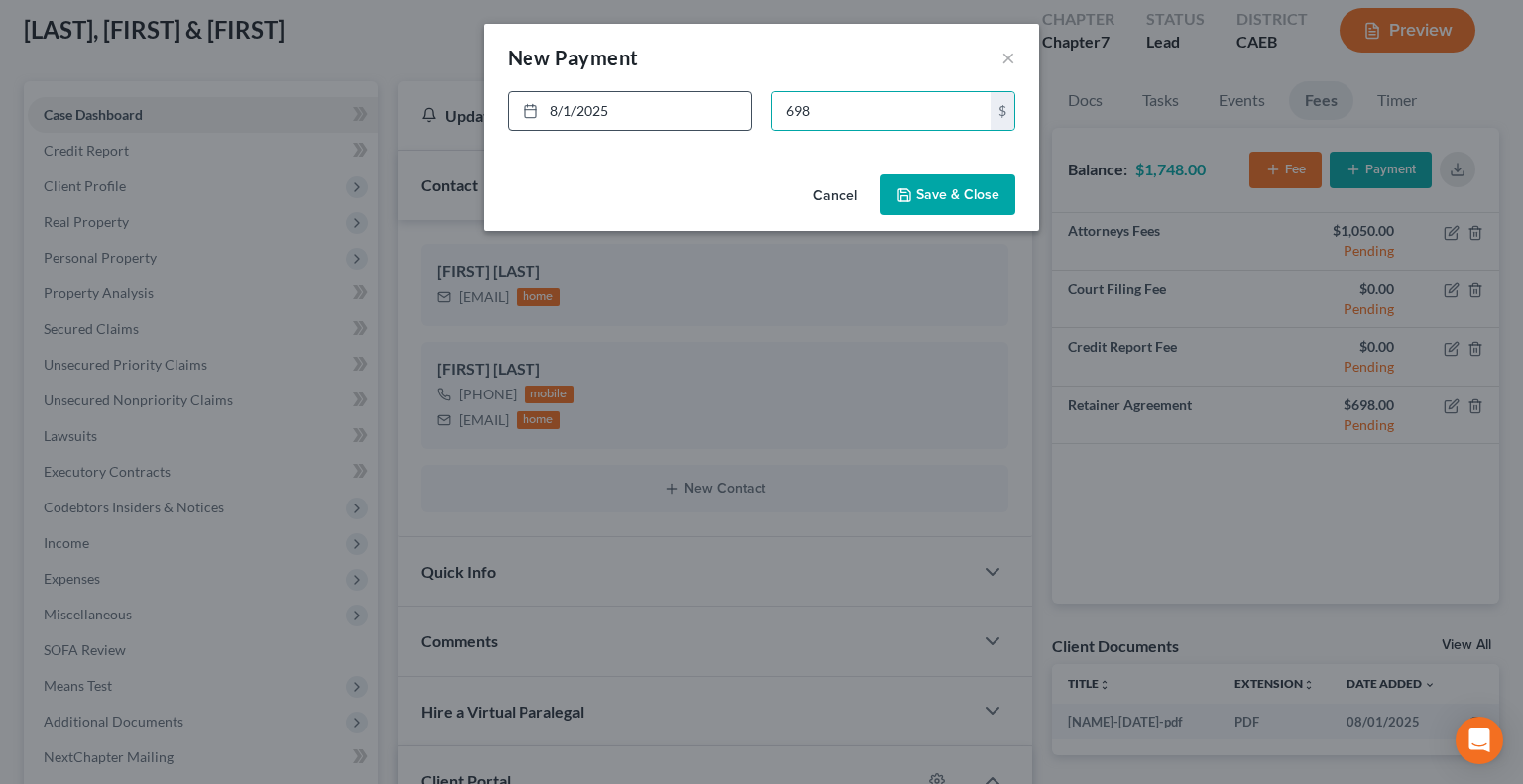 click on "Save & Close" at bounding box center (948, 195) 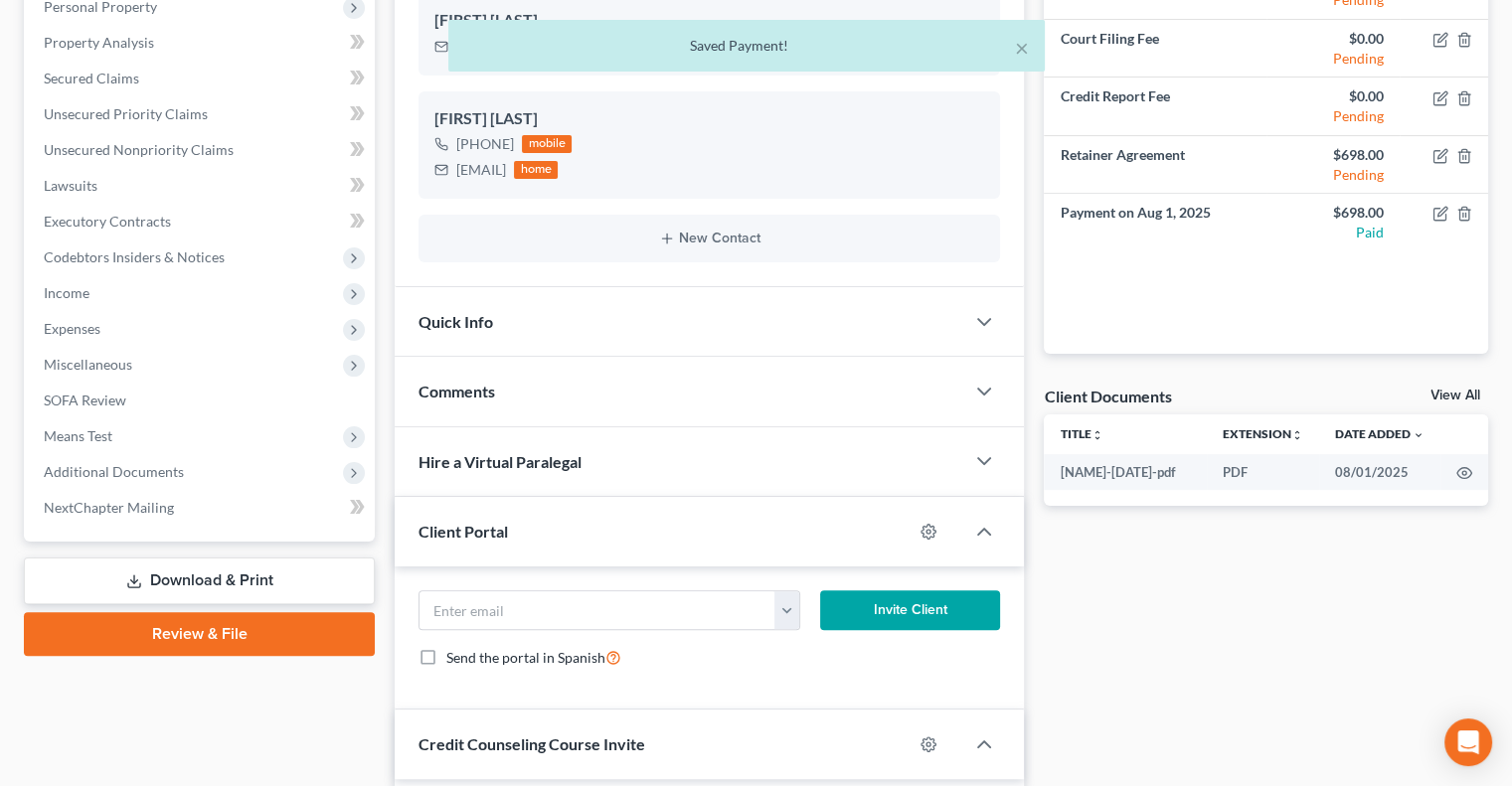scroll, scrollTop: 381, scrollLeft: 0, axis: vertical 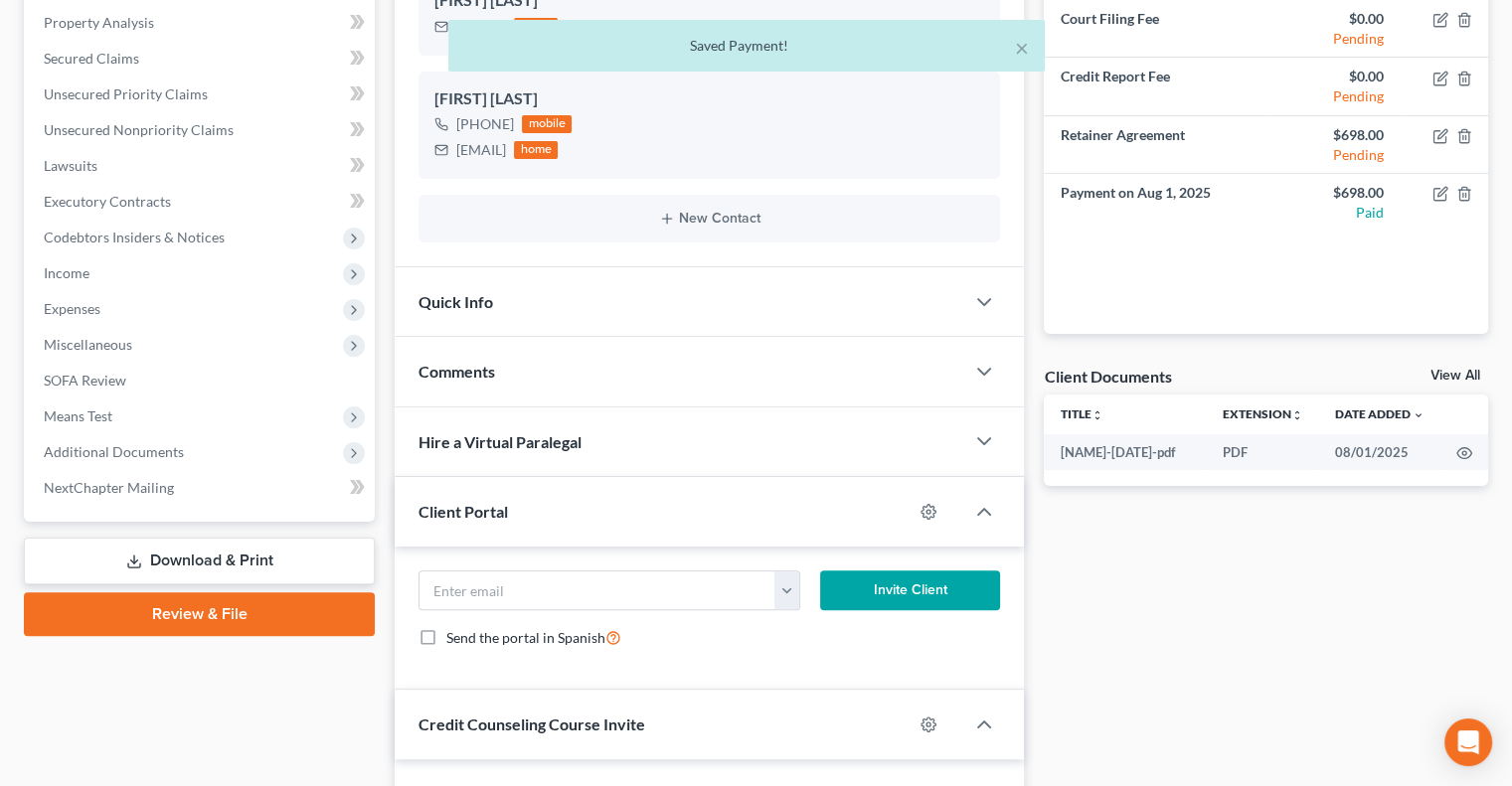 click on "Hire a Virtual Paralegal" at bounding box center [679, 441] 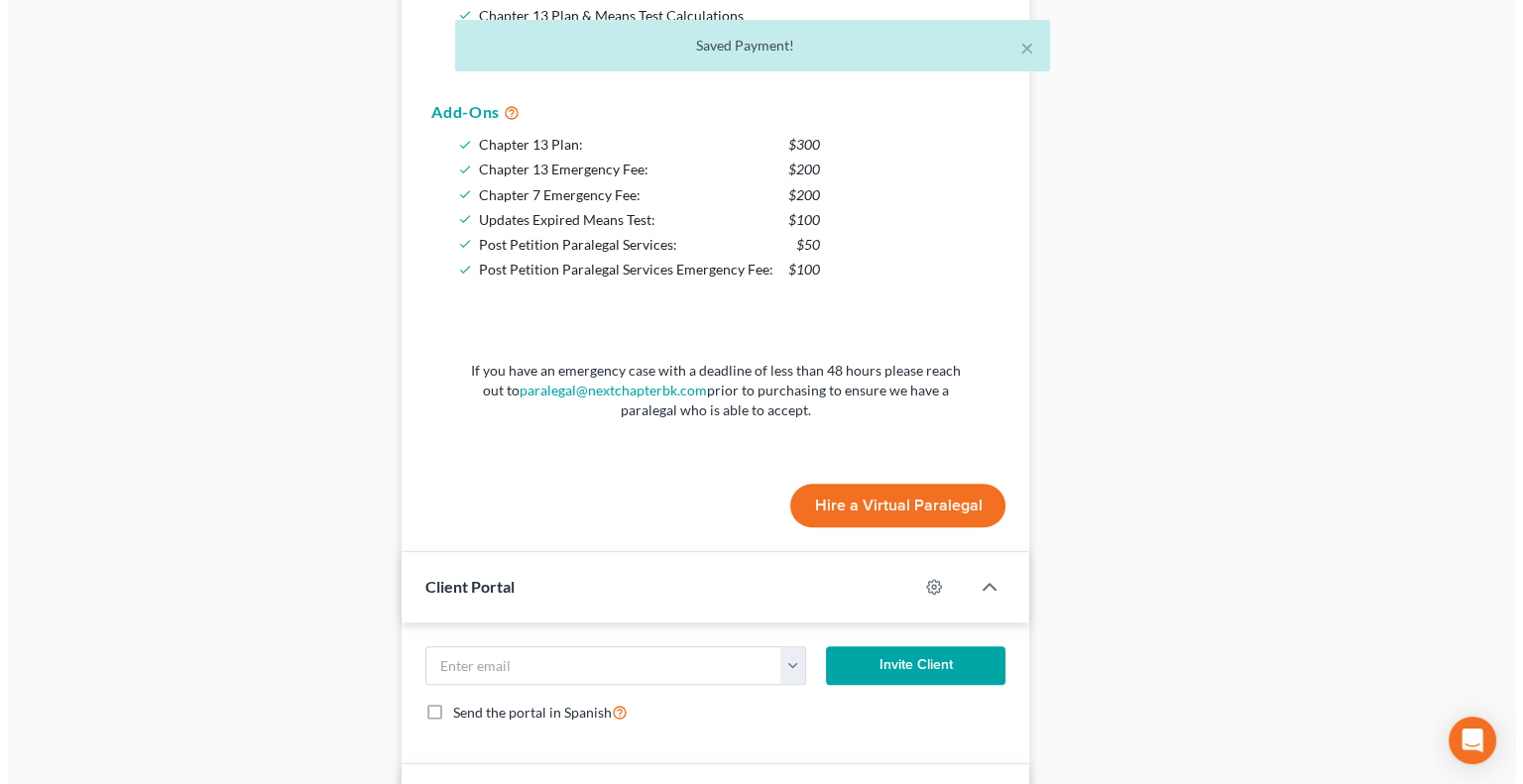 scroll, scrollTop: 1229, scrollLeft: 0, axis: vertical 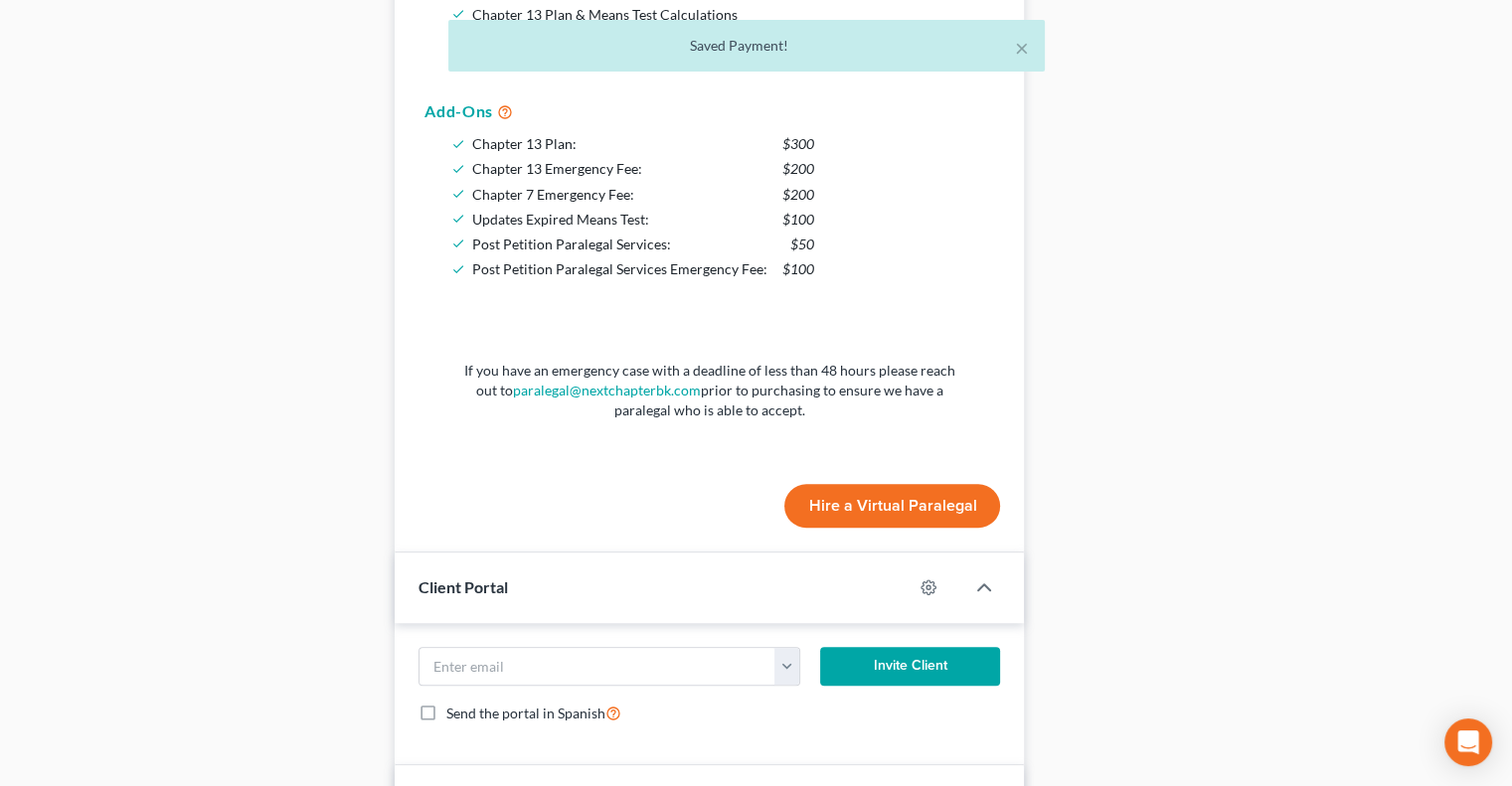 click on "Hire a Virtual Paralegal" at bounding box center (892, 506) 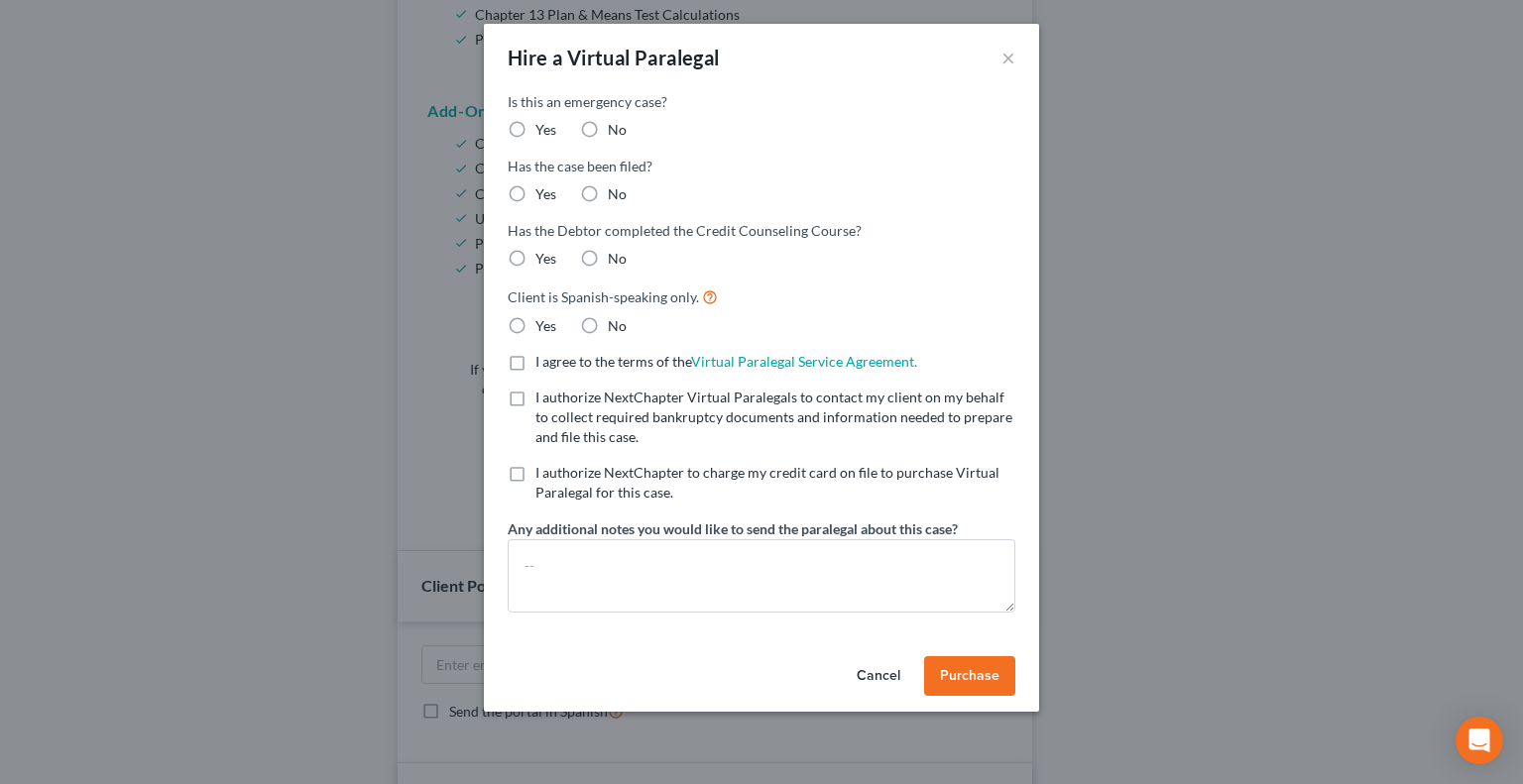 click on "No" at bounding box center (617, 130) 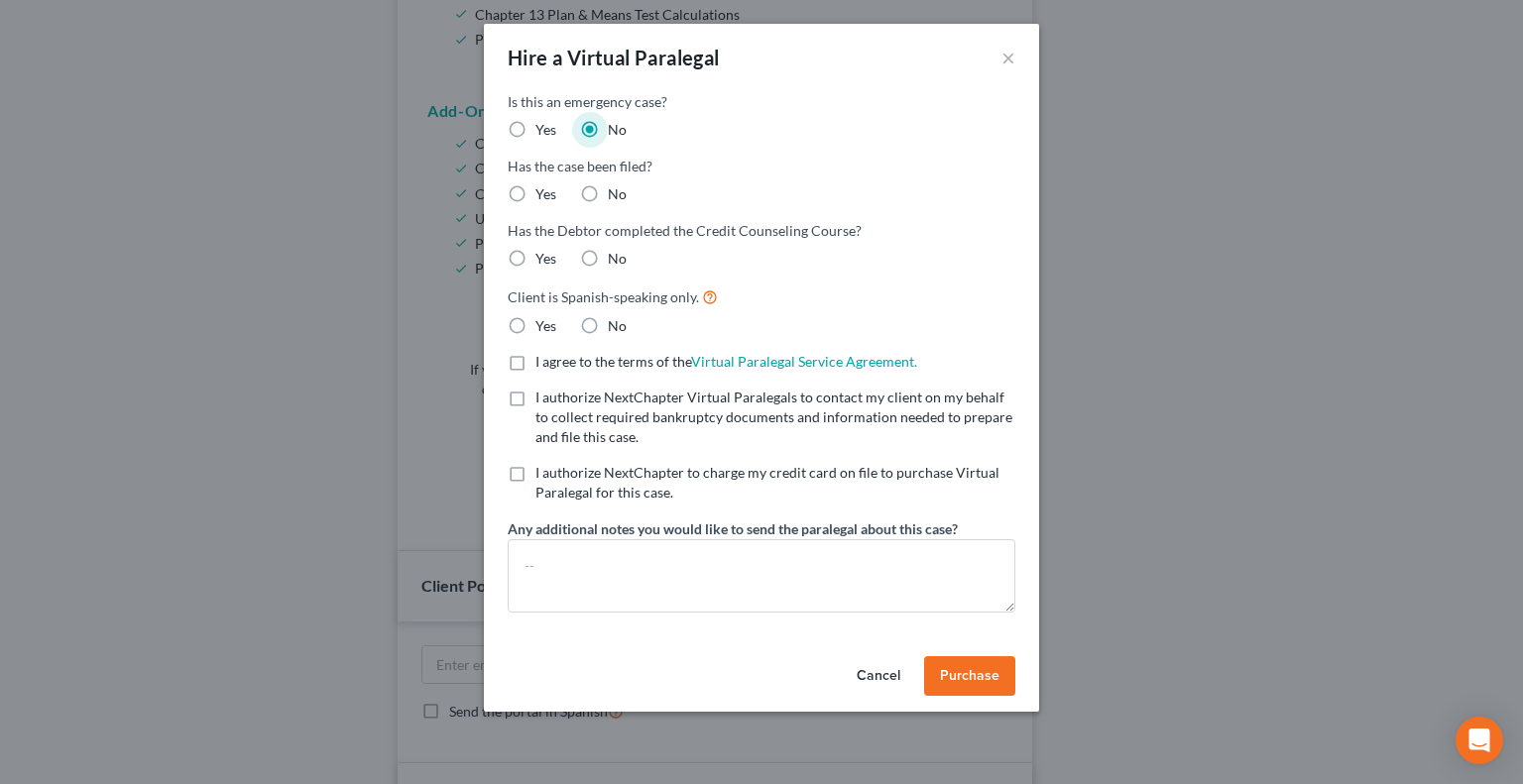 click on "No" at bounding box center [617, 194] 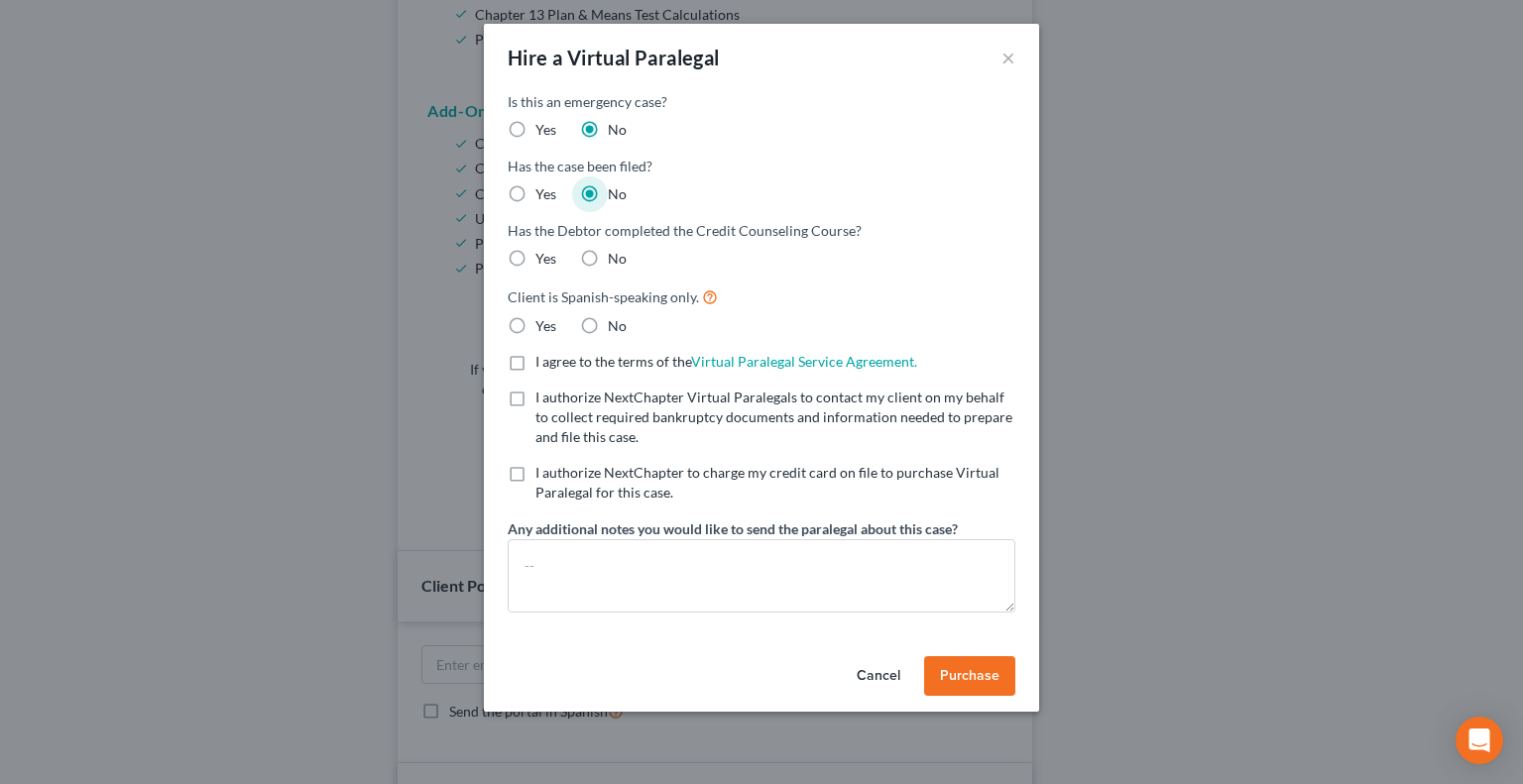 click on "No" at bounding box center [617, 259] 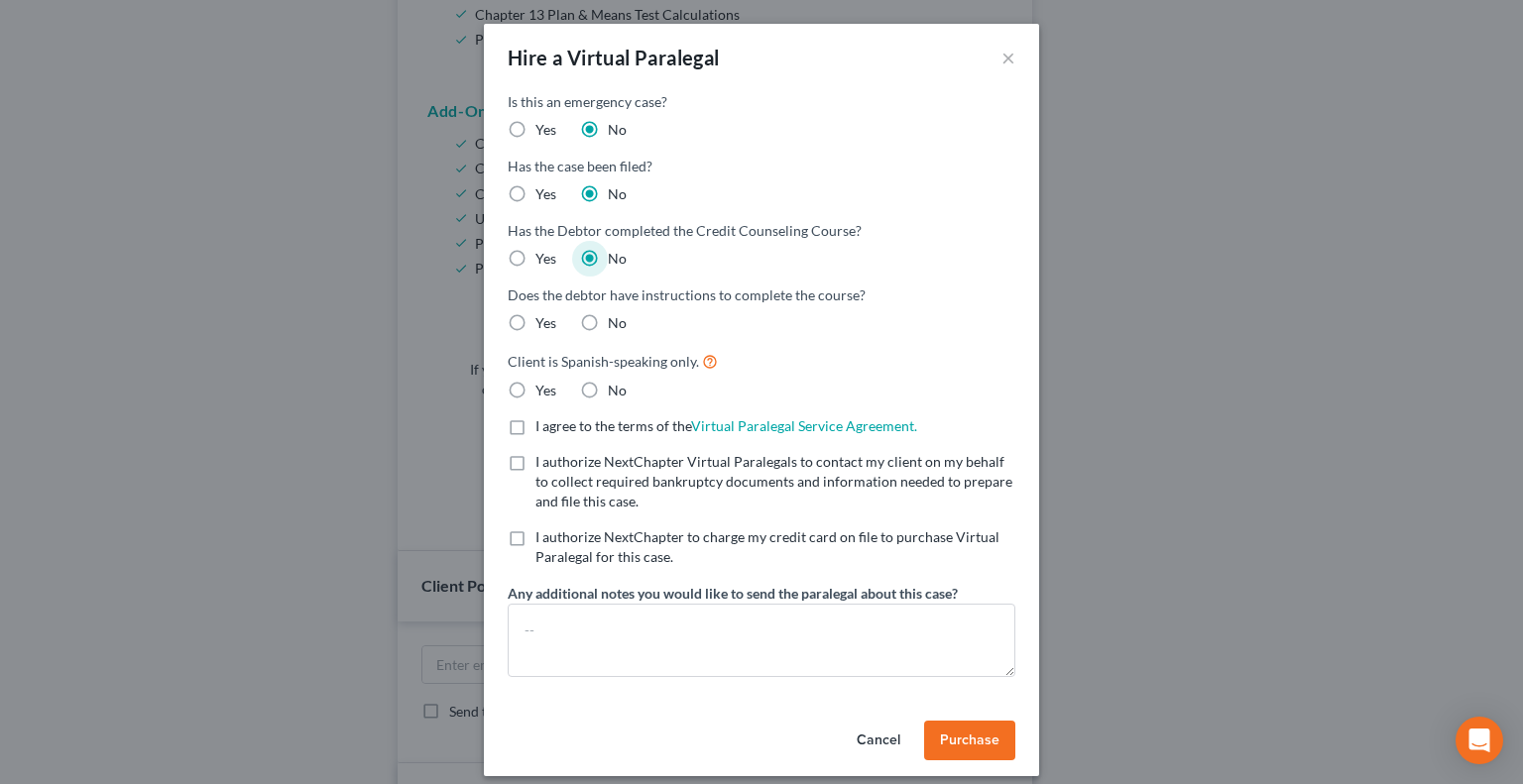 click on "No" at bounding box center (617, 323) 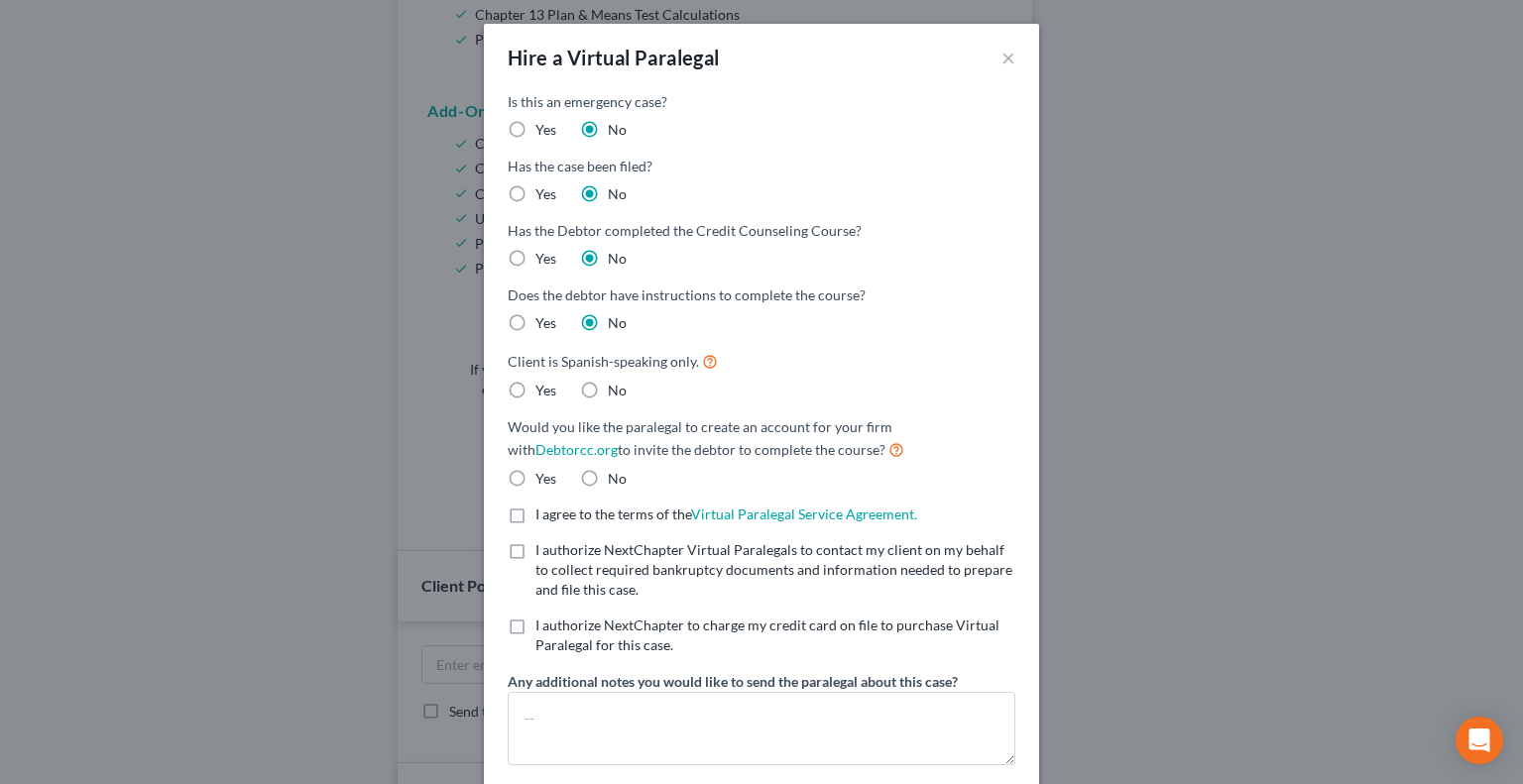 click on "No" at bounding box center (617, 391) 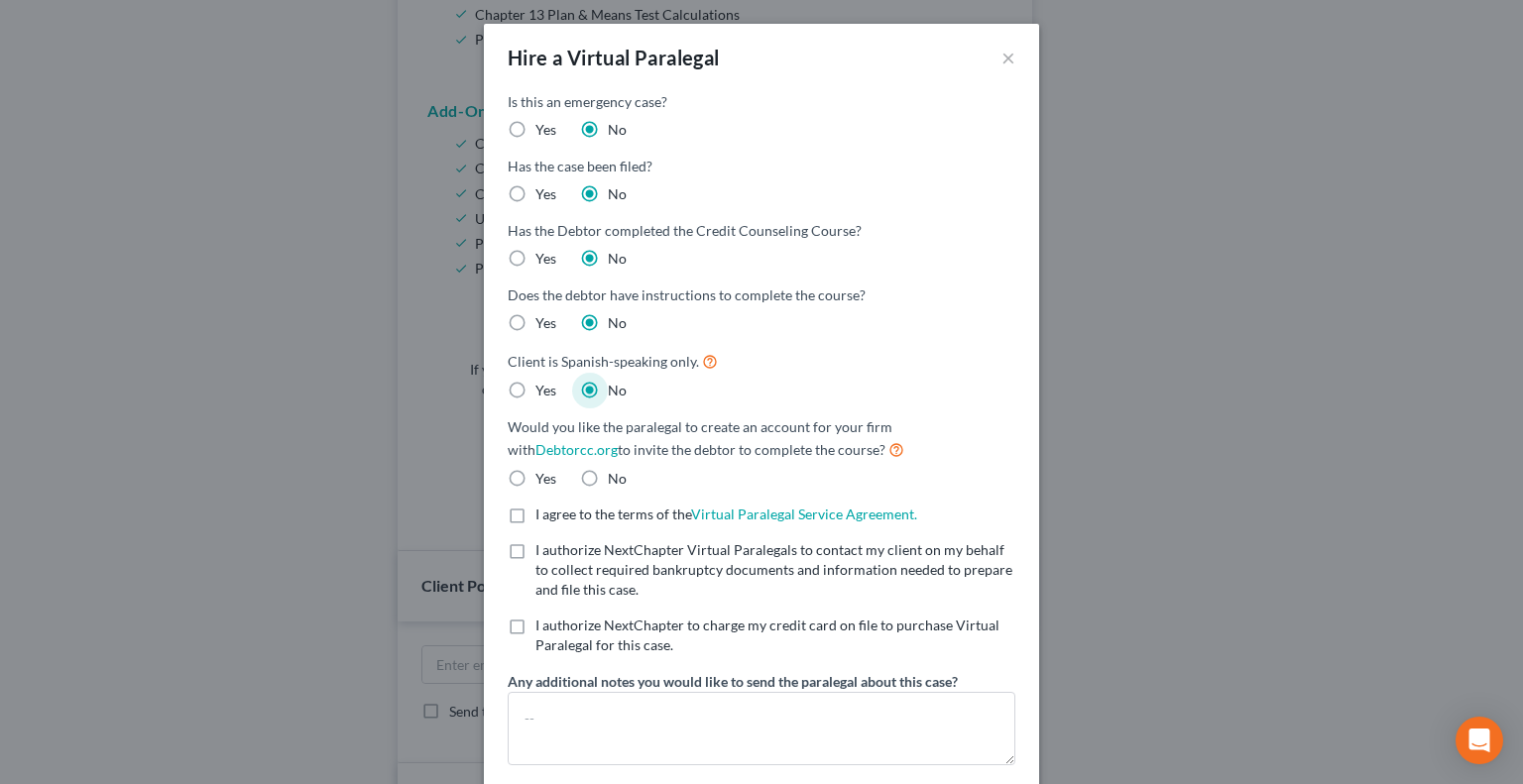 click on "Yes" at bounding box center (545, 479) 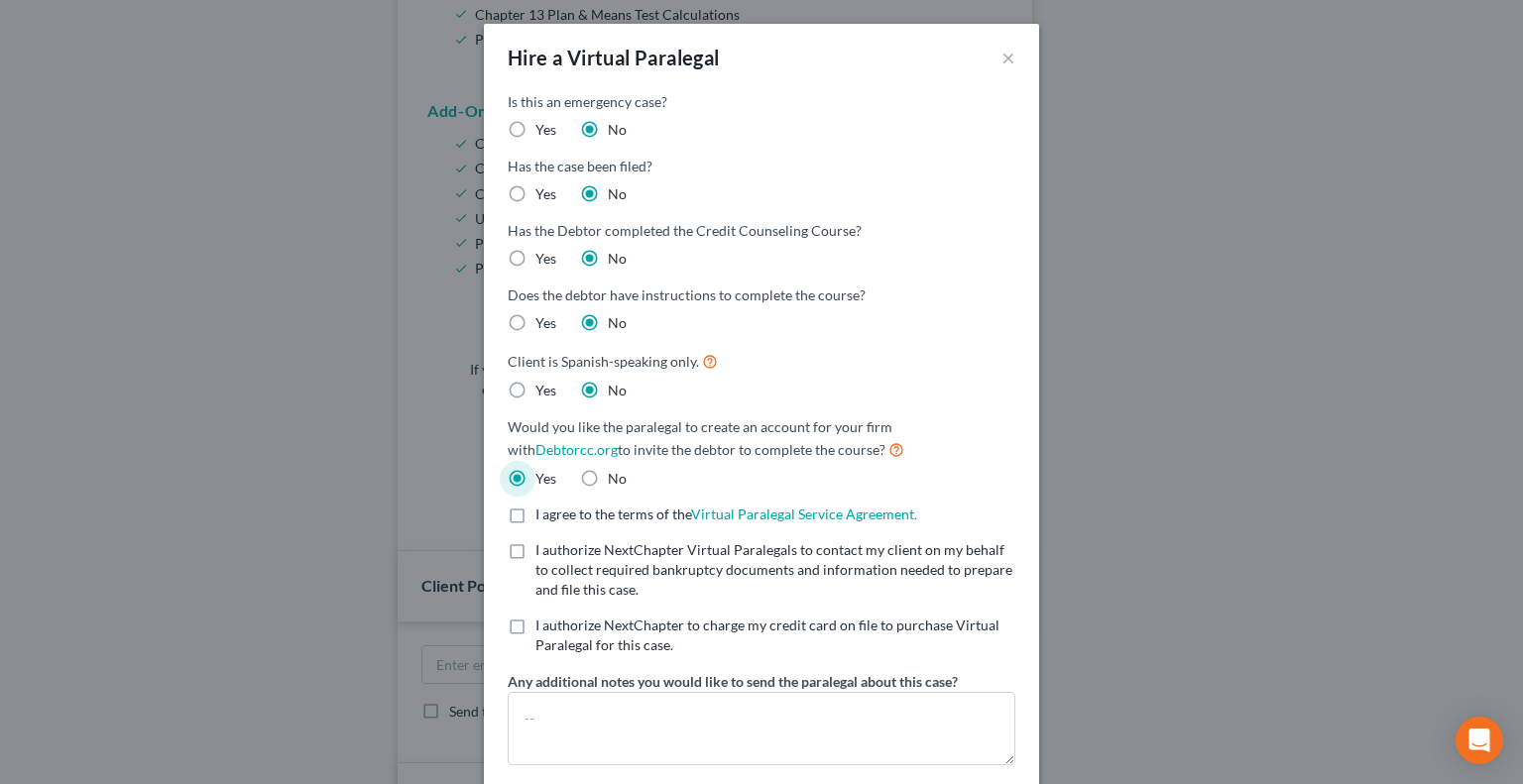 click on "I agree to the terms of the  Virtual Paralegal Service Agreement.   (Updates have been made to the Service Agreement. Please review!)
*
I agree to the terms of the  Virtual Paralegal Service Agreement.
*" at bounding box center (726, 514) 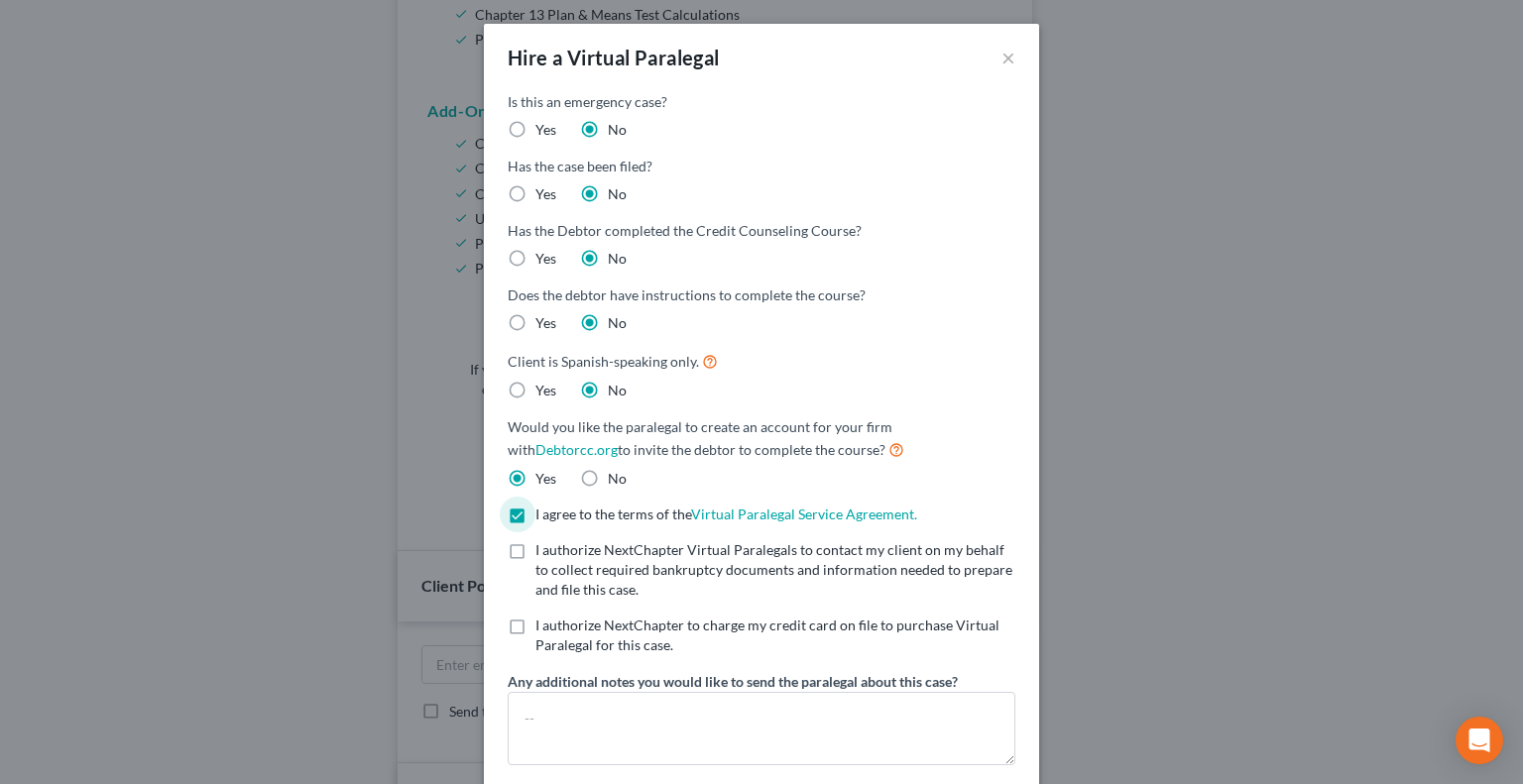 click on "I authorize NextChapter Virtual Paralegals to contact my client on my behalf to collect required bankruptcy documents and information needed to prepare and file this case.
*" at bounding box center [775, 570] 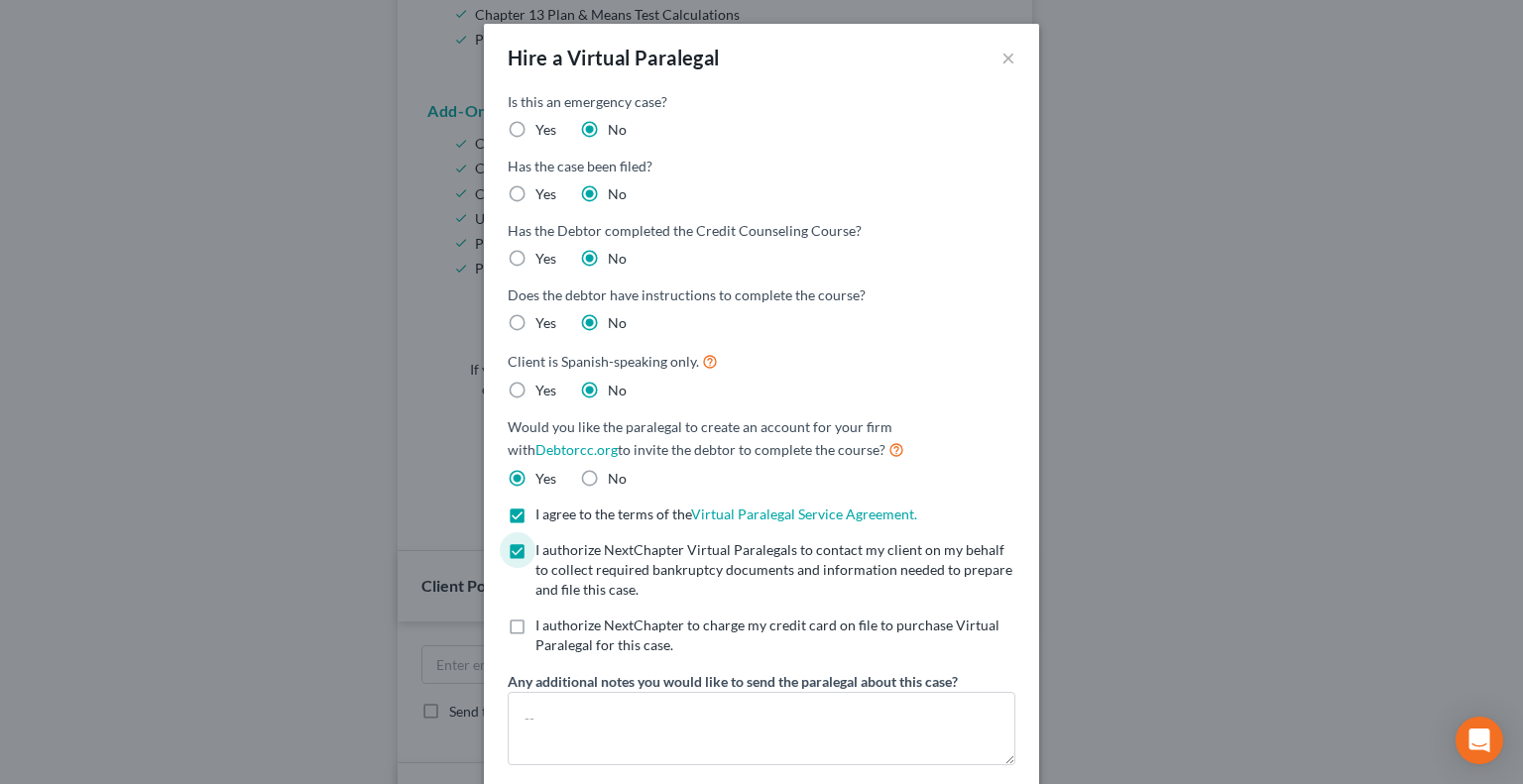click on "I authorize NextChapter to charge my credit card on file to purchase Virtual Paralegal for this case.
*" at bounding box center [775, 635] 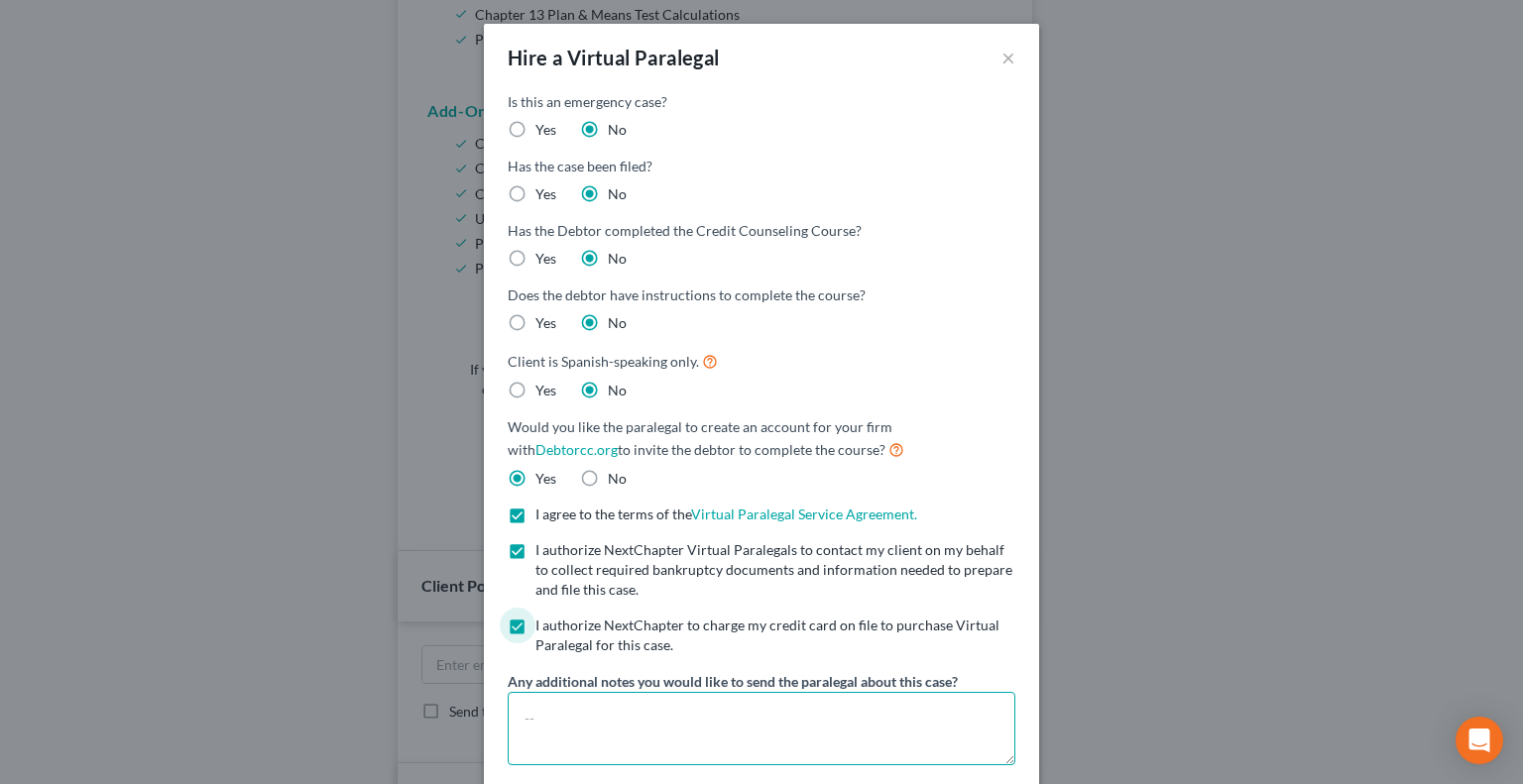 click at bounding box center (762, 728) 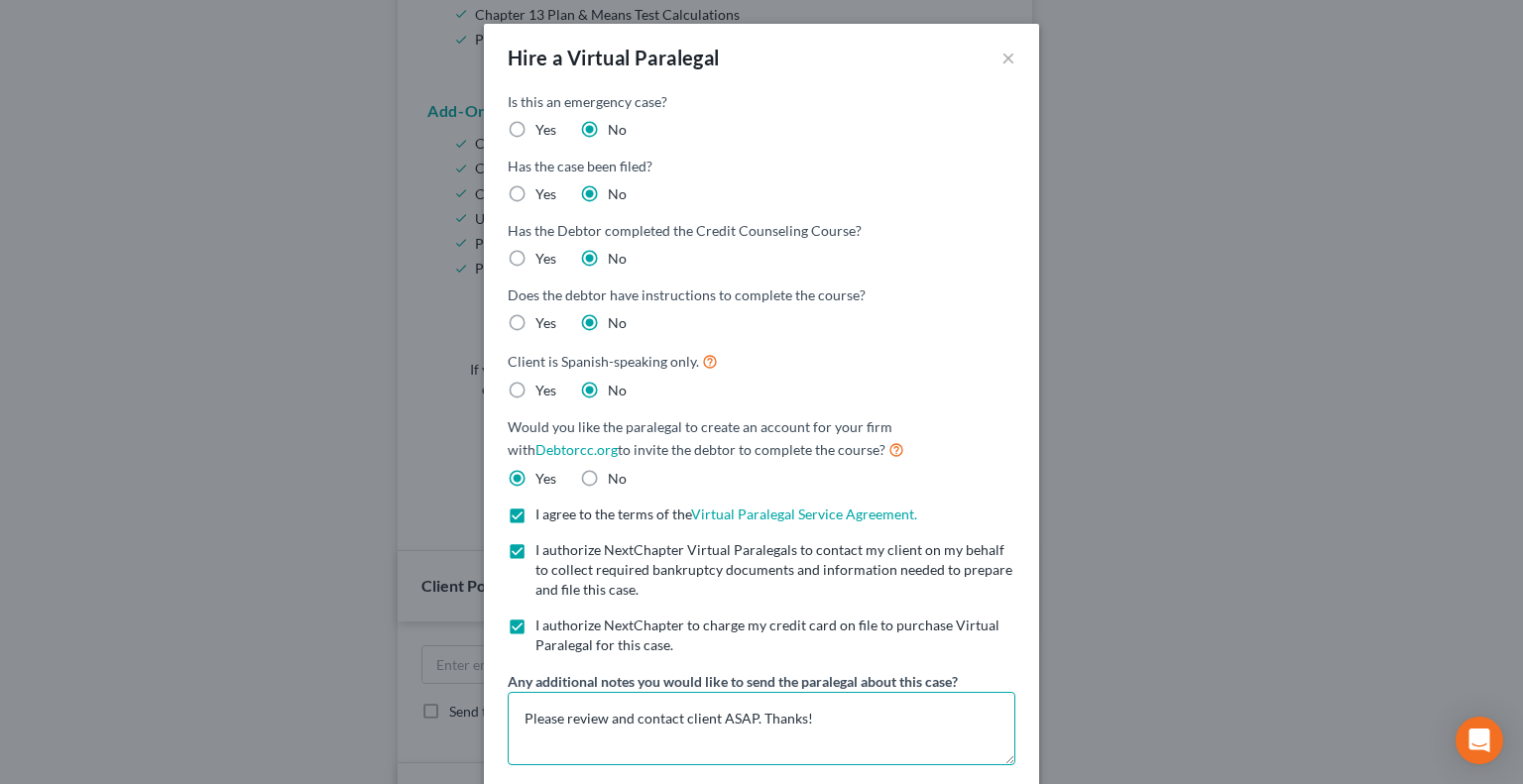 scroll, scrollTop: 103, scrollLeft: 0, axis: vertical 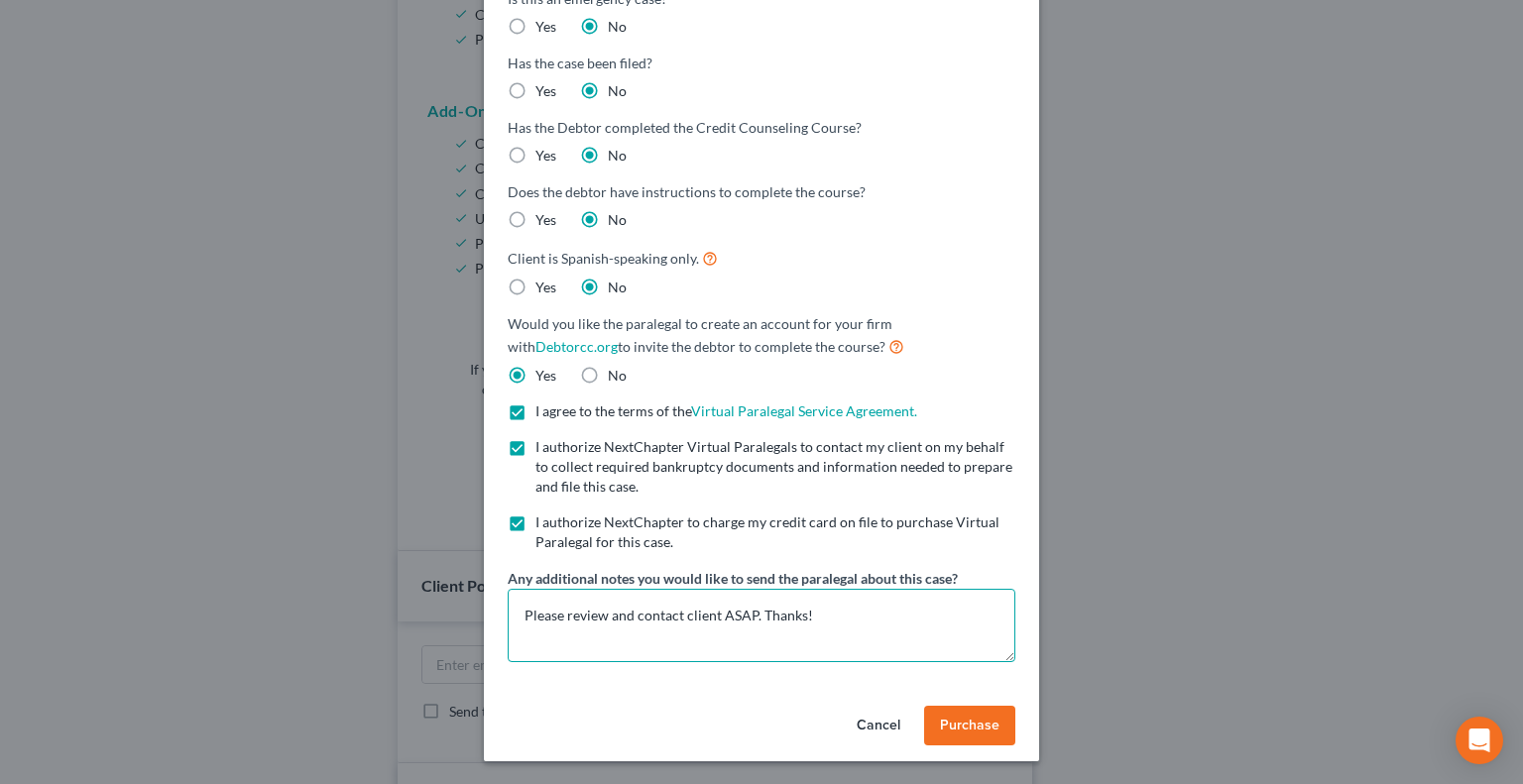 type on "Please review and contact client ASAP. Thanks!" 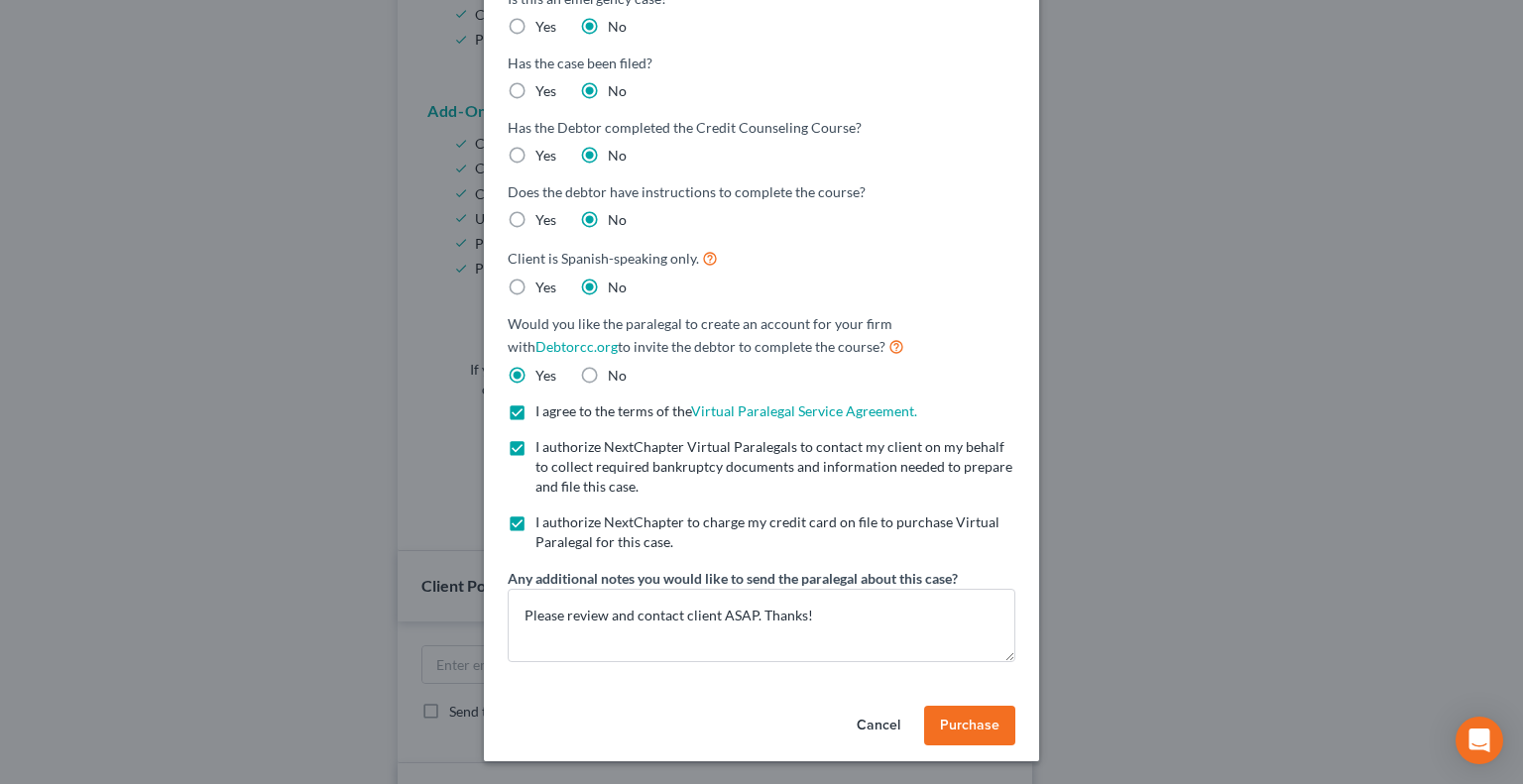 click on "Purchase" at bounding box center [970, 726] 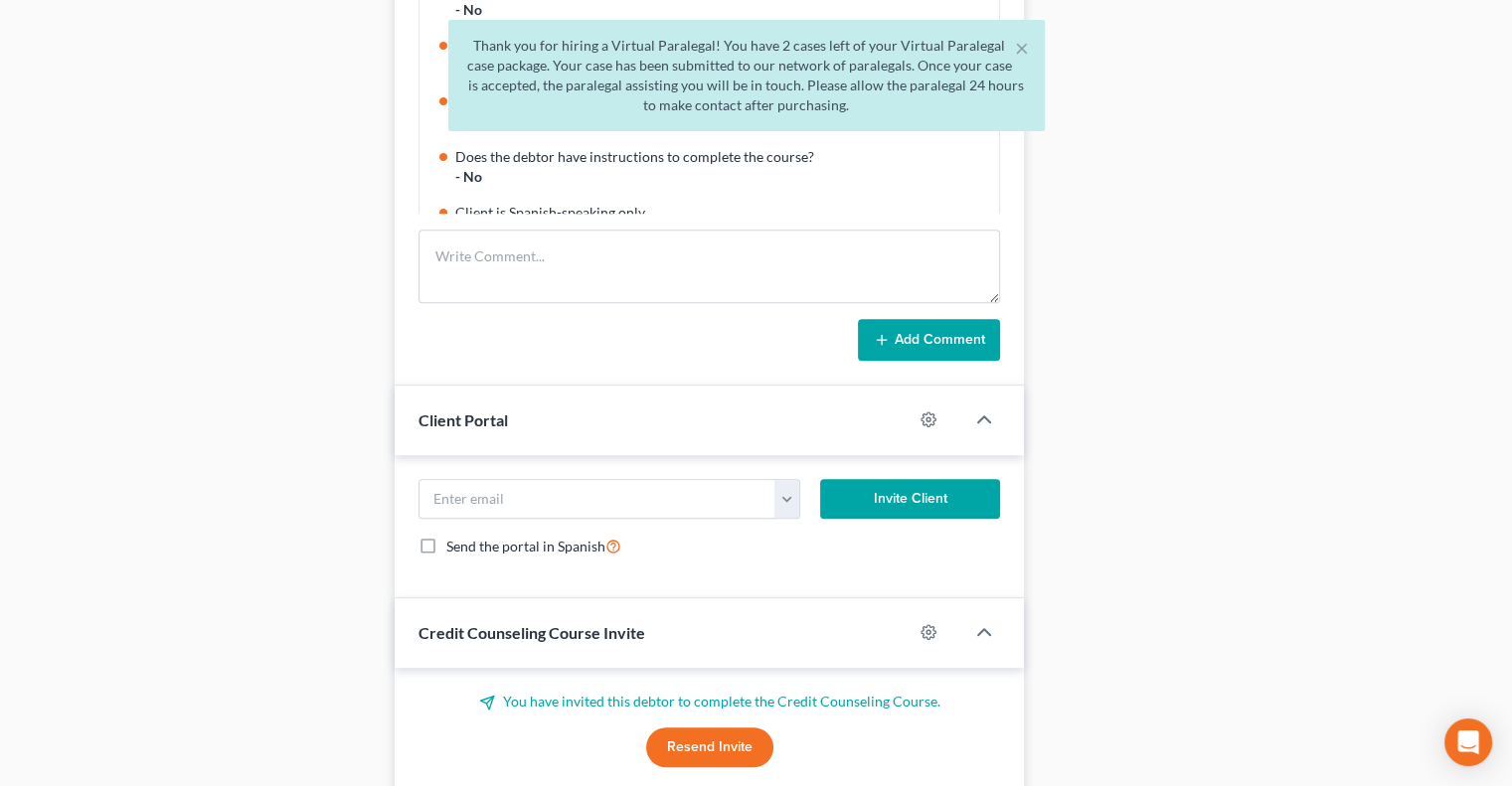 scroll, scrollTop: 1232, scrollLeft: 0, axis: vertical 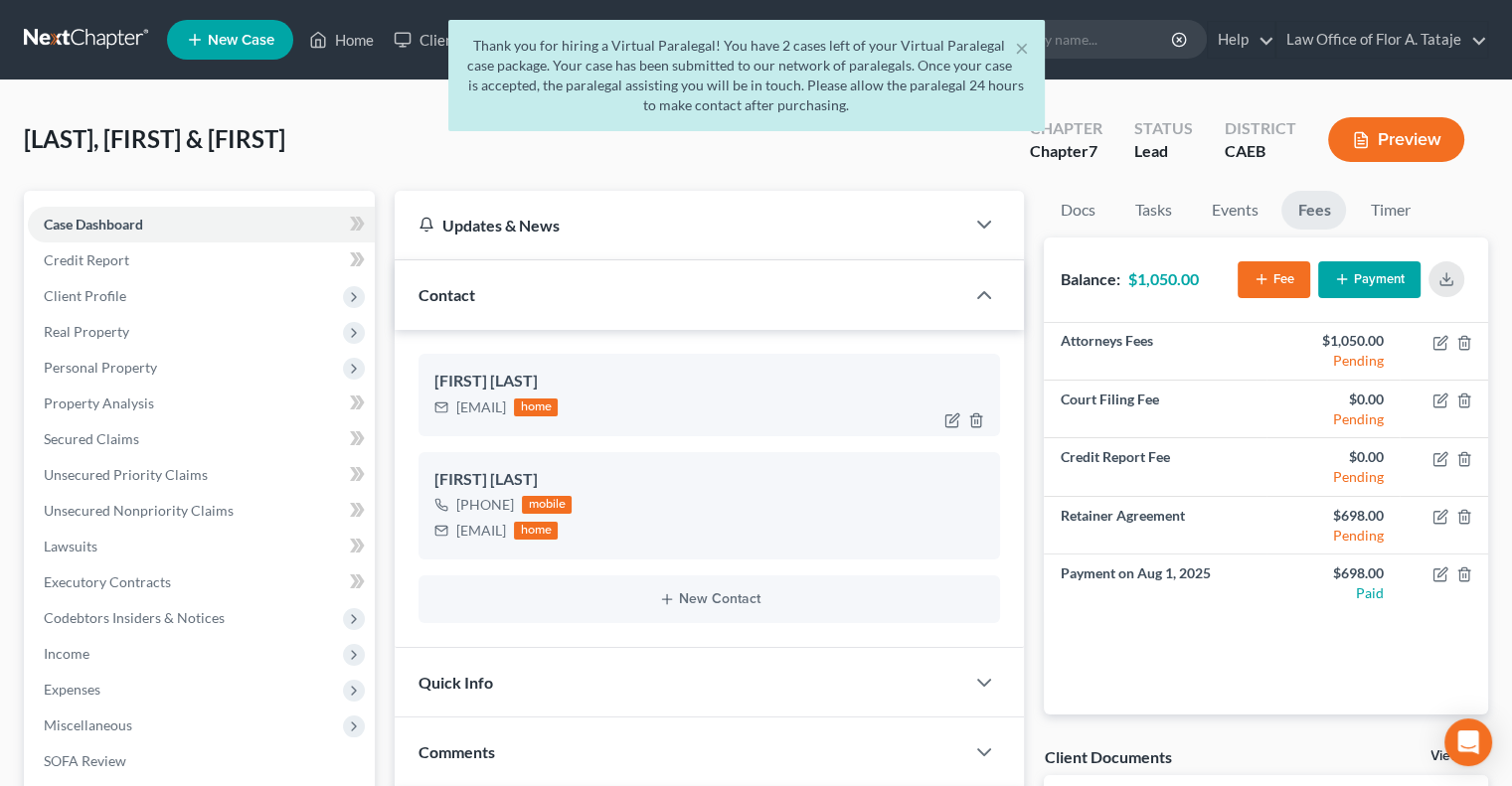 drag, startPoint x: 582, startPoint y: 406, endPoint x: 454, endPoint y: 412, distance: 128.14055 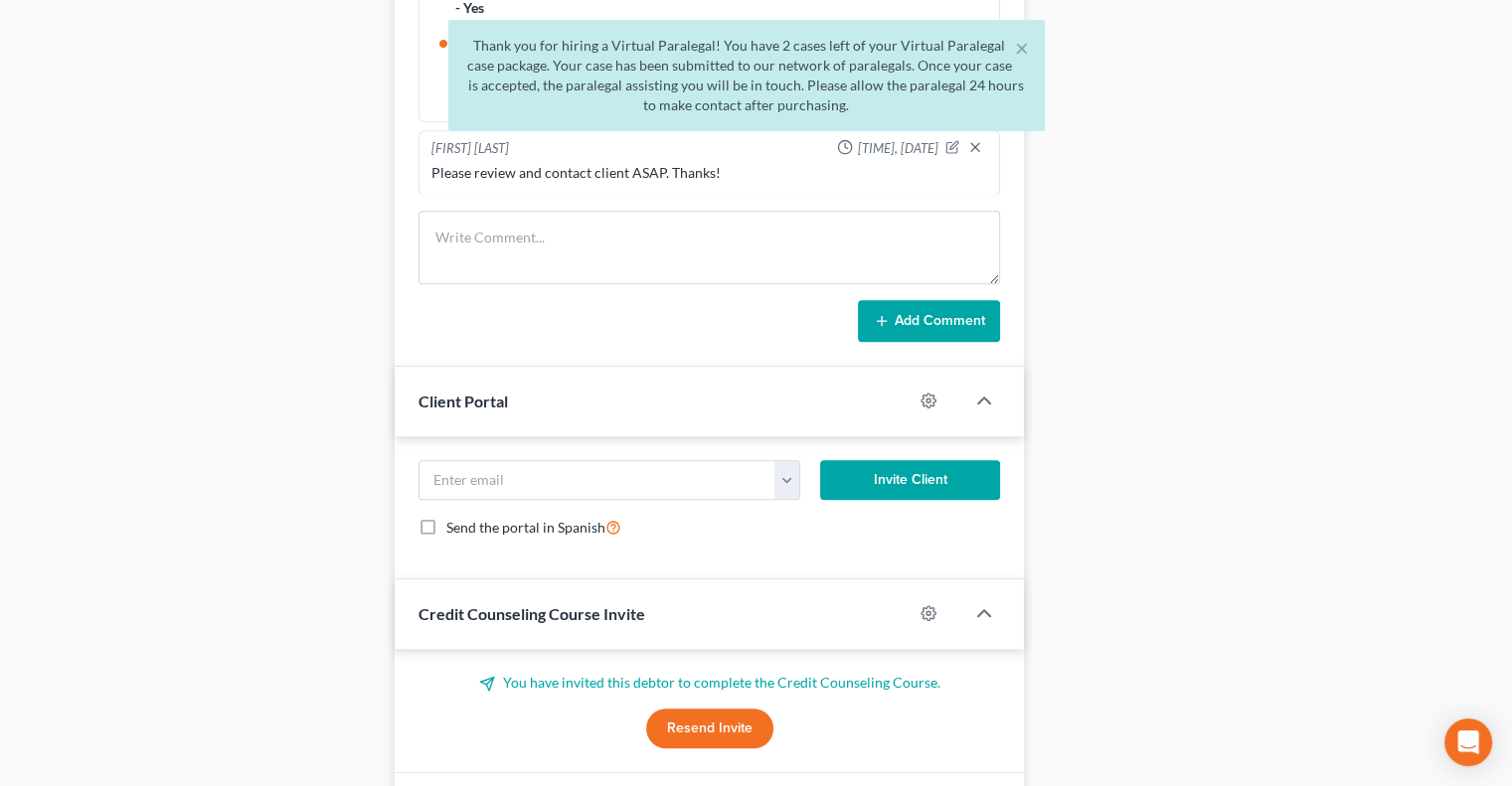 scroll, scrollTop: 1234, scrollLeft: 0, axis: vertical 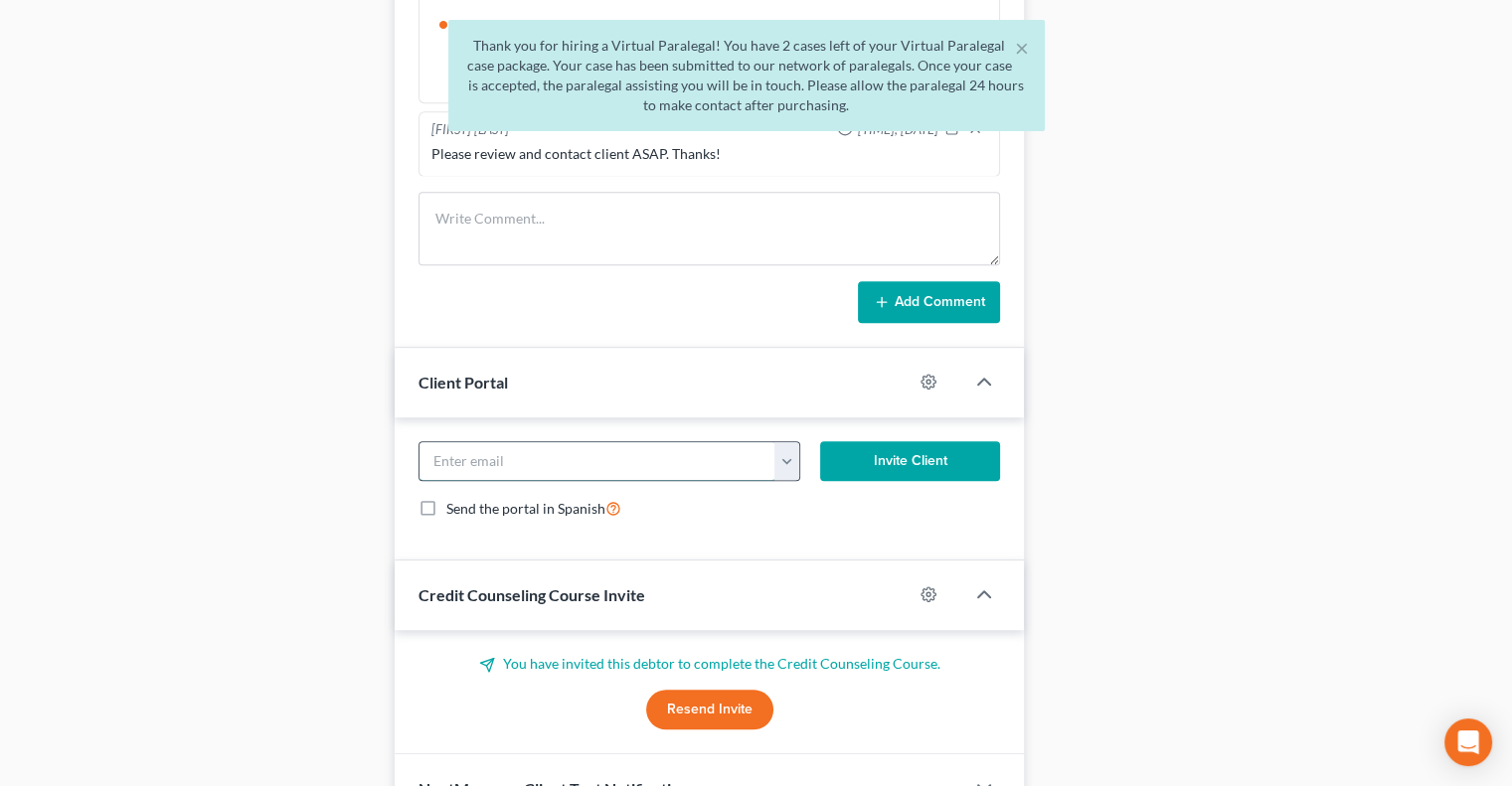 click at bounding box center (597, 461) 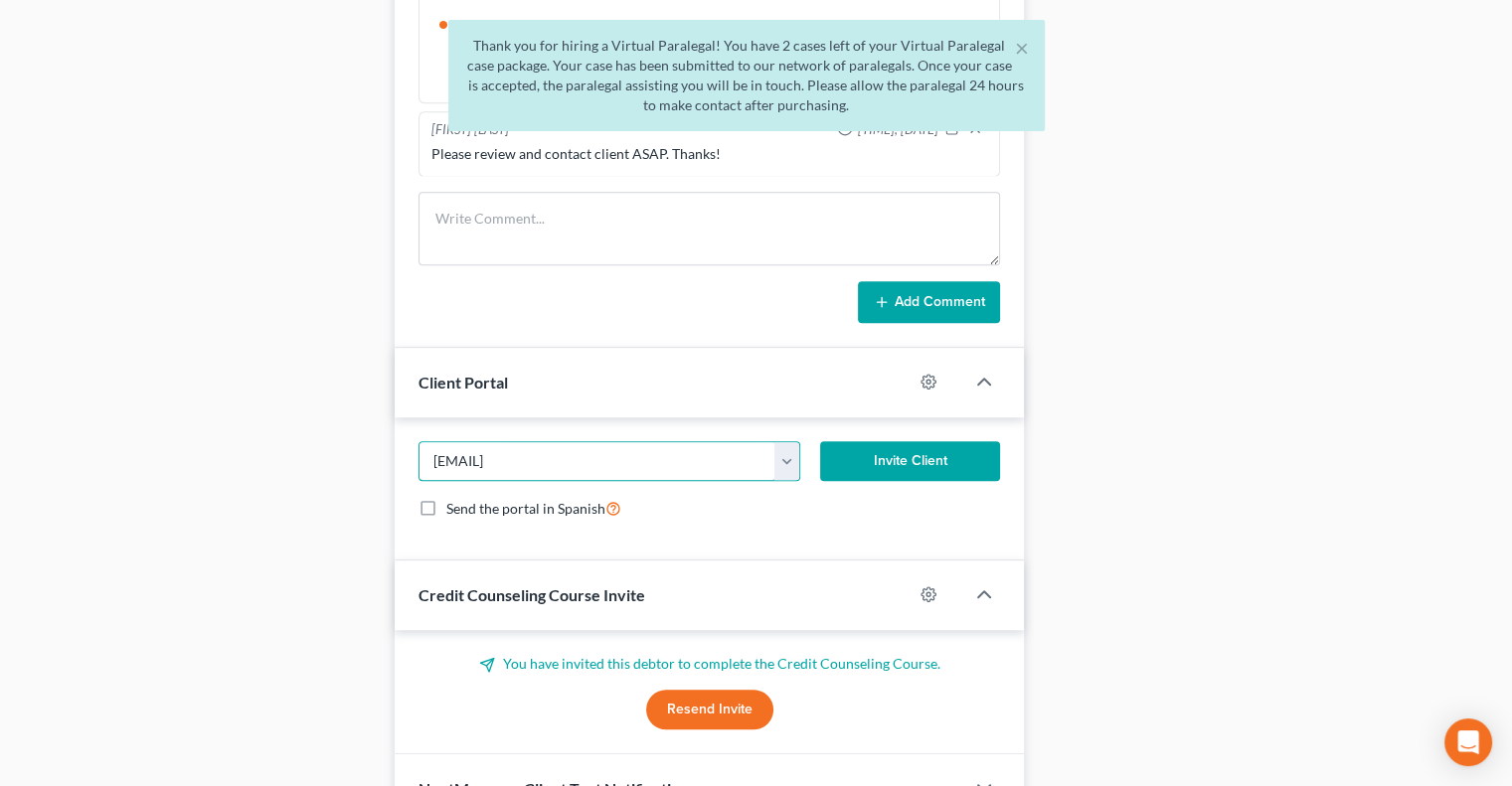 type on "[EMAIL]" 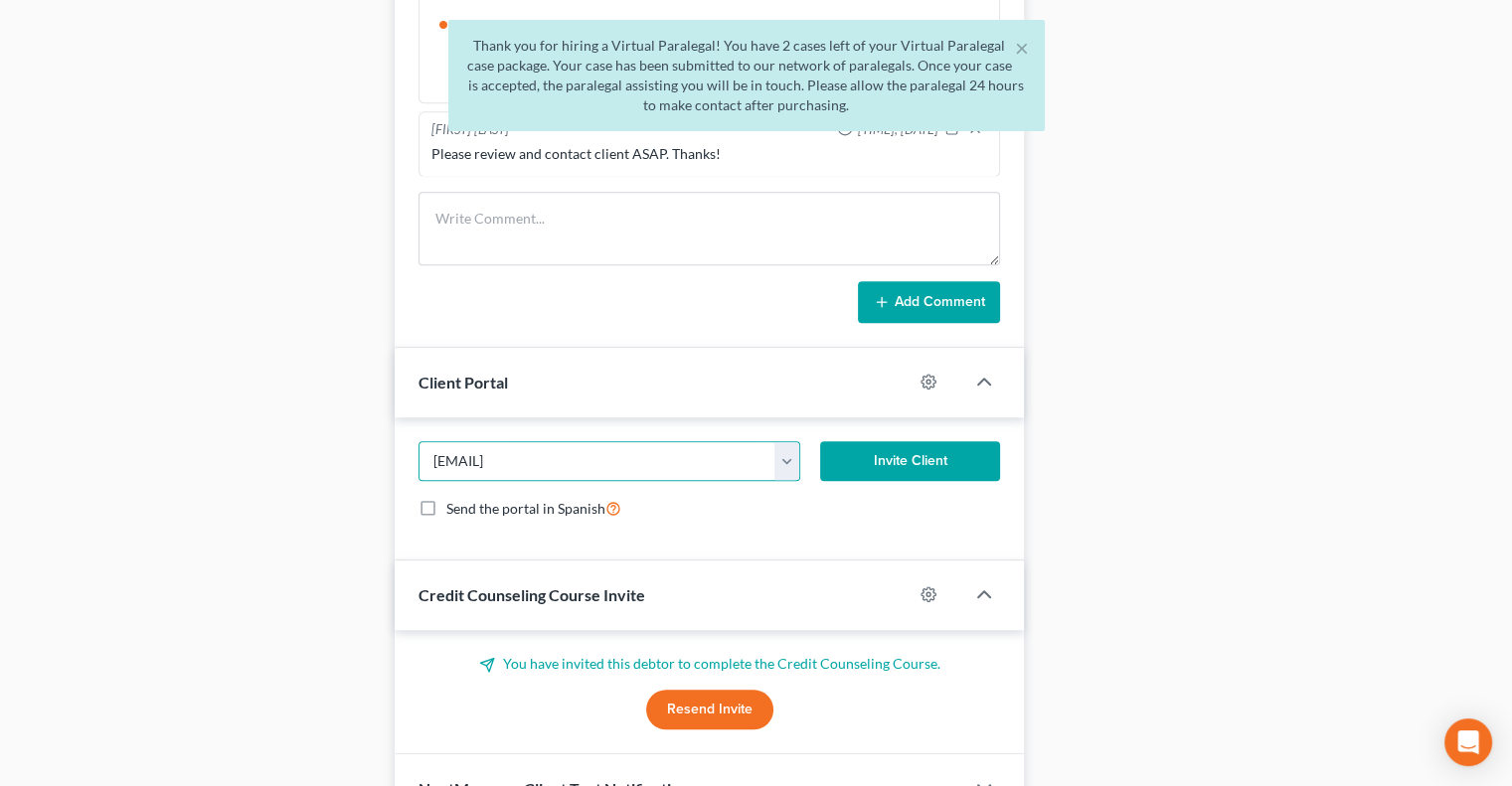 click on "Invite Client" at bounding box center (911, 461) 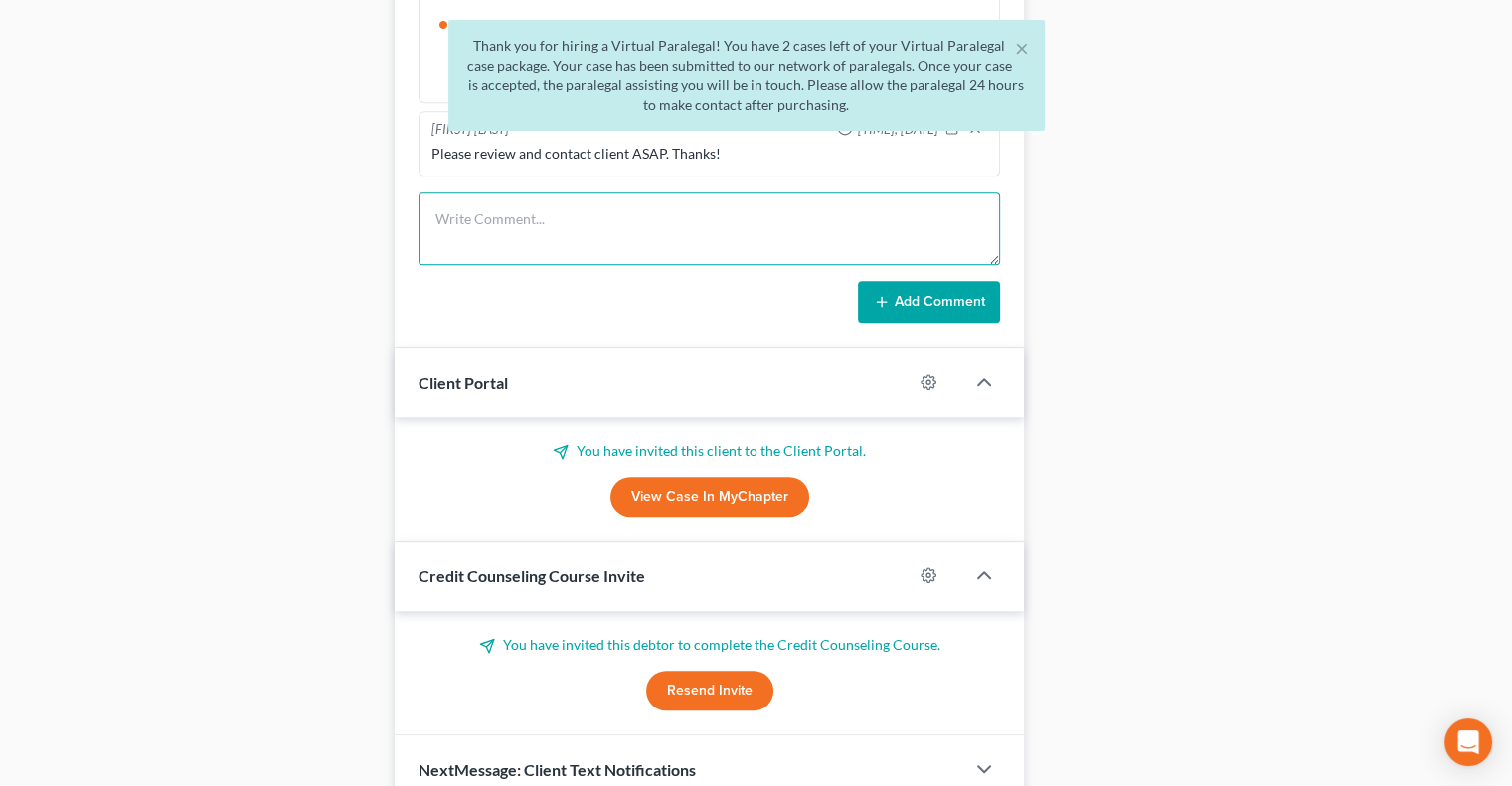 click at bounding box center [709, 229] 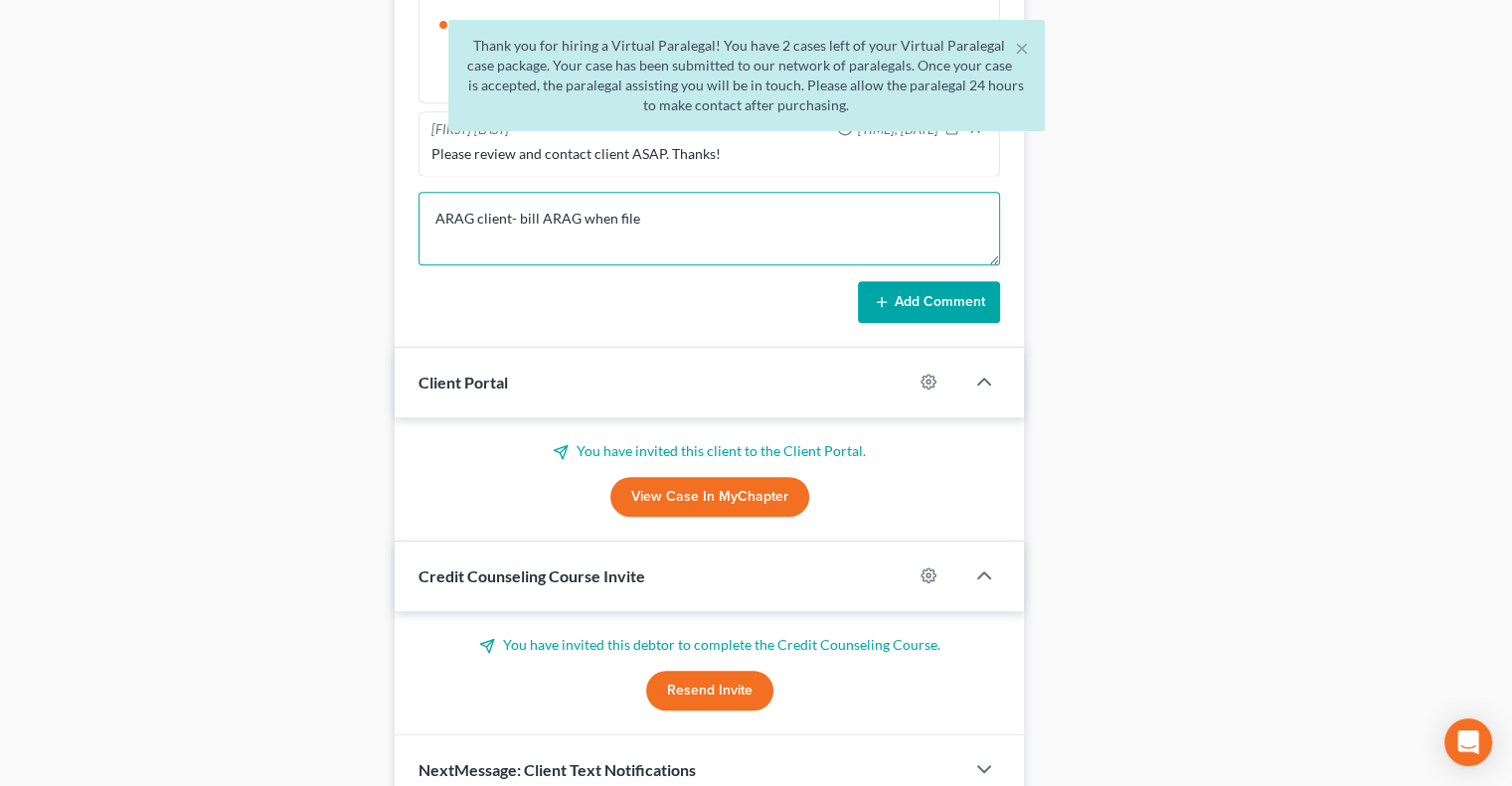 type on "ARAG client- bill ARAG when file" 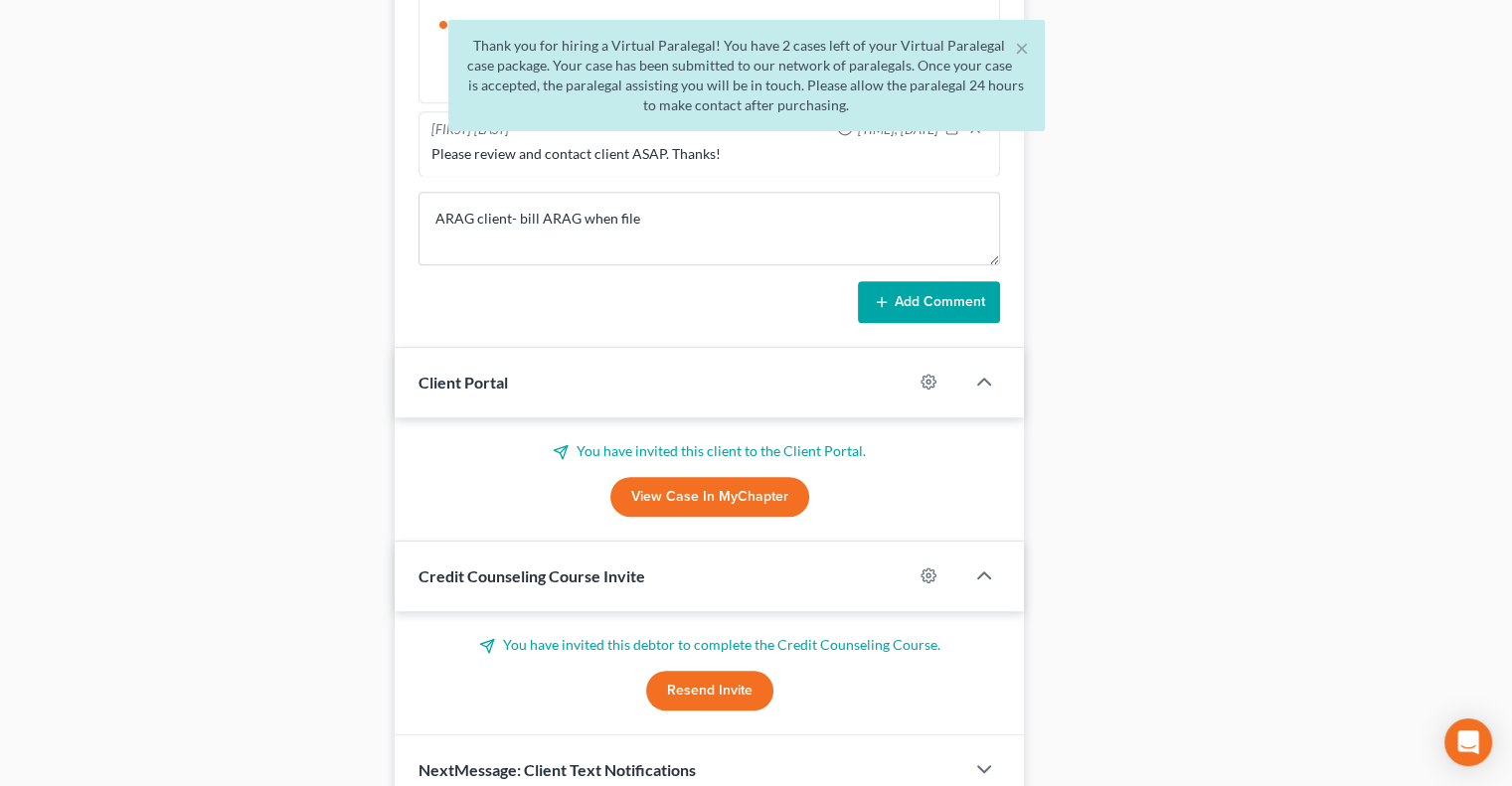 click on "Add Comment" at bounding box center (928, 302) 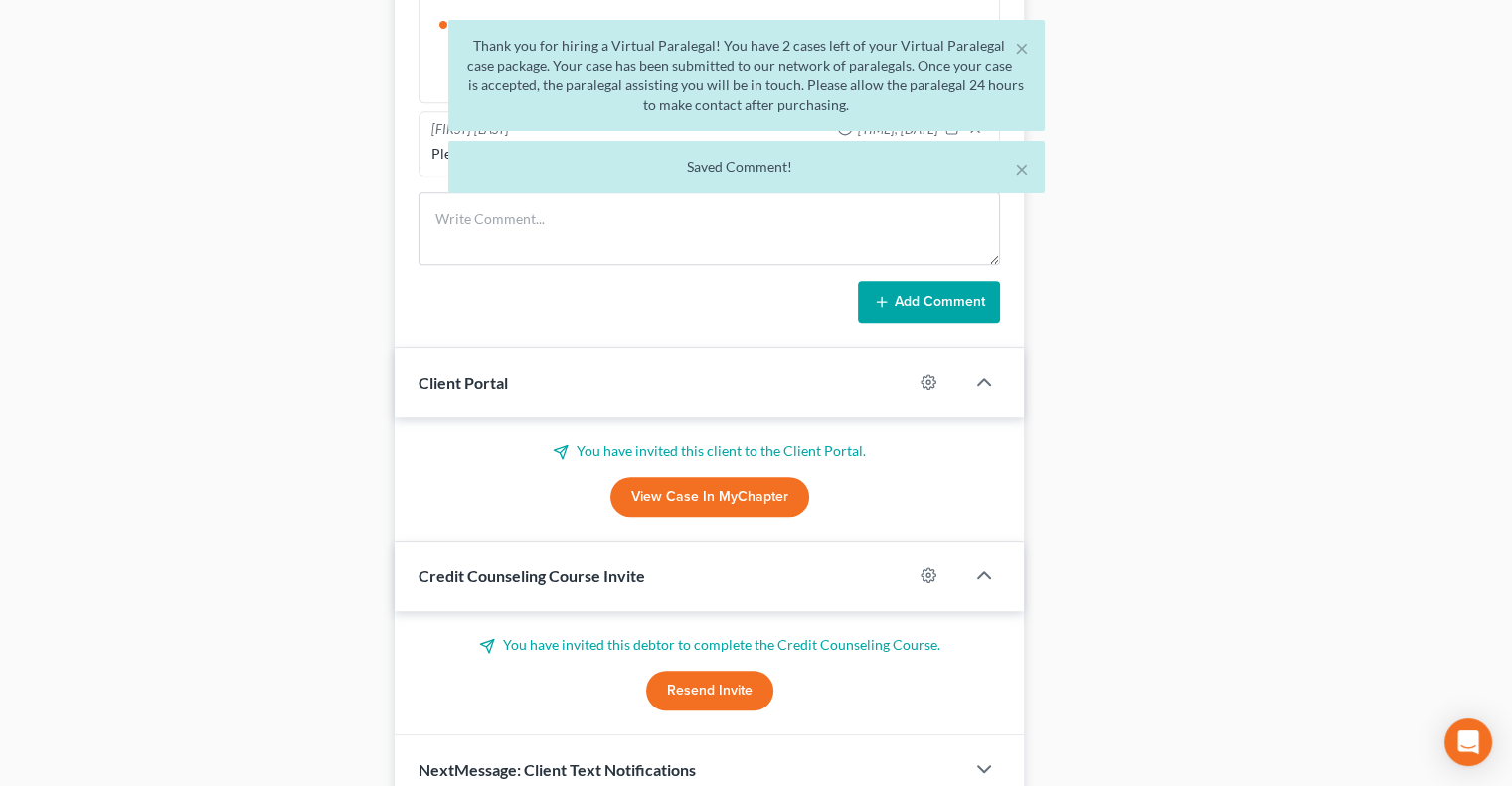 scroll, scrollTop: 354, scrollLeft: 0, axis: vertical 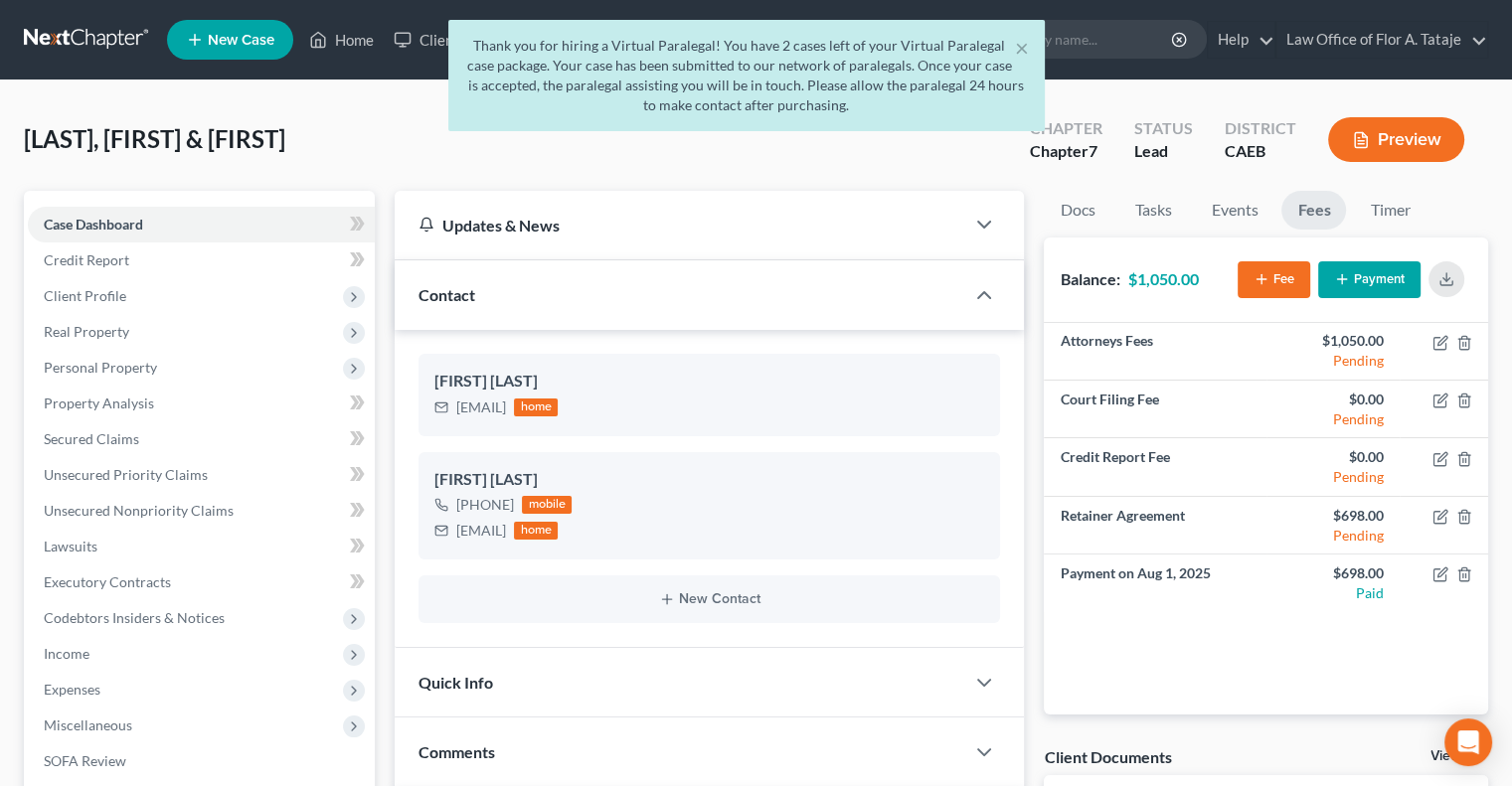 click on "Thank you for hiring a Virtual Paralegal! You have 2 cases left of your Virtual Paralegal case package. Your case has been submitted to our network of paralegals. Once your case is accepted, the paralegal assisting you will be in touch. Please allow the paralegal 24 hours to make contact after purchasing." at bounding box center [746, 80] 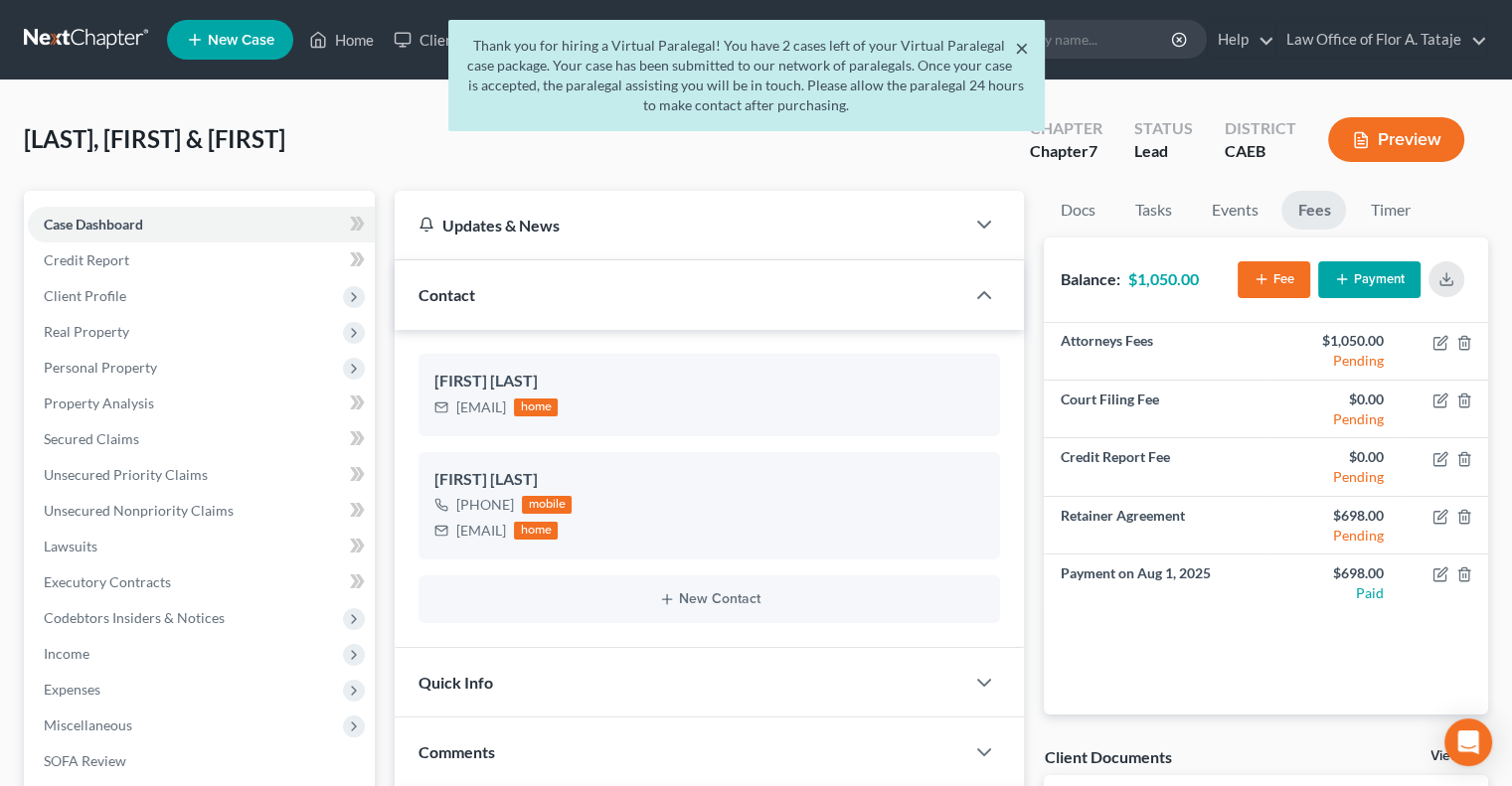 click on "×" at bounding box center [1022, 48] 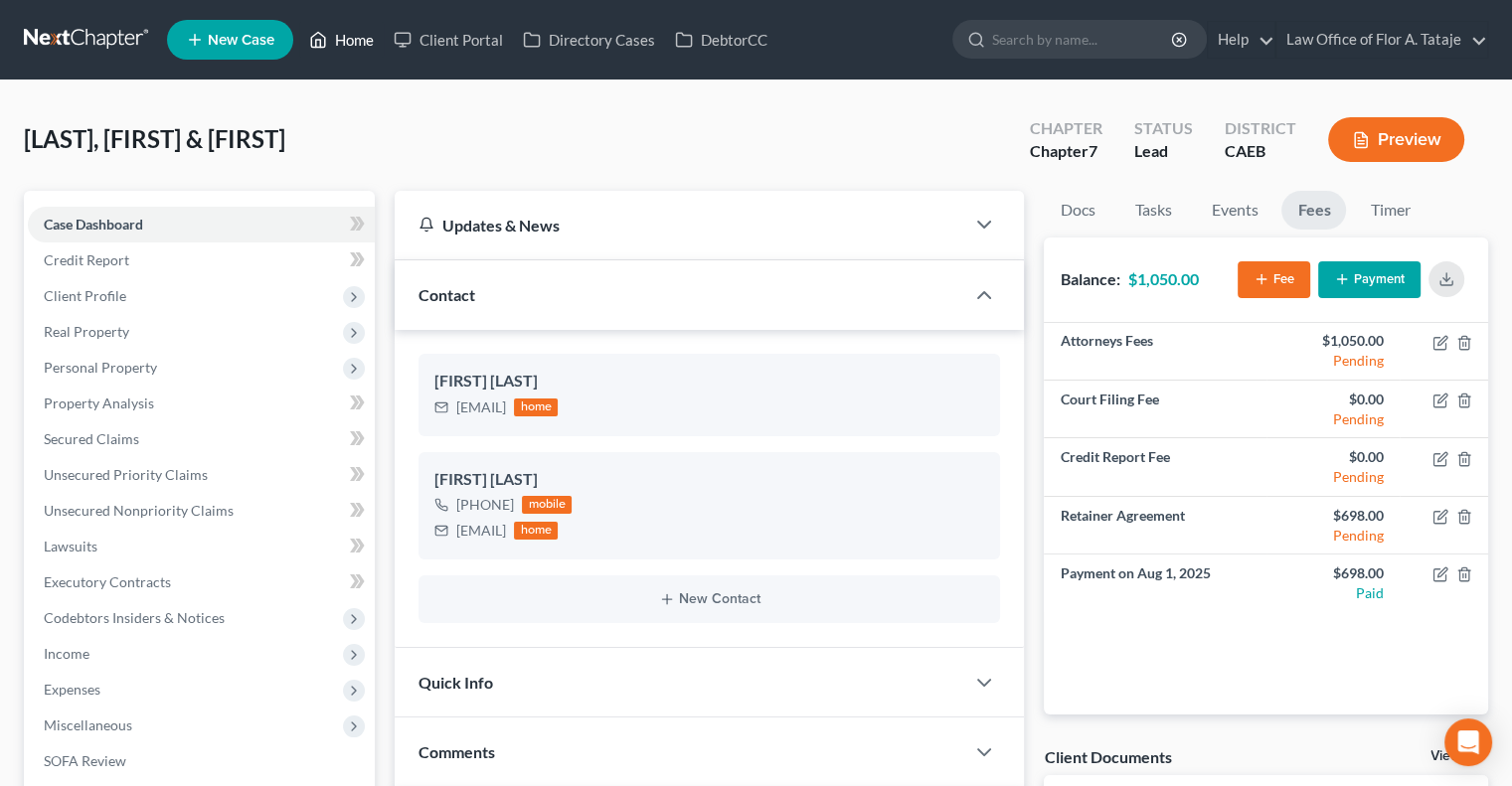 click on "Home" at bounding box center [341, 40] 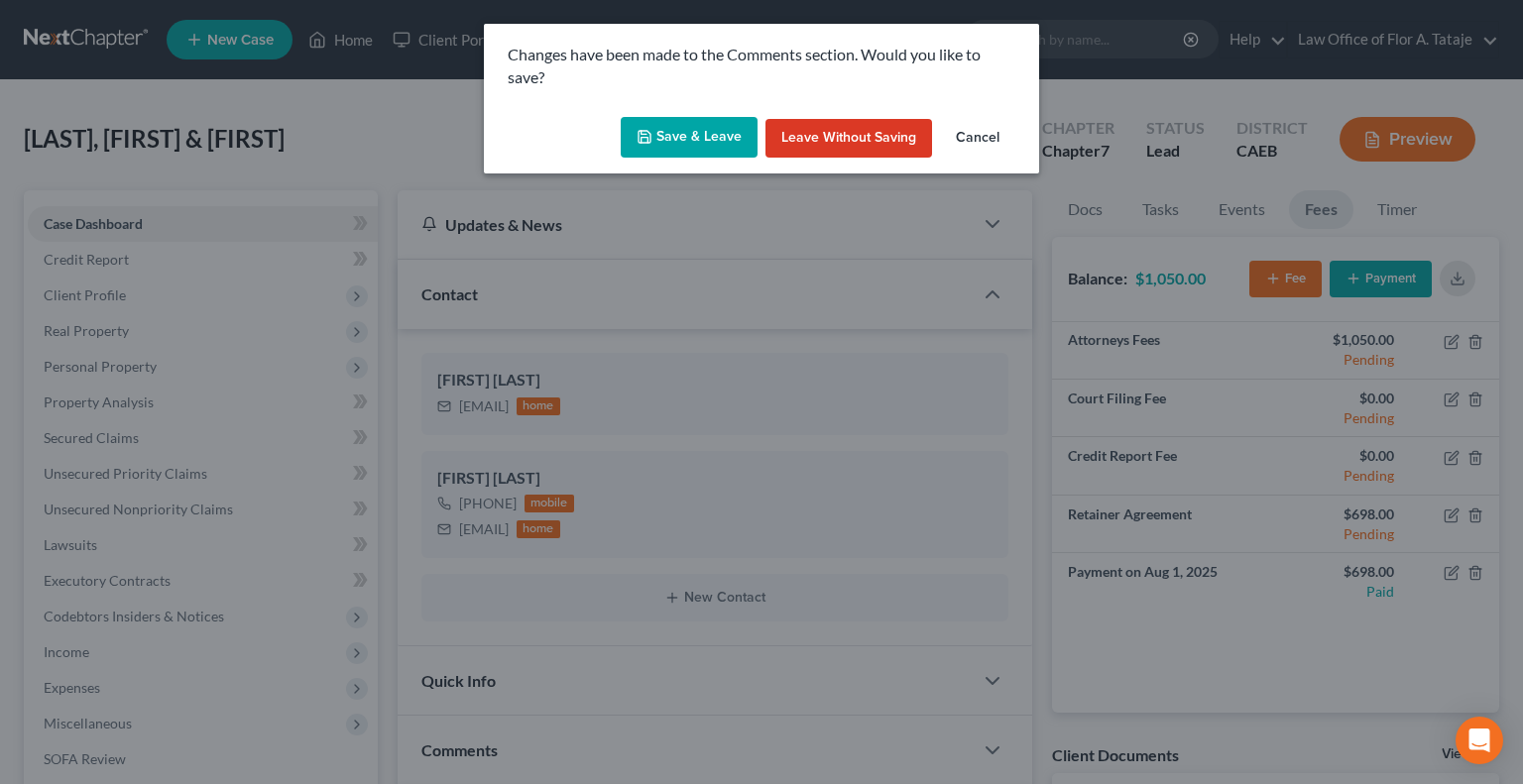 click on "Save & Leave" at bounding box center (689, 138) 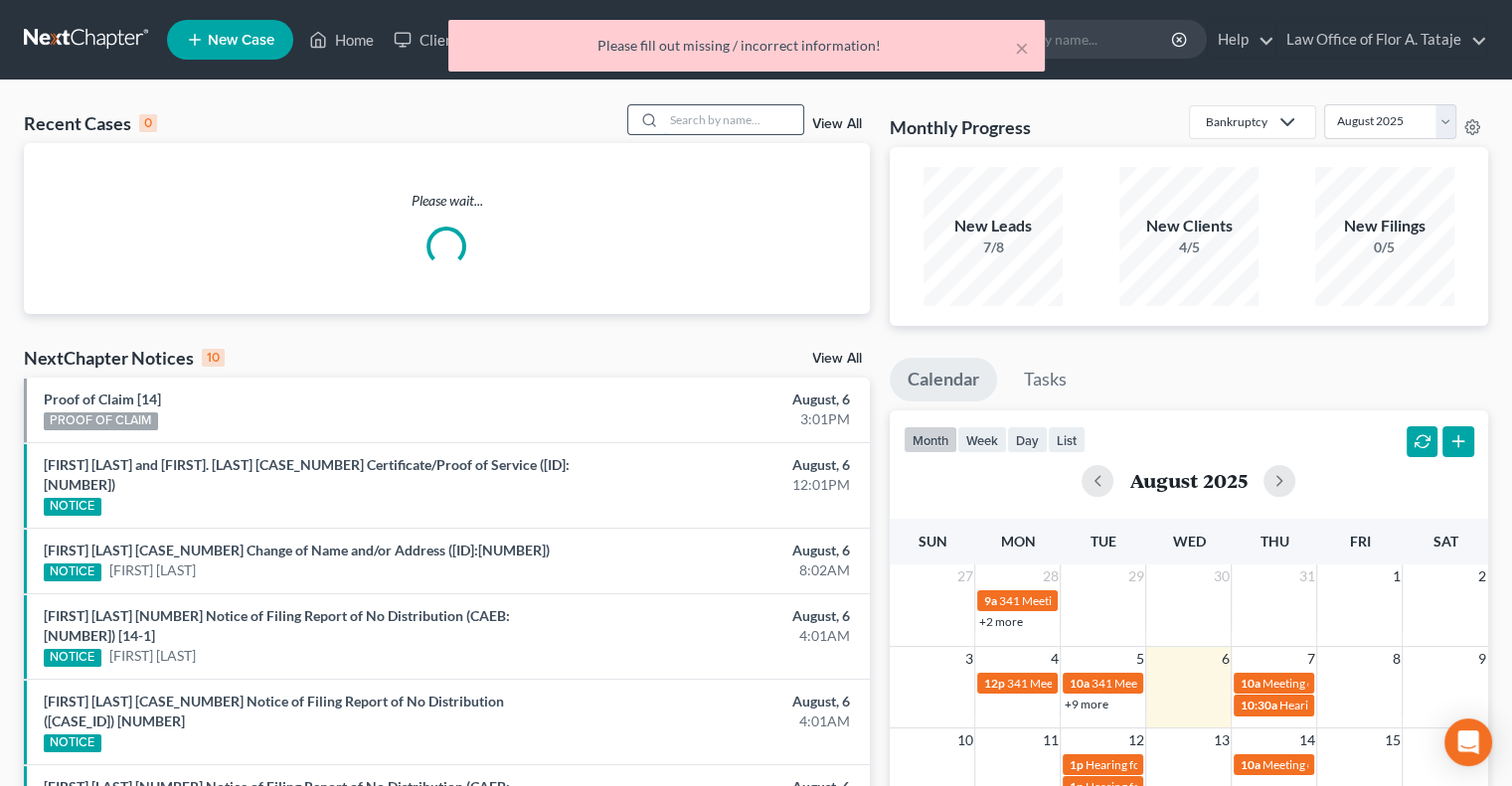 click at bounding box center [734, 119] 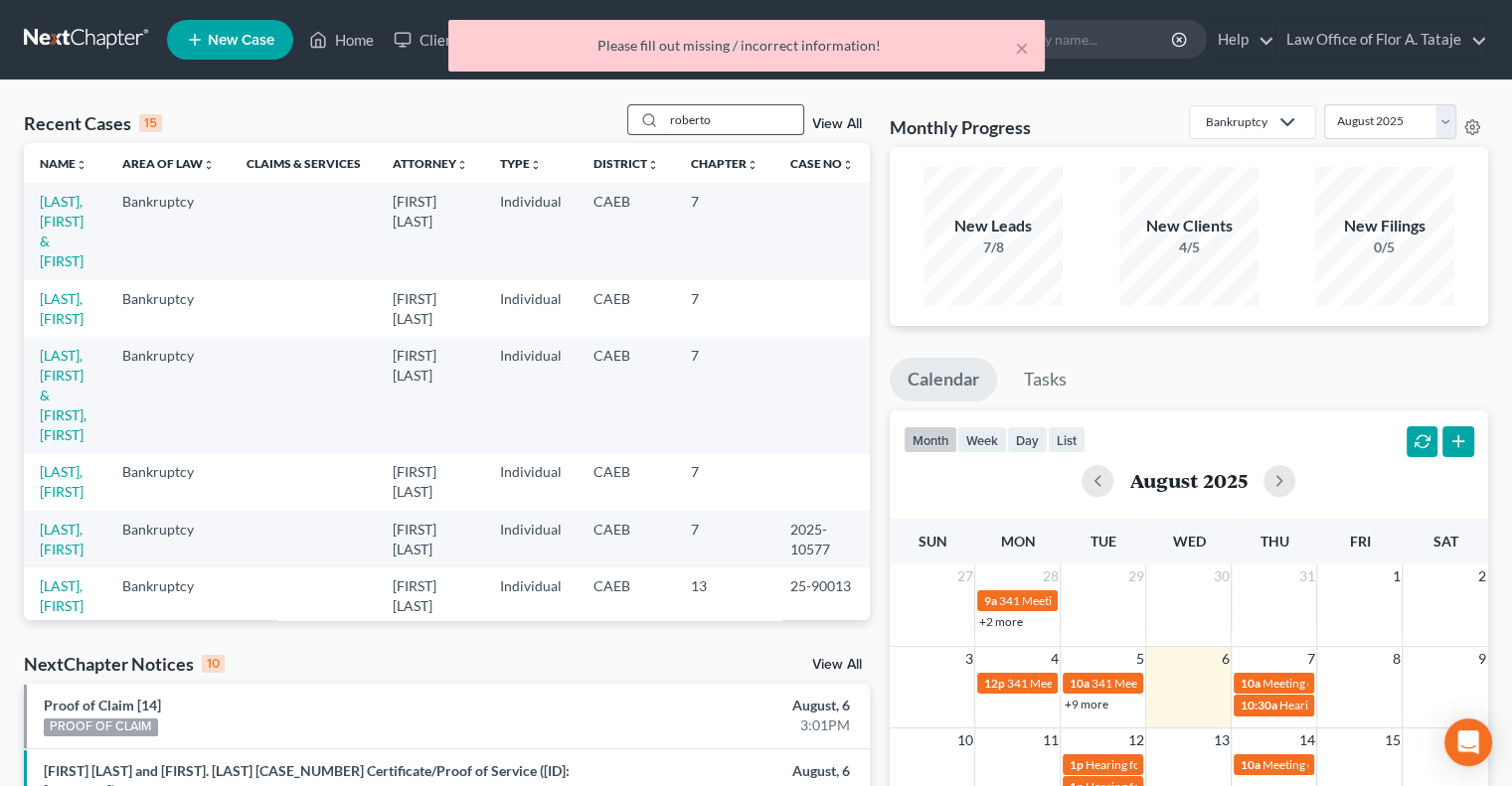 type on "roberto" 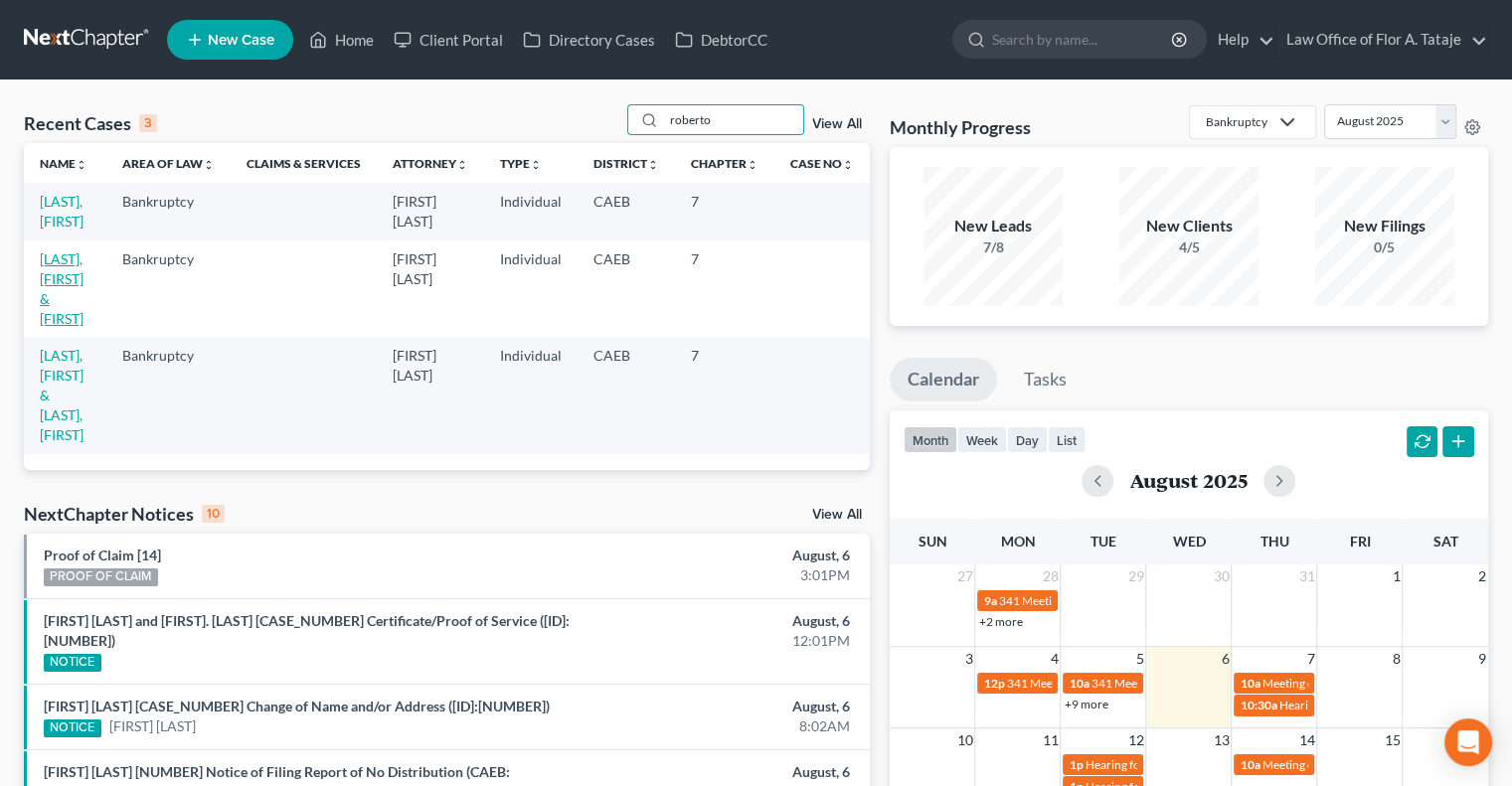 click on "[LAST], [FIRST] & [FIRST]" at bounding box center (62, 288) 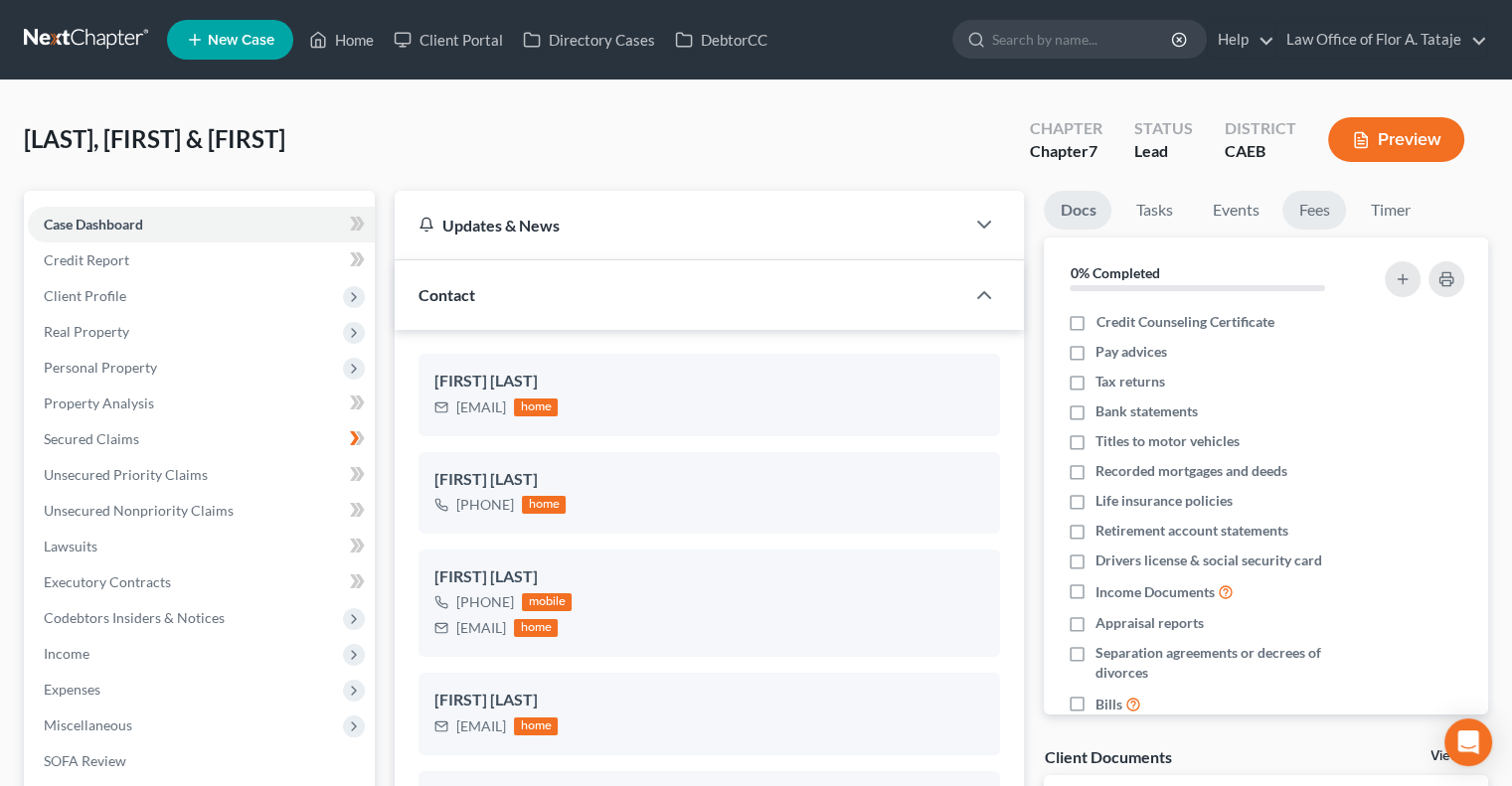 click on "Fees" at bounding box center (1314, 210) 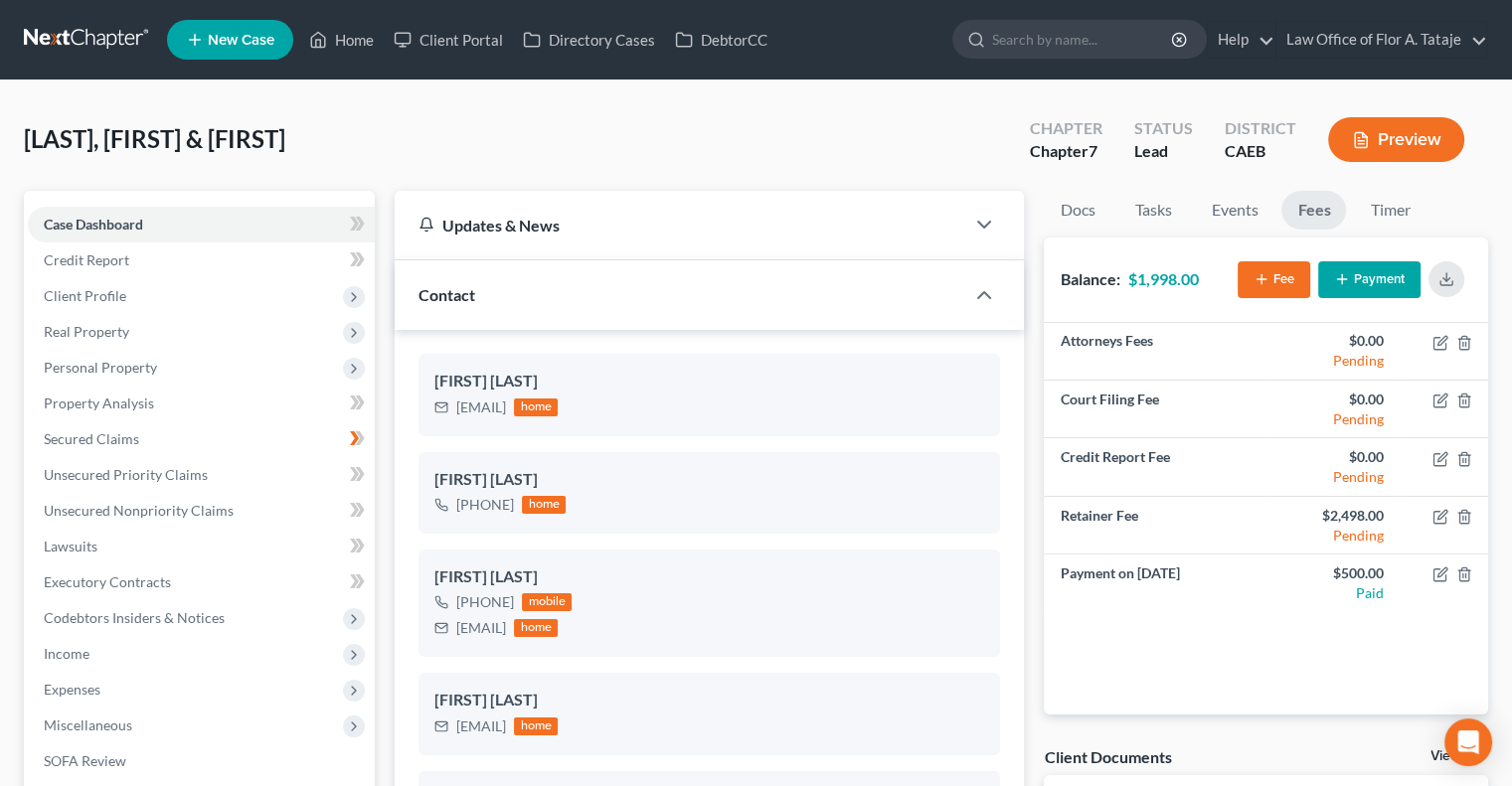 click on "Payment" at bounding box center (1369, 279) 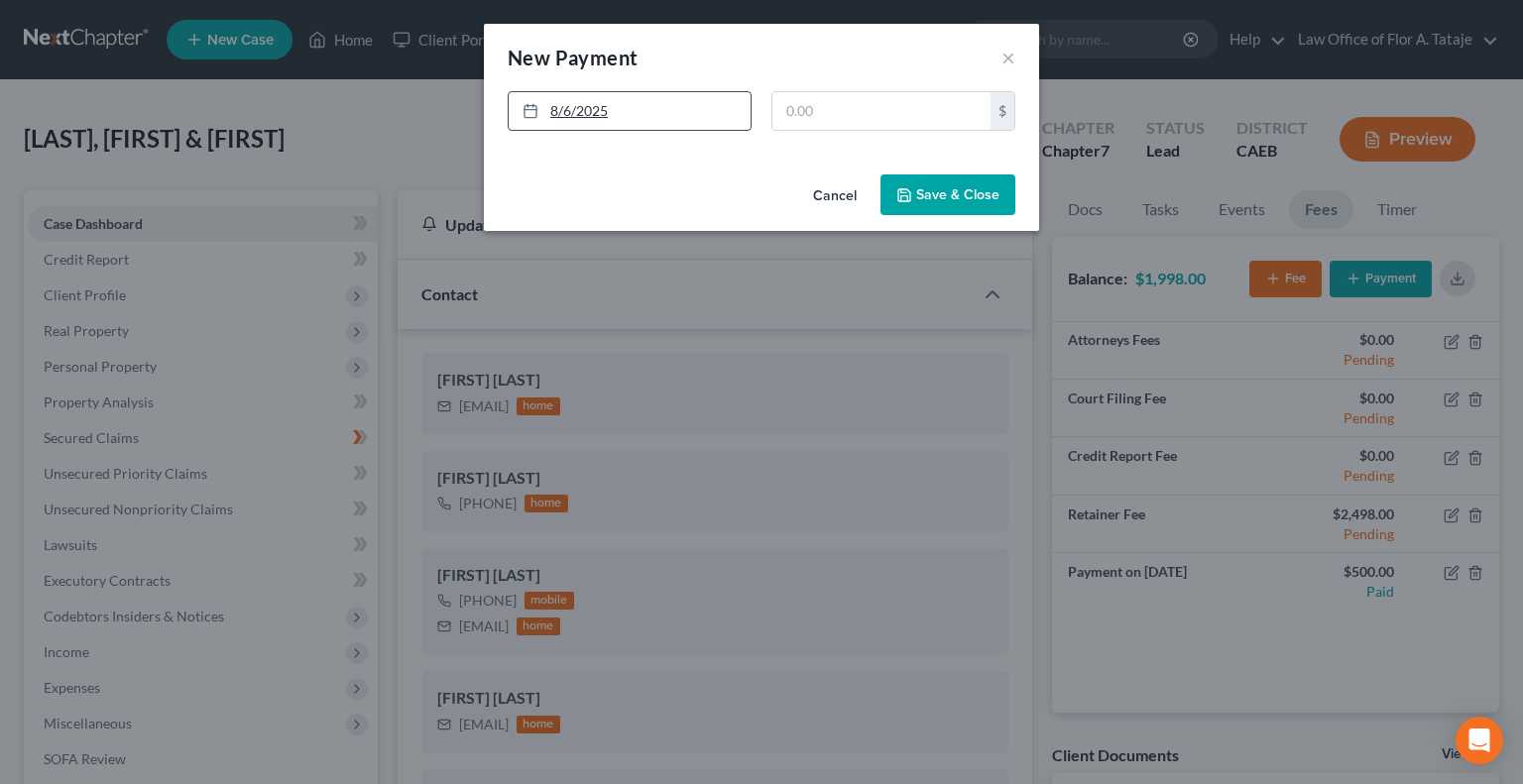 click on "8/6/2025" at bounding box center (630, 111) 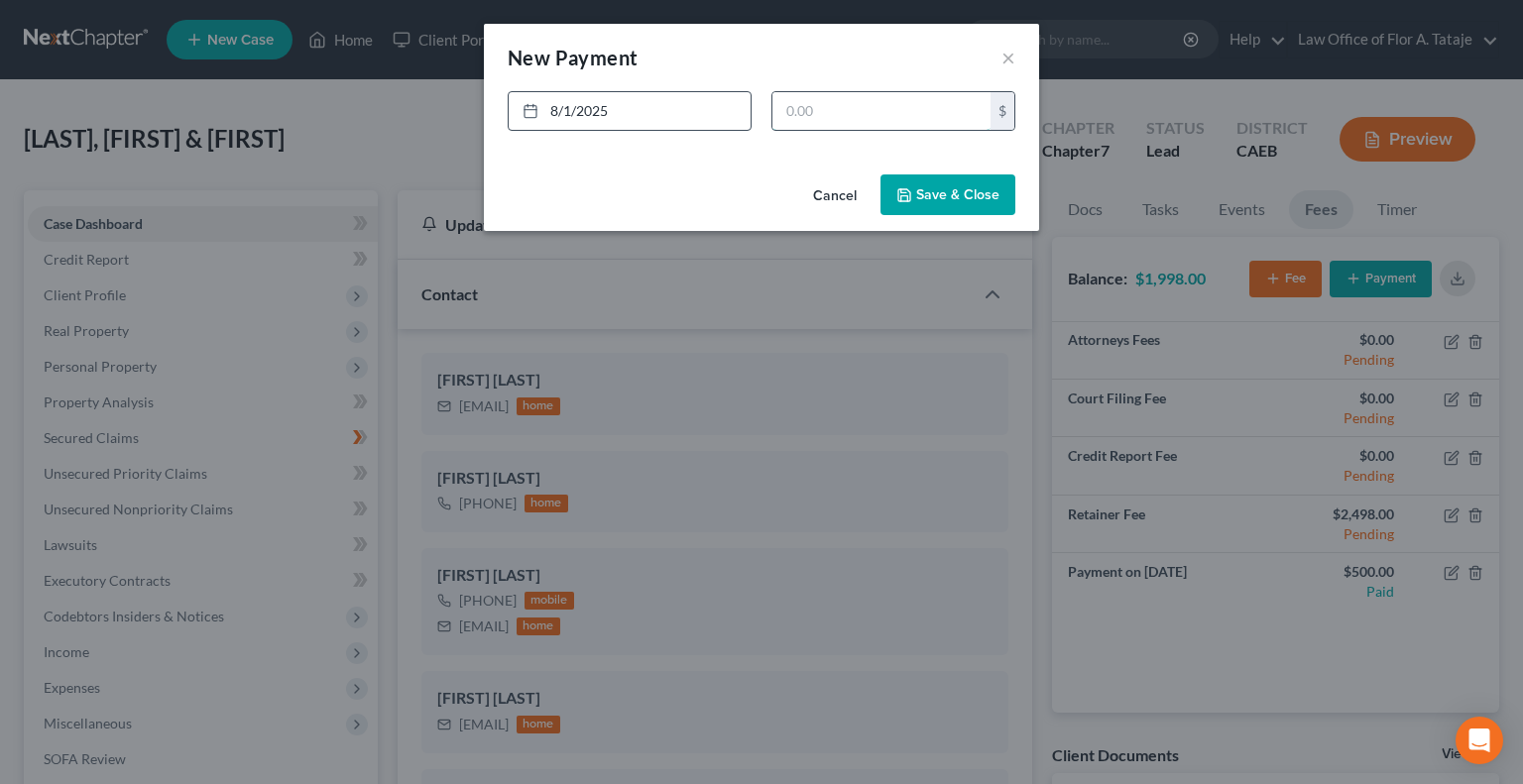 click at bounding box center (881, 111) 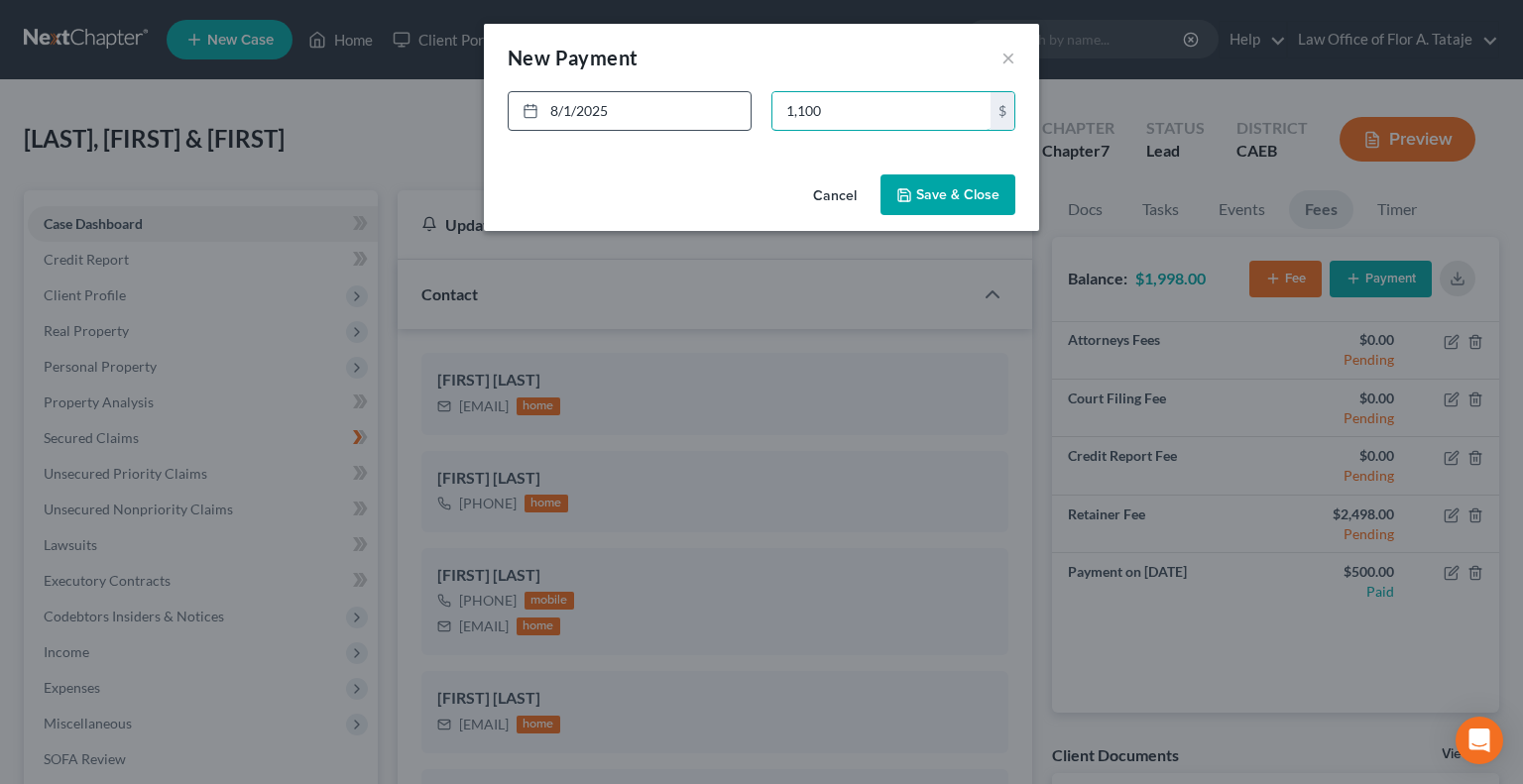 type on "1,100" 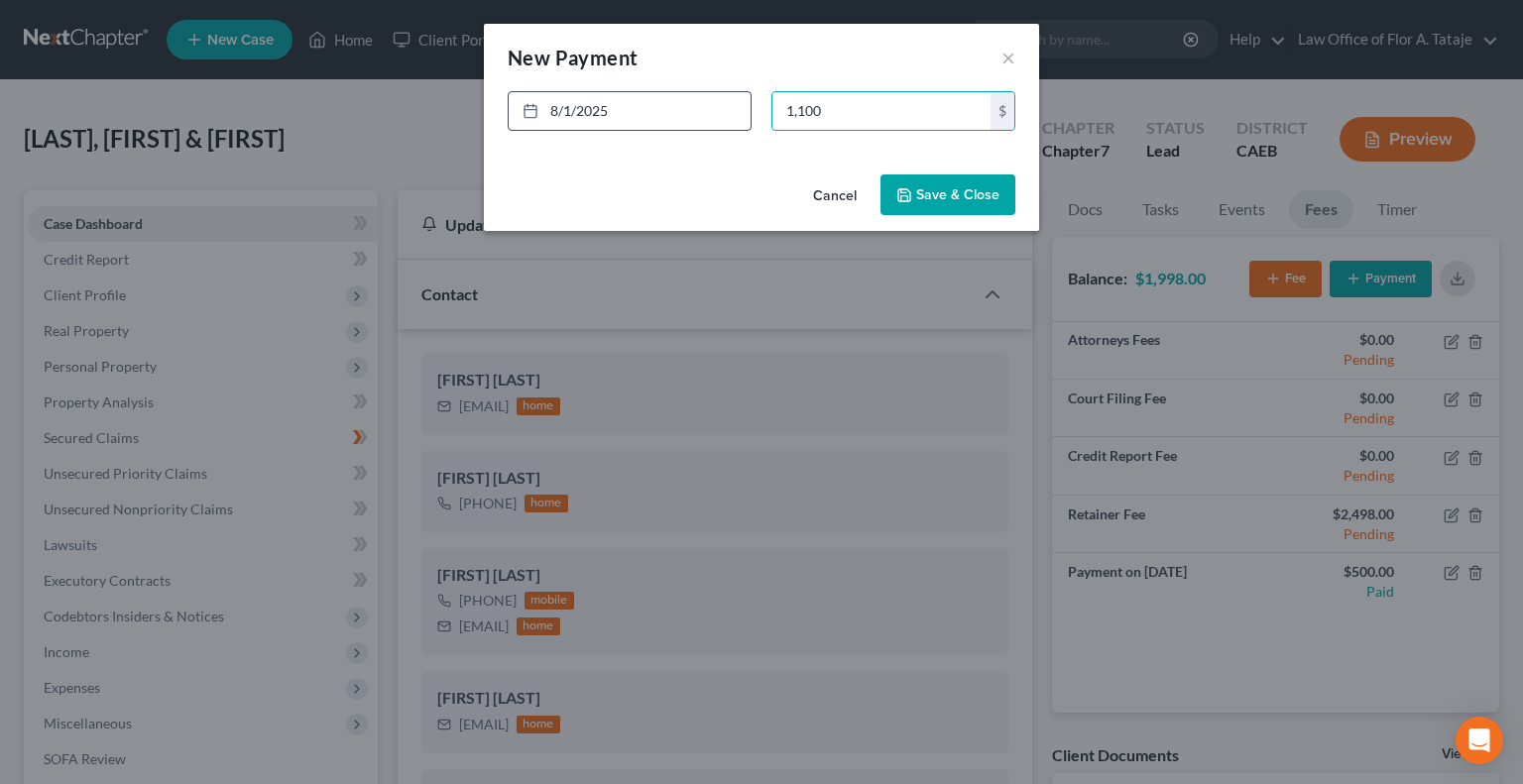 click on "Save & Close" at bounding box center [948, 195] 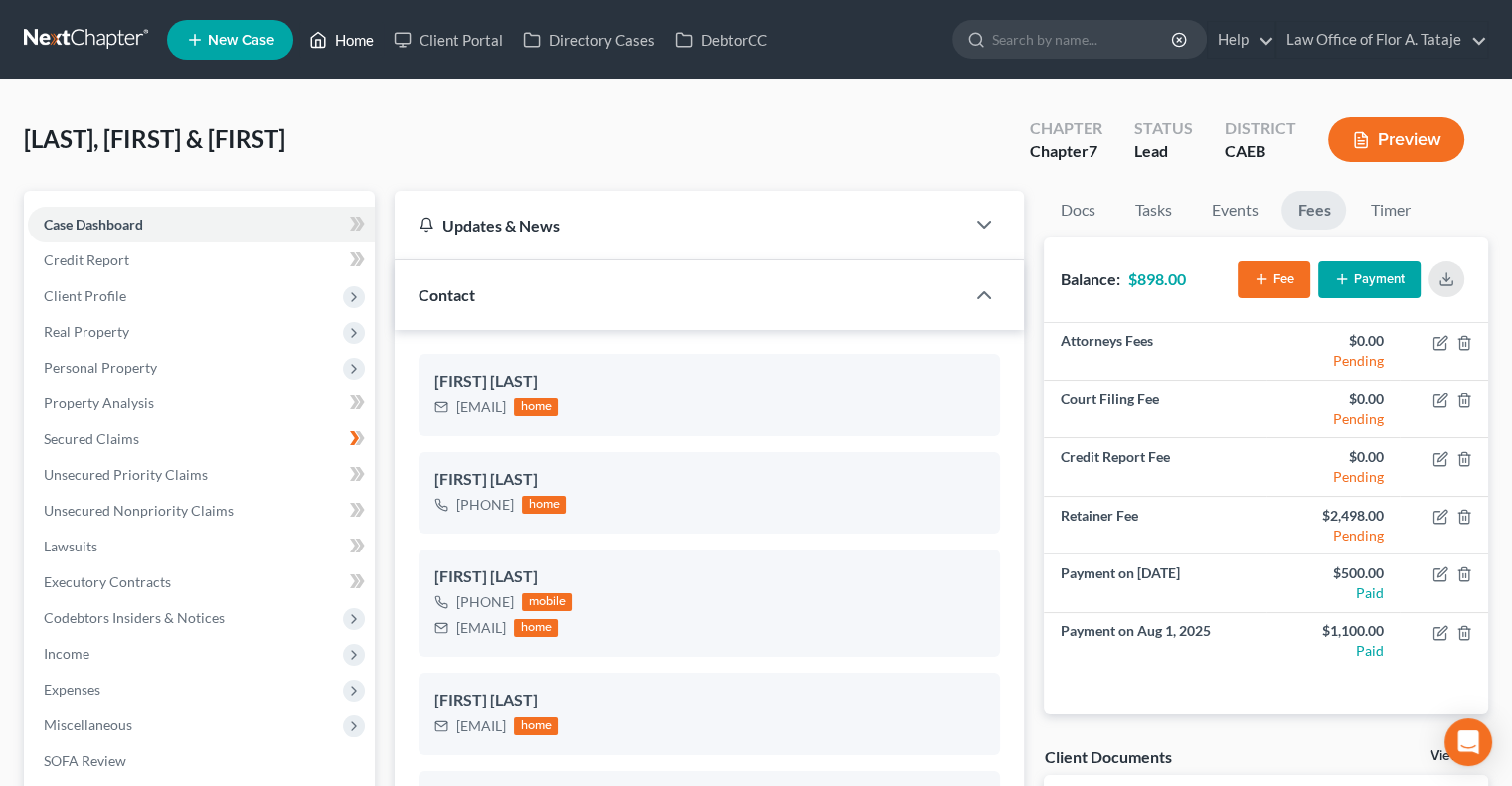 click on "Home" at bounding box center (341, 40) 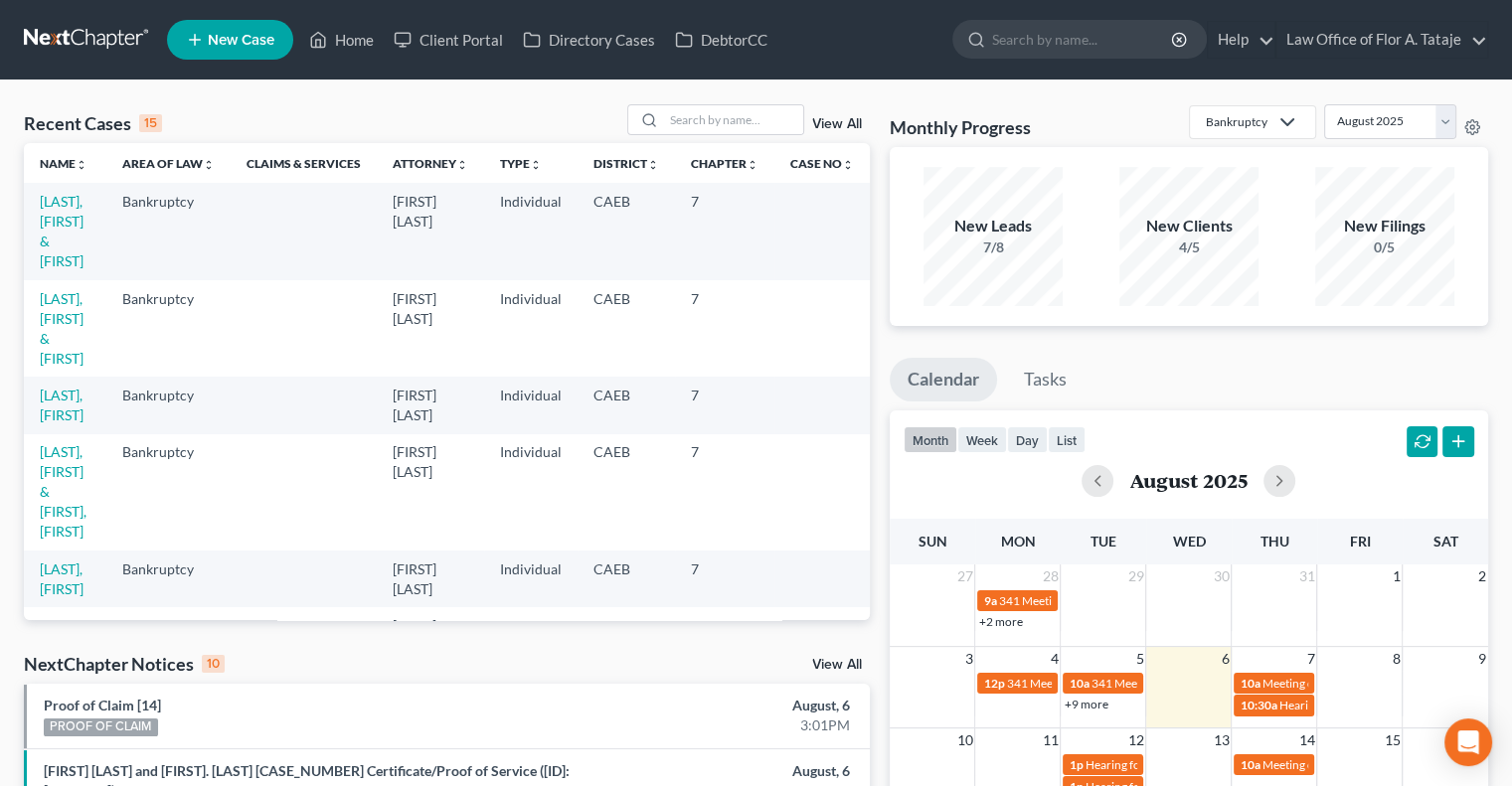 click on "[LAST], [FIRST] & [FIRST], [FIRST]" at bounding box center [65, 492] 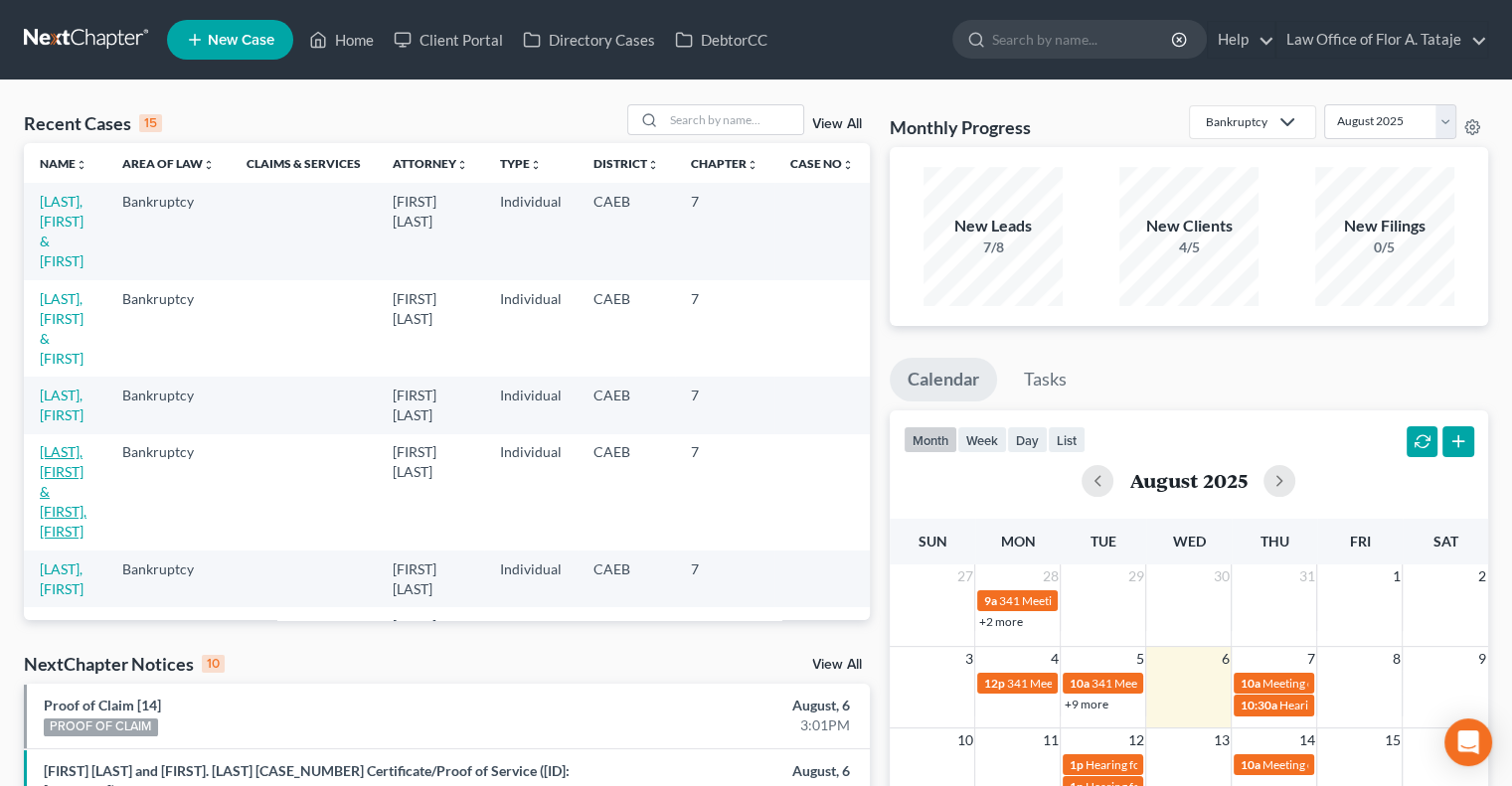 click on "[LAST], [FIRST] & [FIRST], [FIRST]" at bounding box center (63, 491) 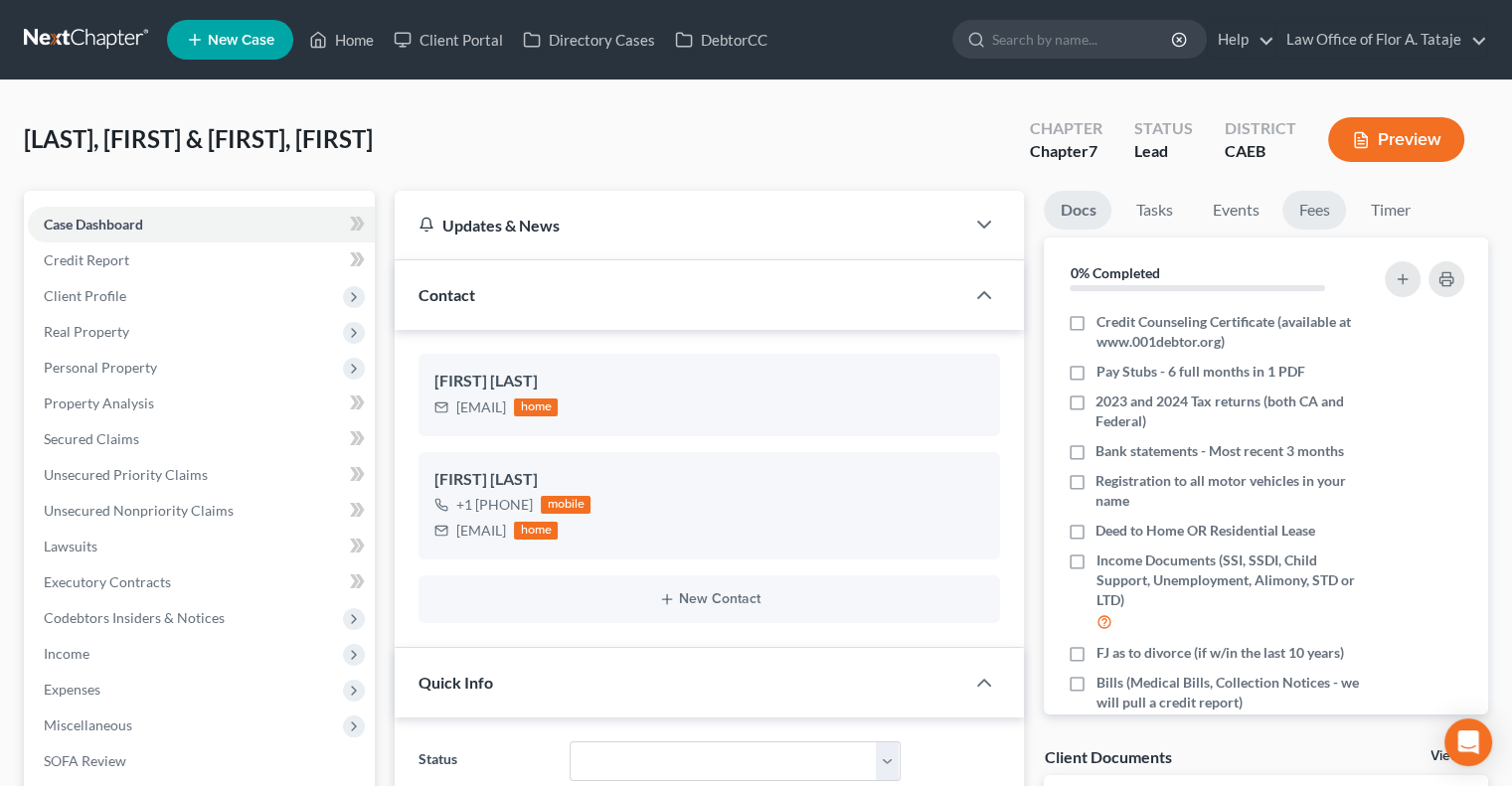 click on "Fees" at bounding box center [1314, 210] 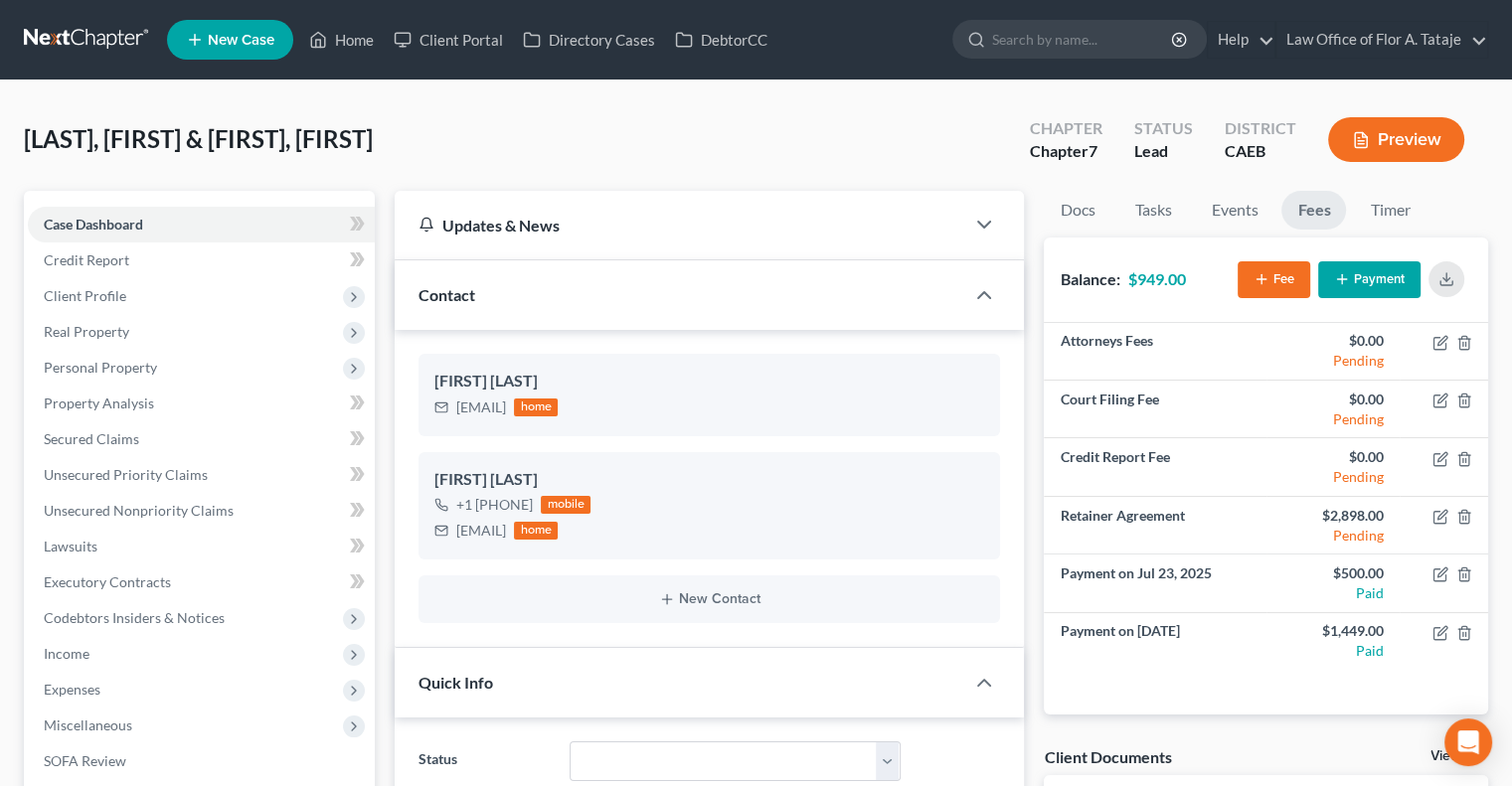 click on "Payment" at bounding box center [1369, 279] 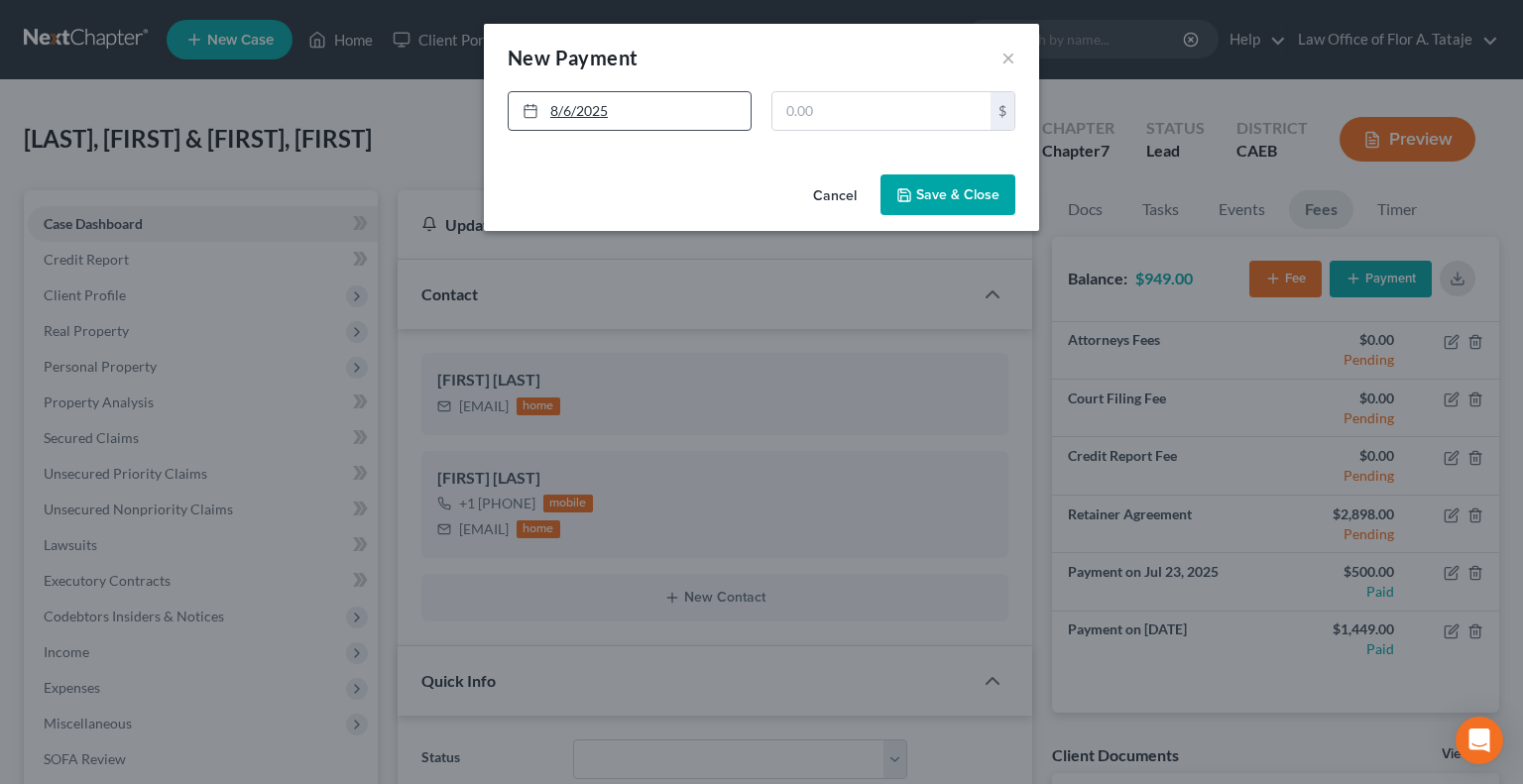 click on "8/6/2025" at bounding box center (630, 111) 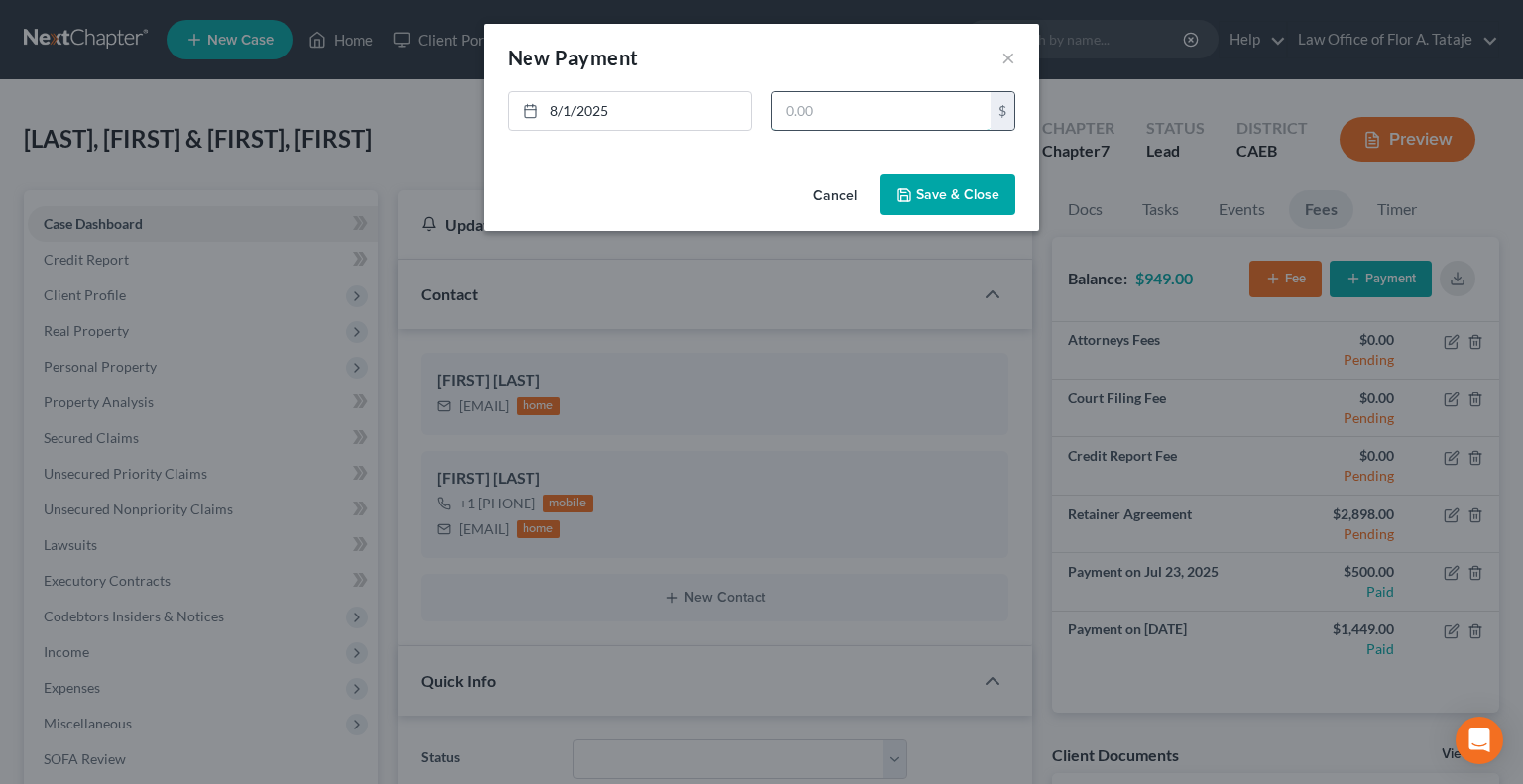click at bounding box center [881, 111] 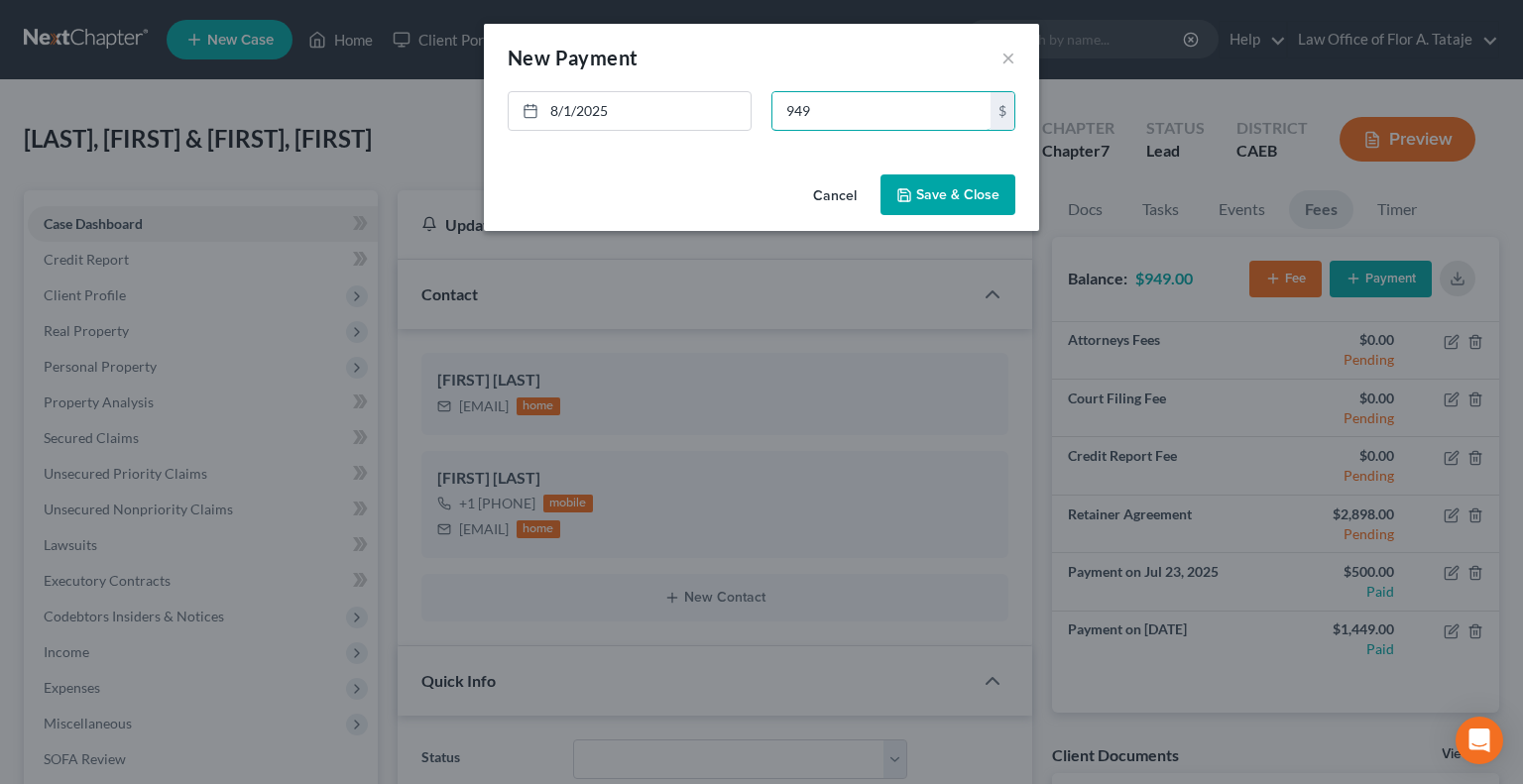 type on "949" 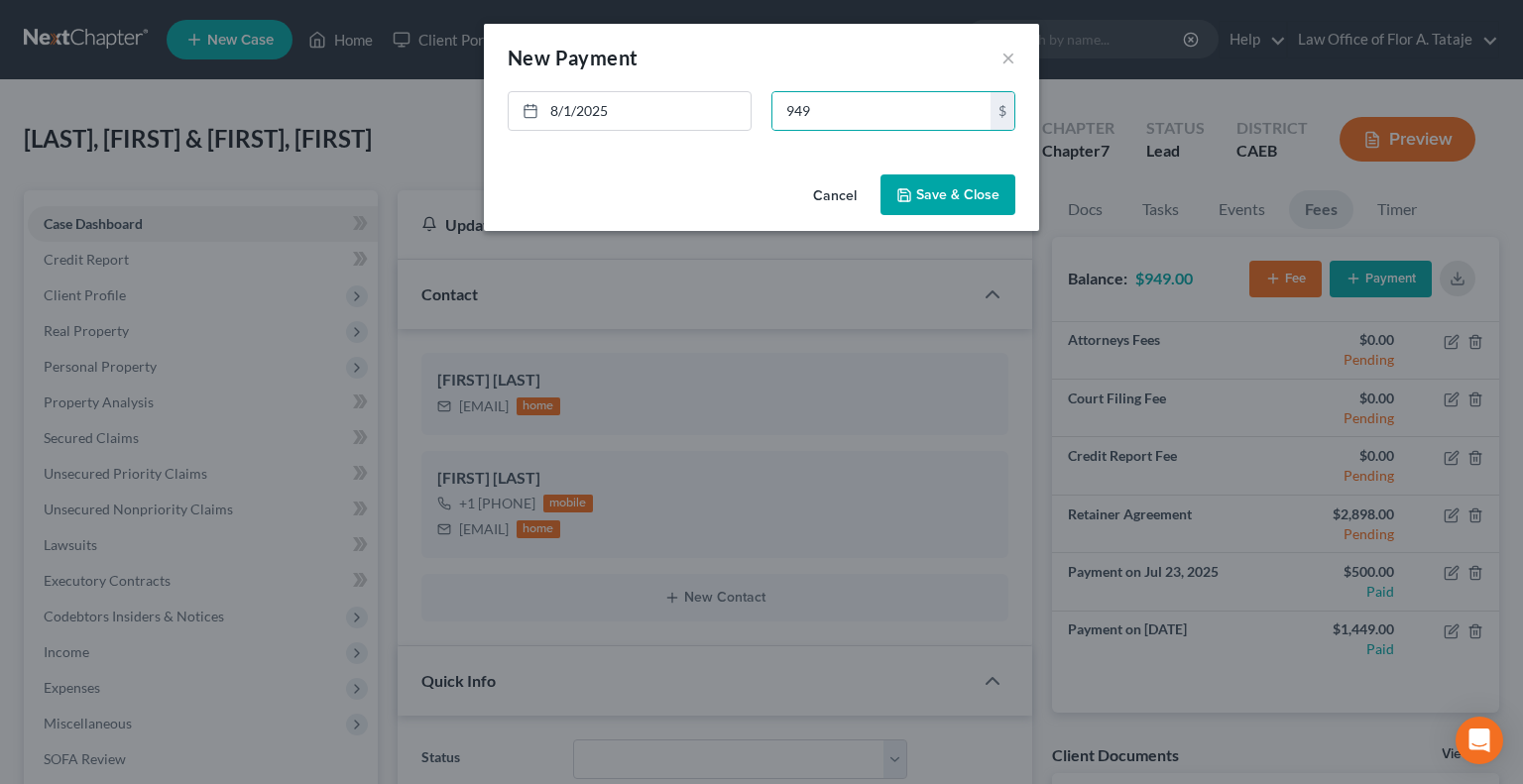 click on "Save & Close" at bounding box center [948, 195] 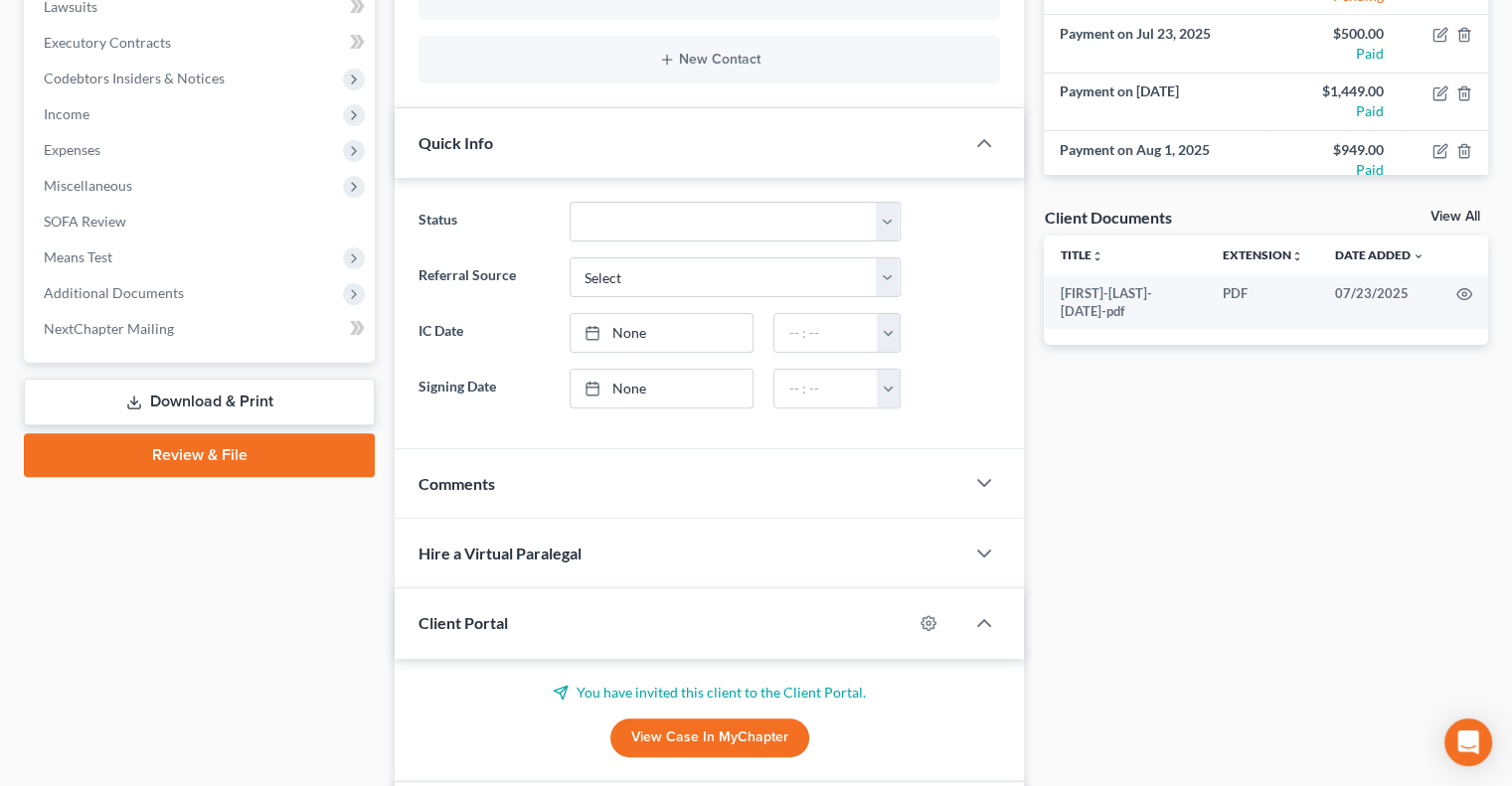 scroll, scrollTop: 537, scrollLeft: 0, axis: vertical 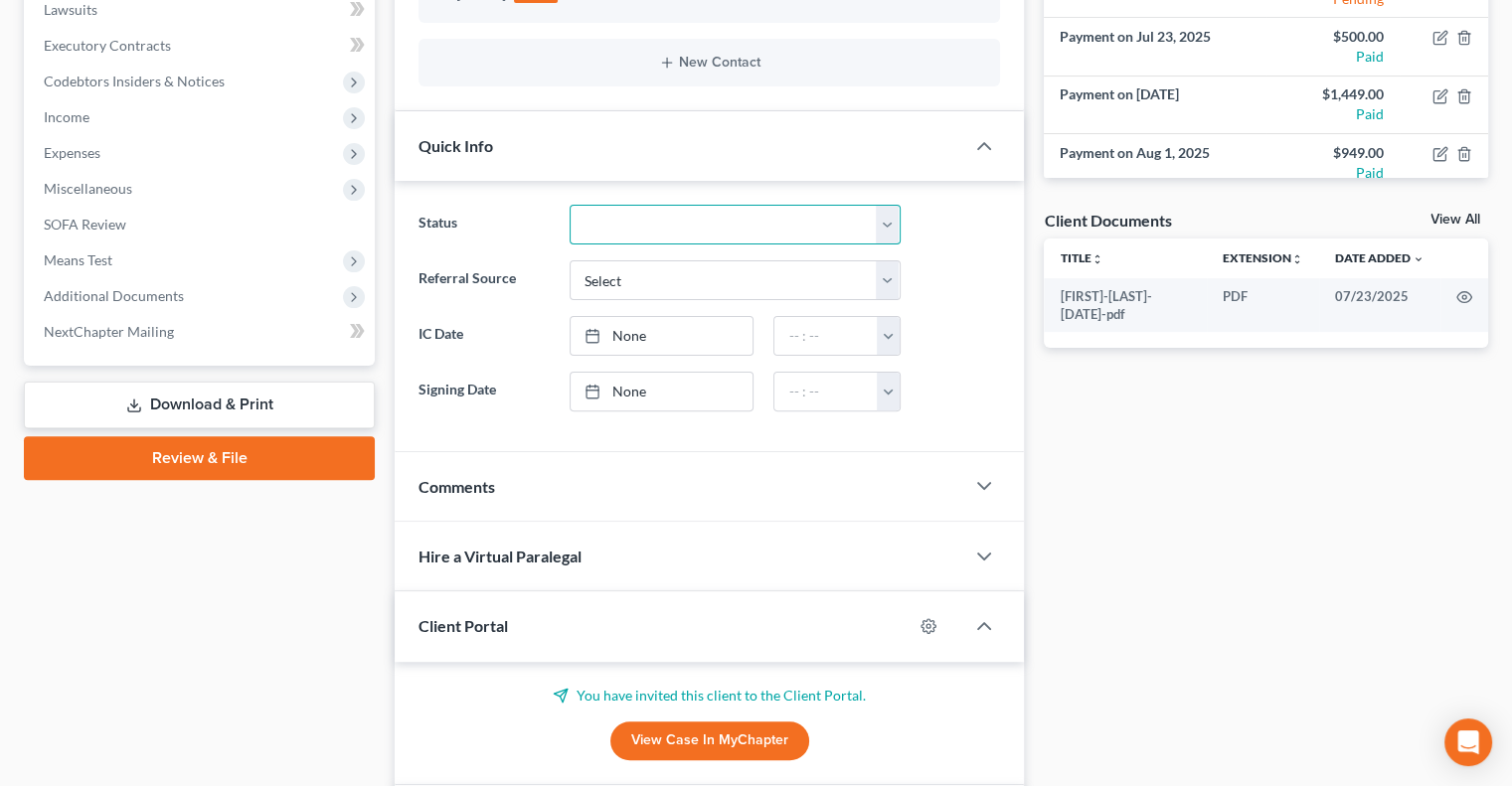click on "Discharged Discharged & Reported Discharge Litigation Dismissal Notice Dismissed Dismissed & Litigation Filed Filed / Pre 341 Inactive In Progress Lead Lost Lead Plan Confirmation Plan Failing Possible Post 341 Pre Confirmation Preparing to File Ready to File Ready to Sign Rejected Retained To Review Withdrawn As Counsel" at bounding box center [735, 225] 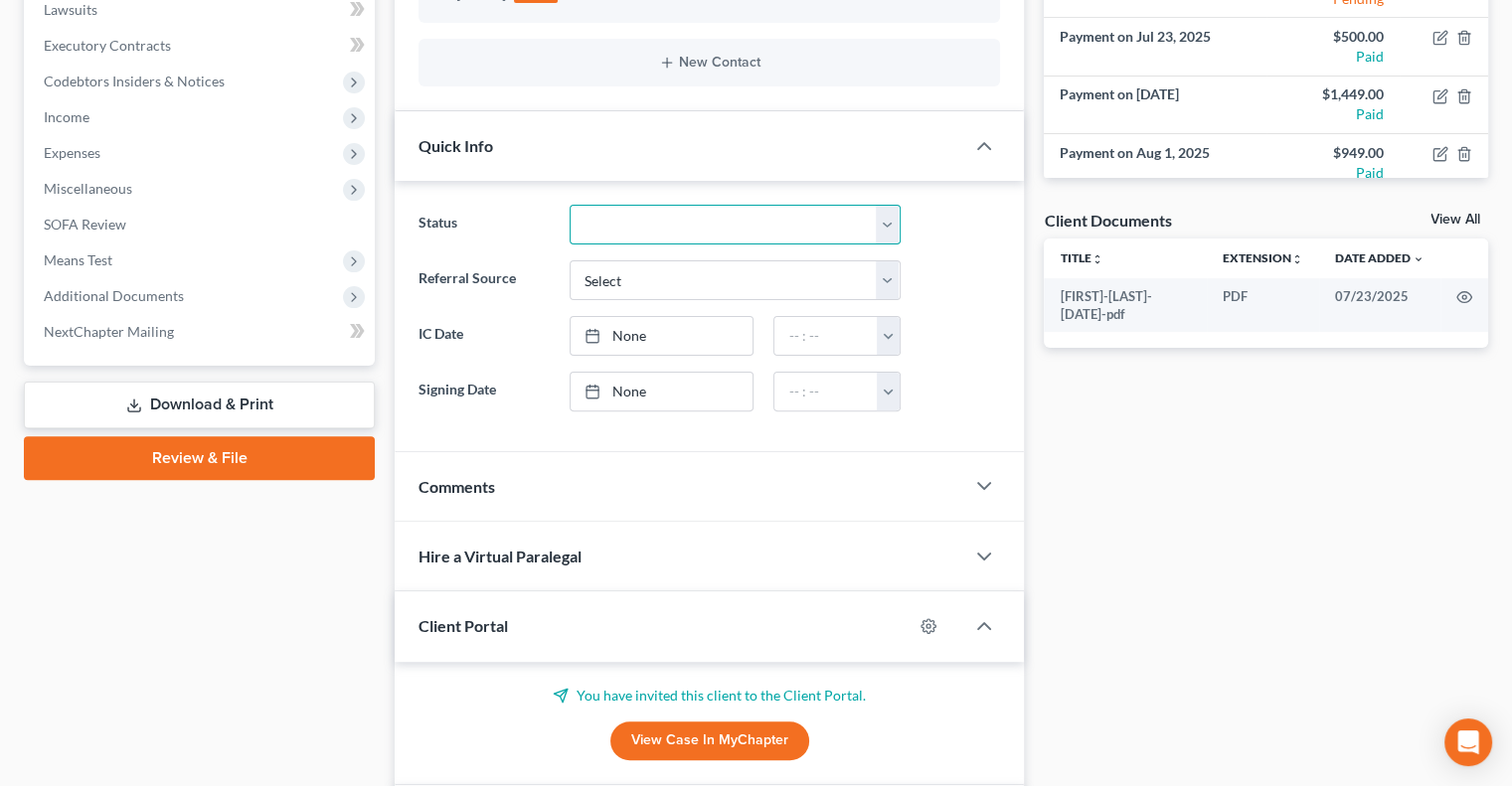 select on "9" 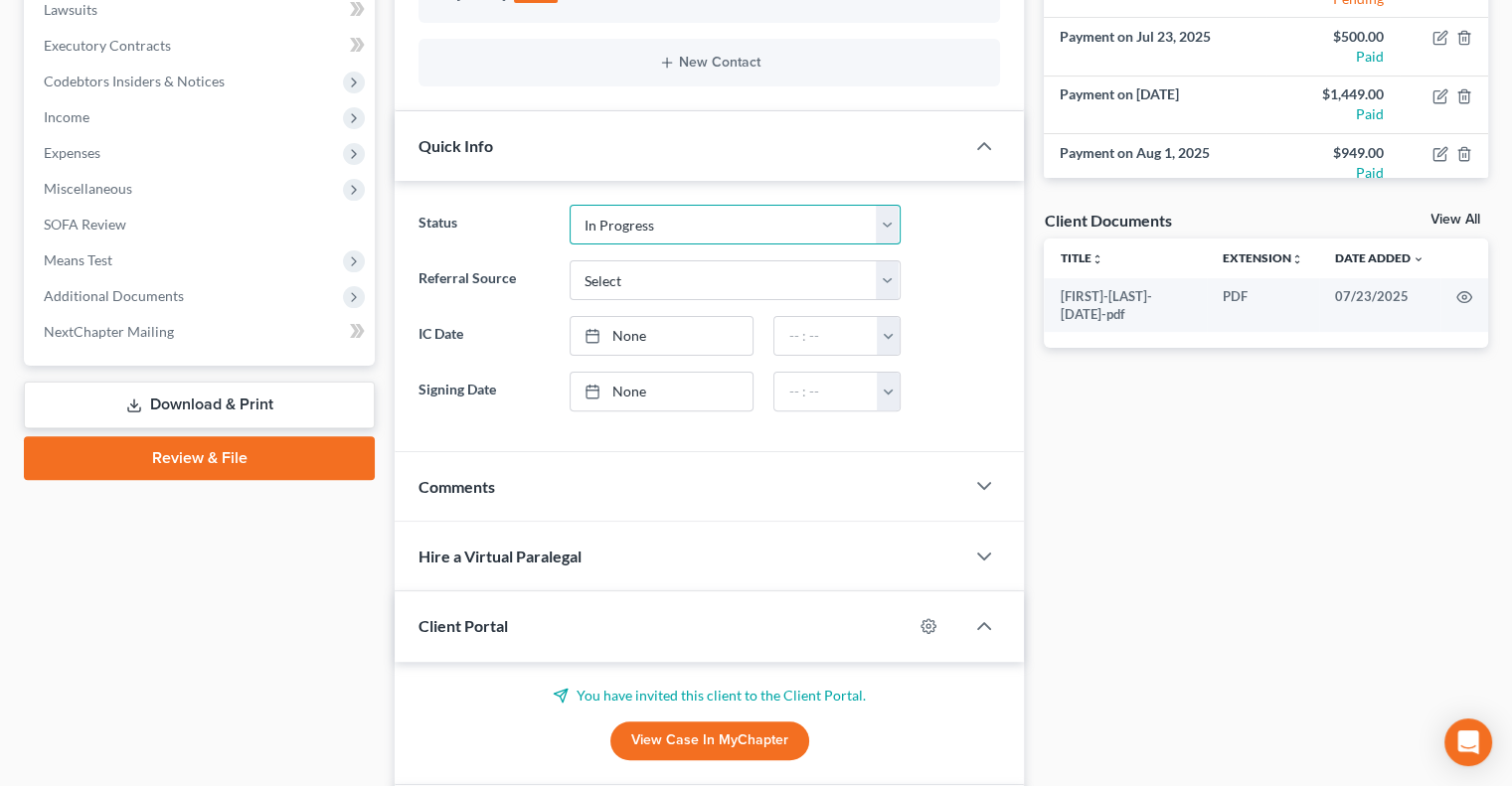 click on "Discharged Discharged & Reported Discharge Litigation Dismissal Notice Dismissed Dismissed & Litigation Filed Filed / Pre 341 Inactive In Progress Lead Lost Lead Plan Confirmation Plan Failing Possible Post 341 Pre Confirmation Preparing to File Ready to File Ready to Sign Rejected Retained To Review Withdrawn As Counsel" at bounding box center (735, 225) 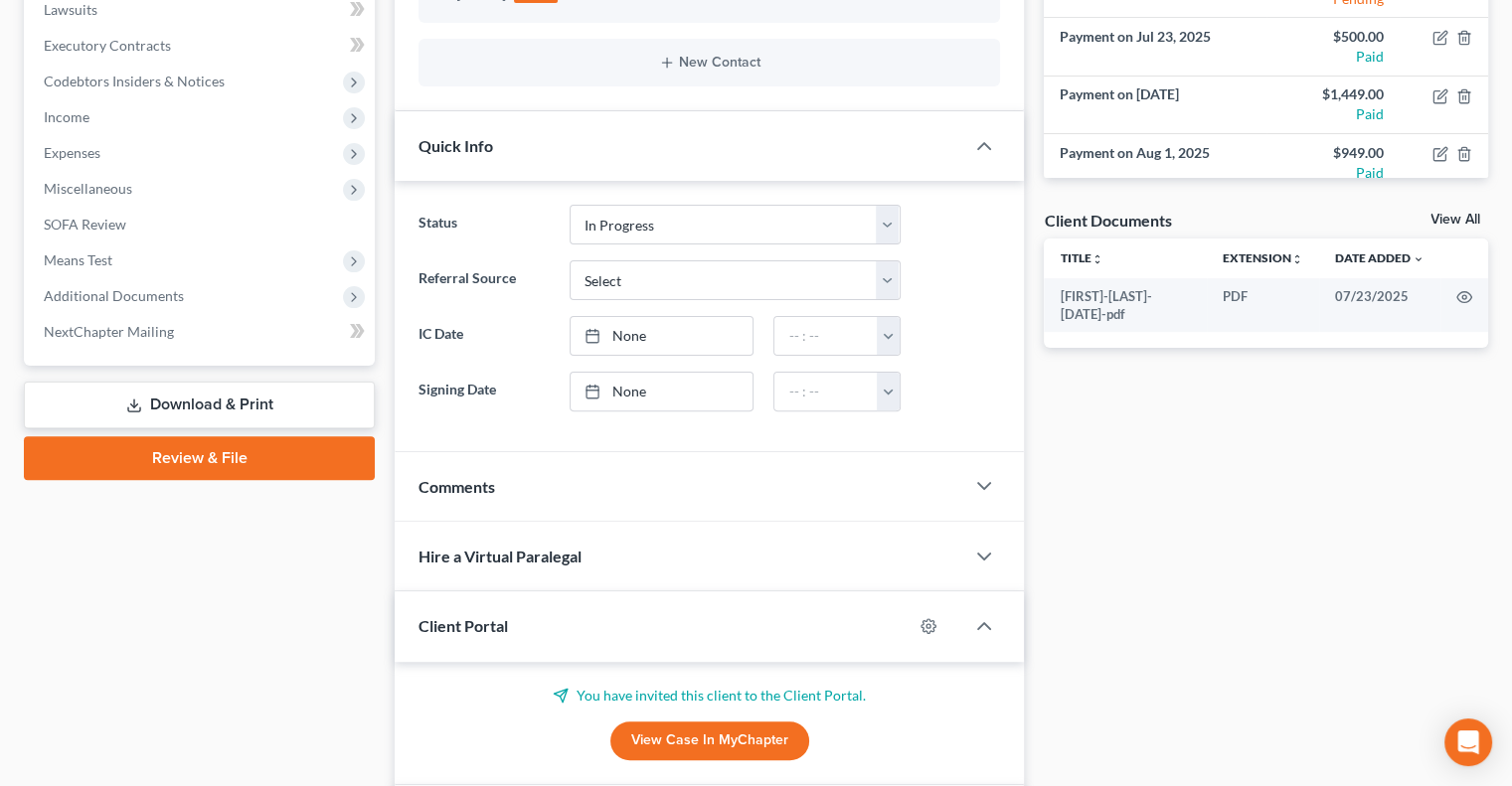 click on "Comments" at bounding box center (679, 486) 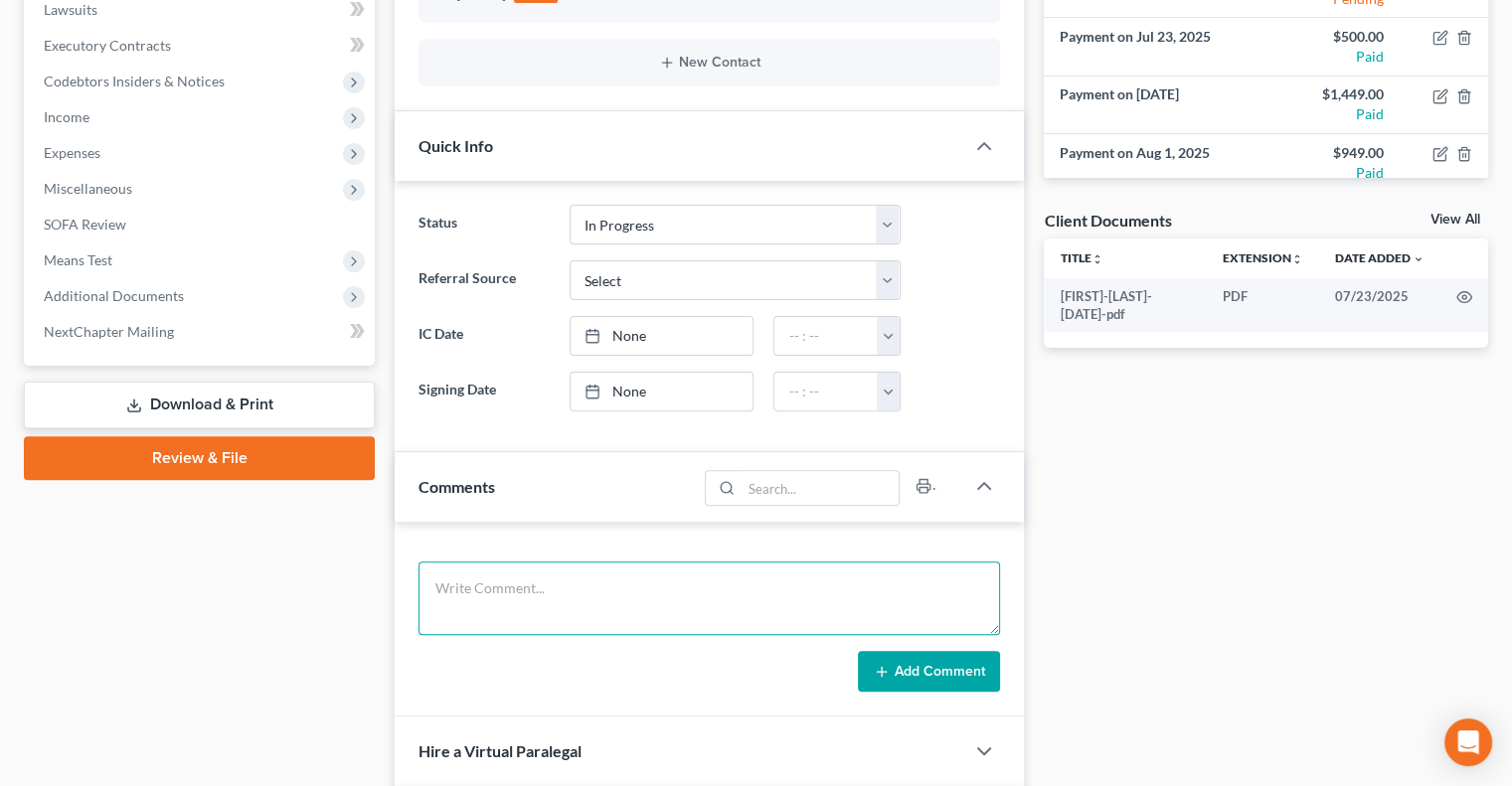 click at bounding box center [709, 598] 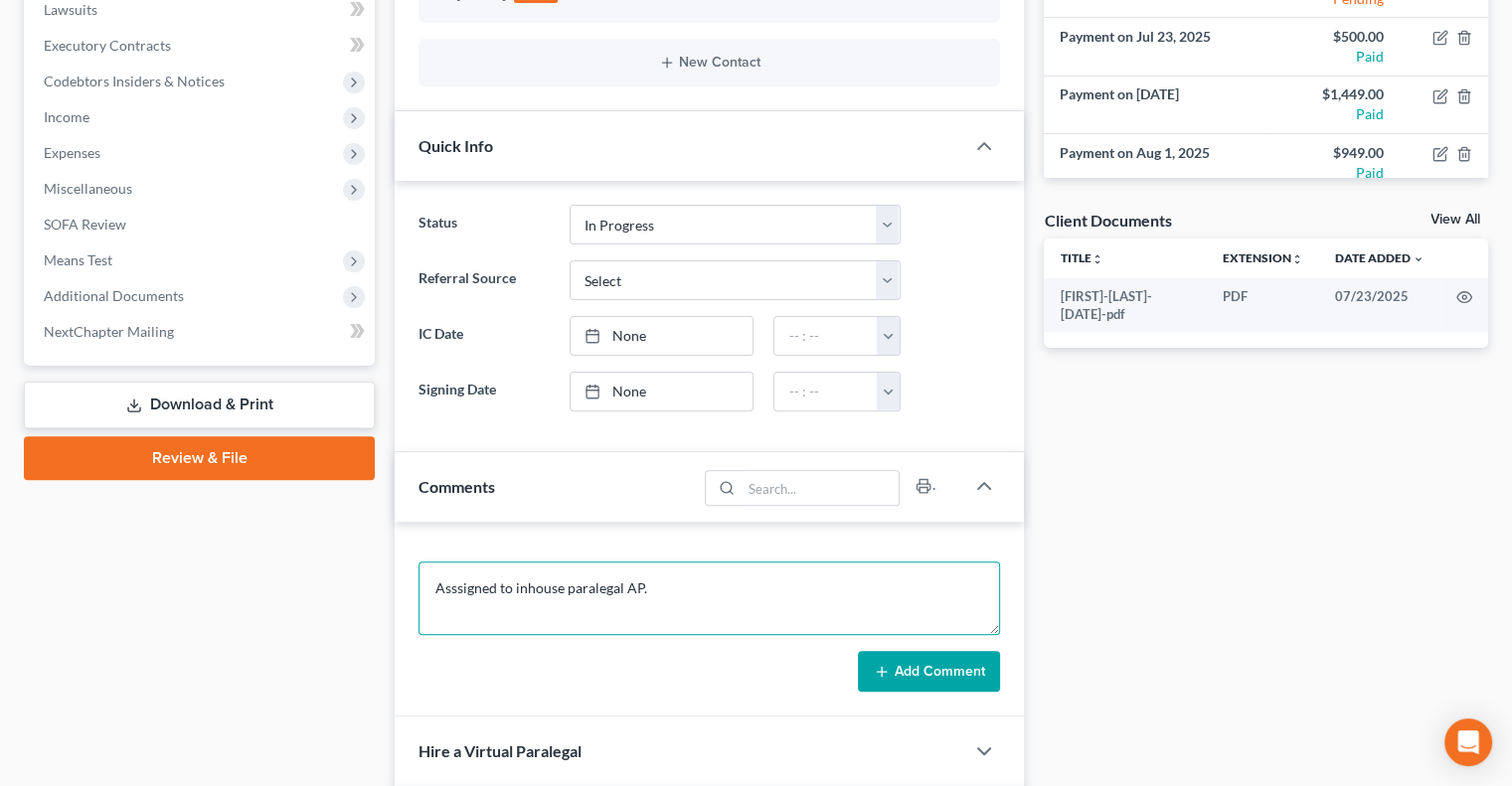 click on "Asssigned to inhouse paralegal AP." at bounding box center (709, 598) 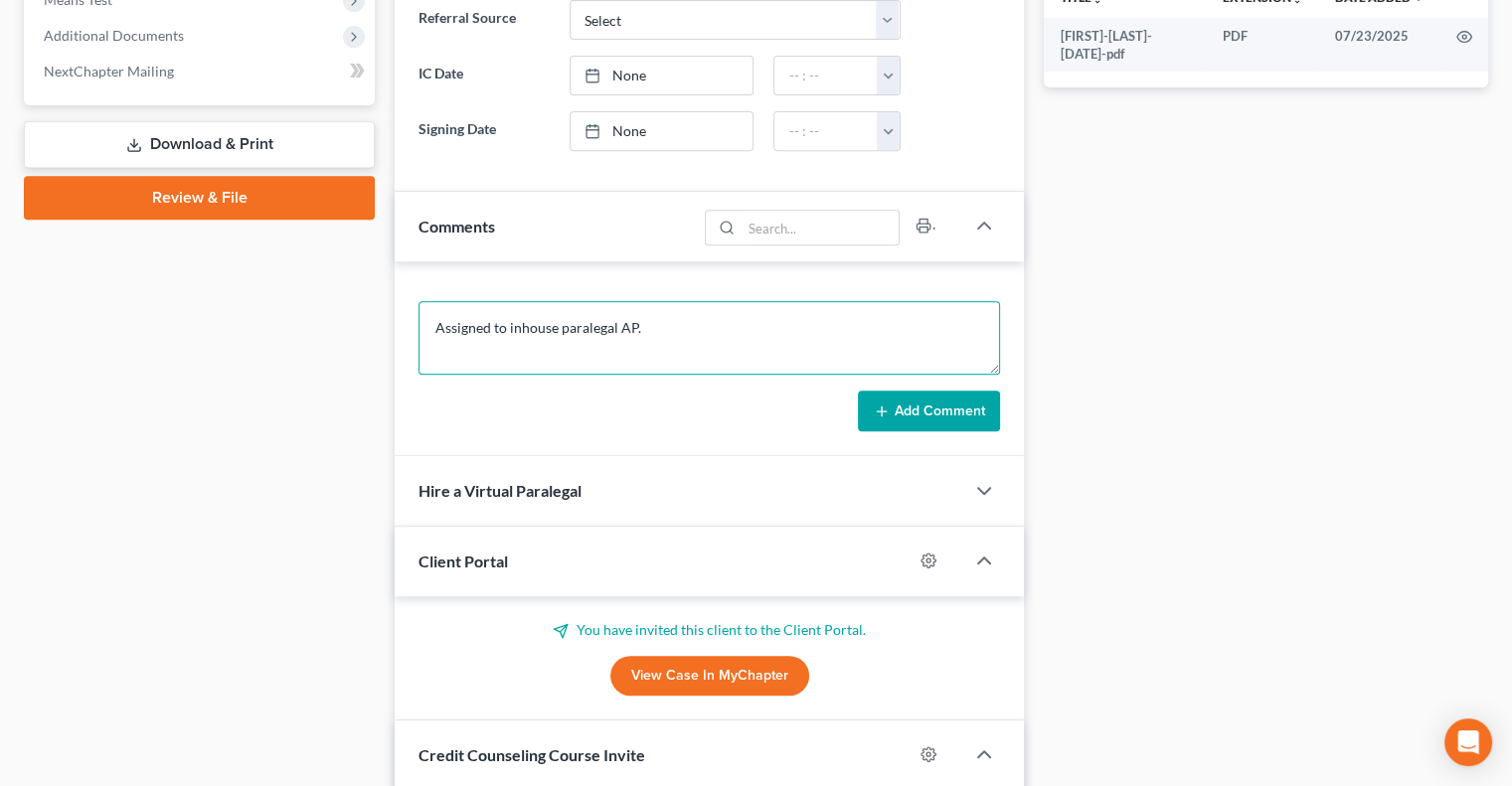 scroll, scrollTop: 799, scrollLeft: 0, axis: vertical 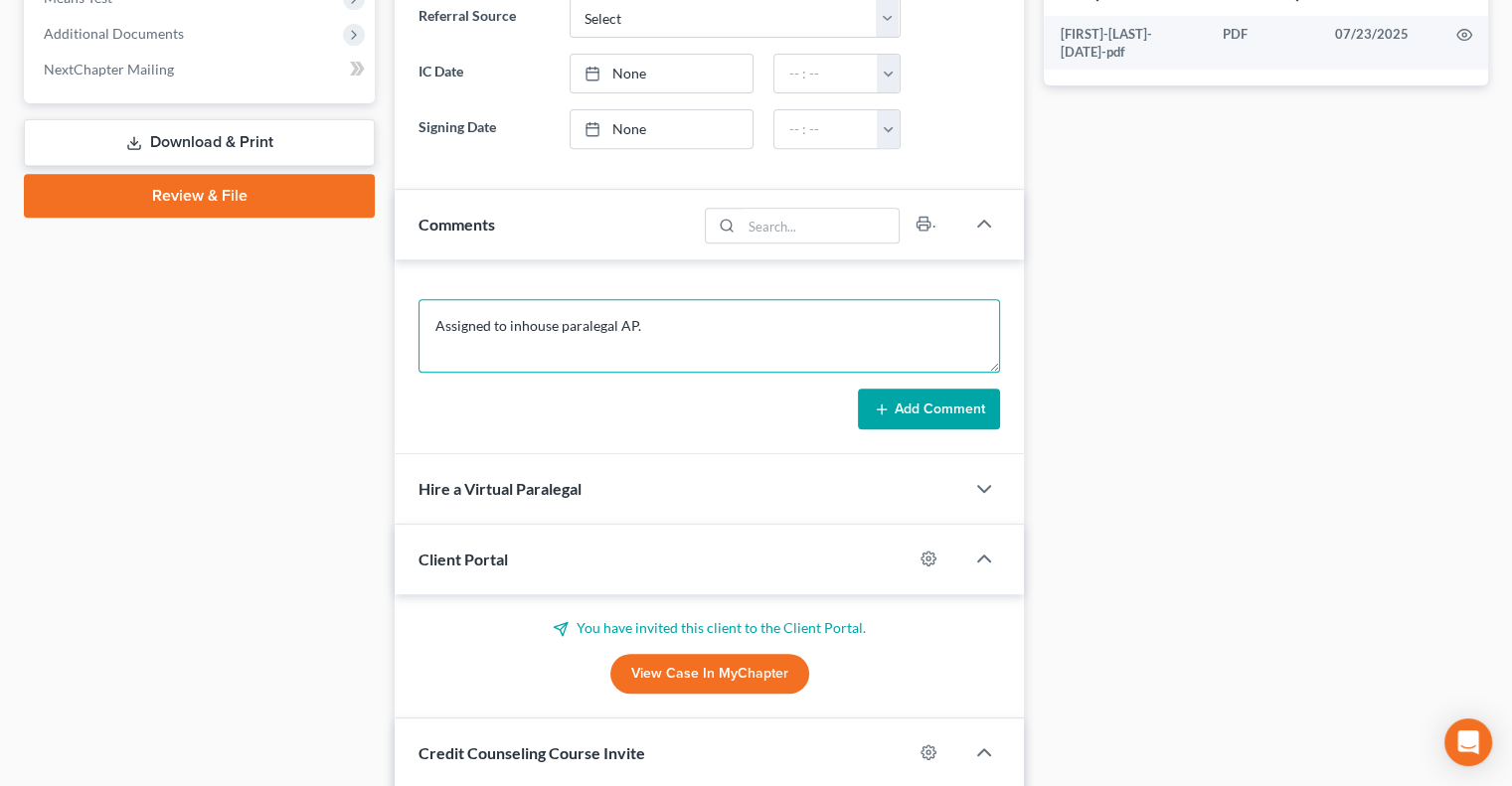 type on "Assigned to inhouse paralegal AP." 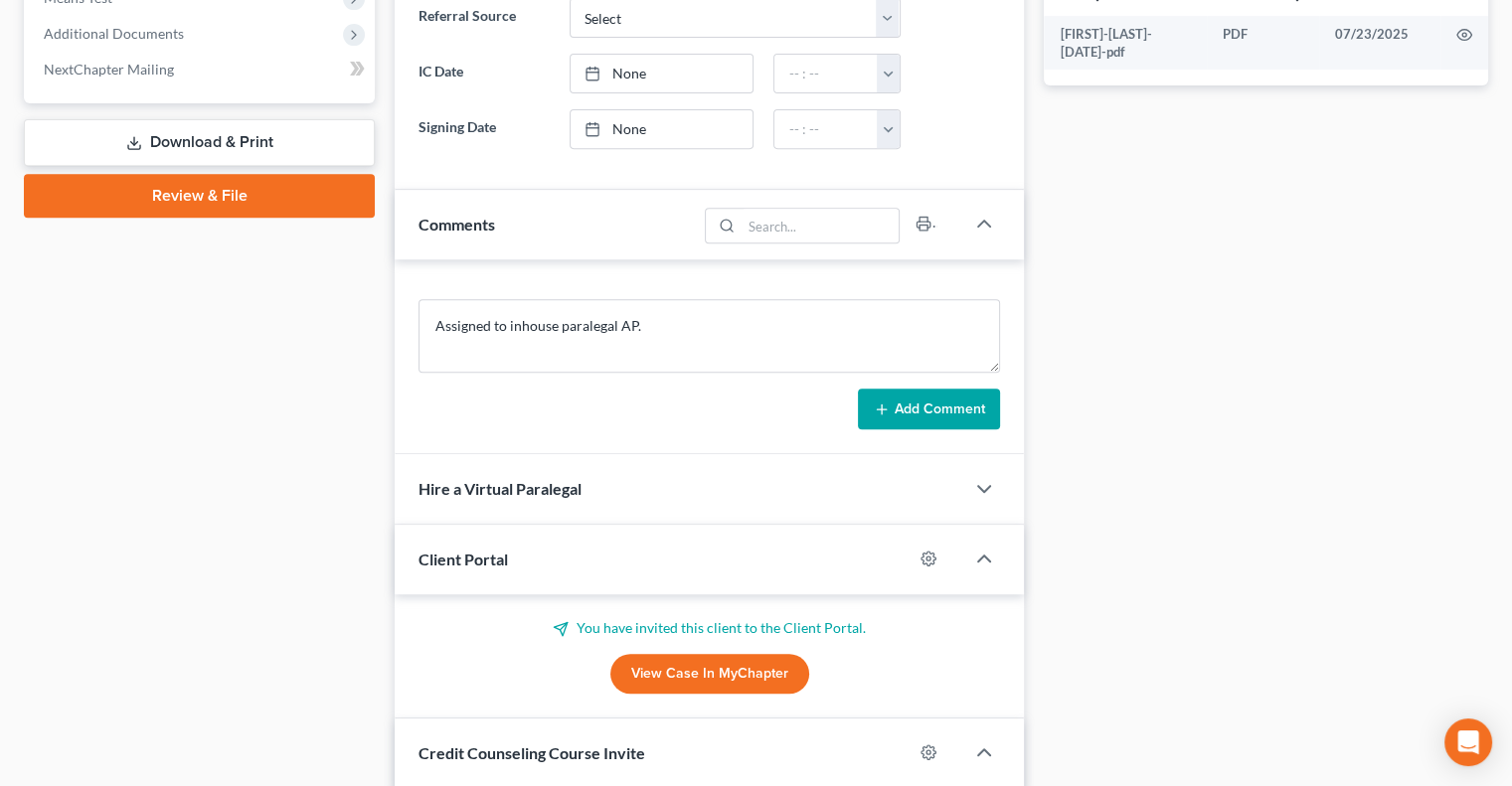 click on "Add Comment" at bounding box center [928, 409] 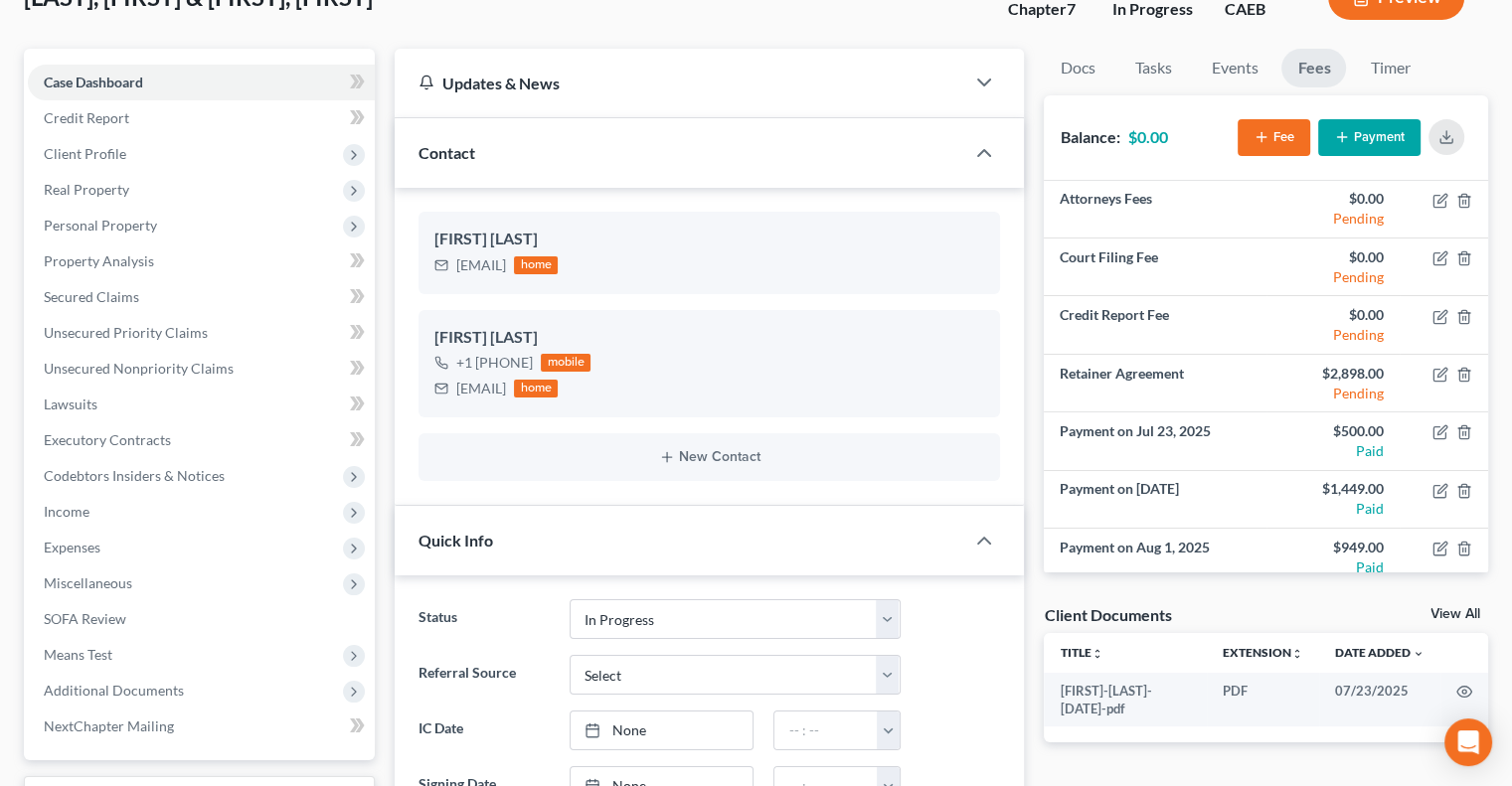 scroll, scrollTop: 0, scrollLeft: 0, axis: both 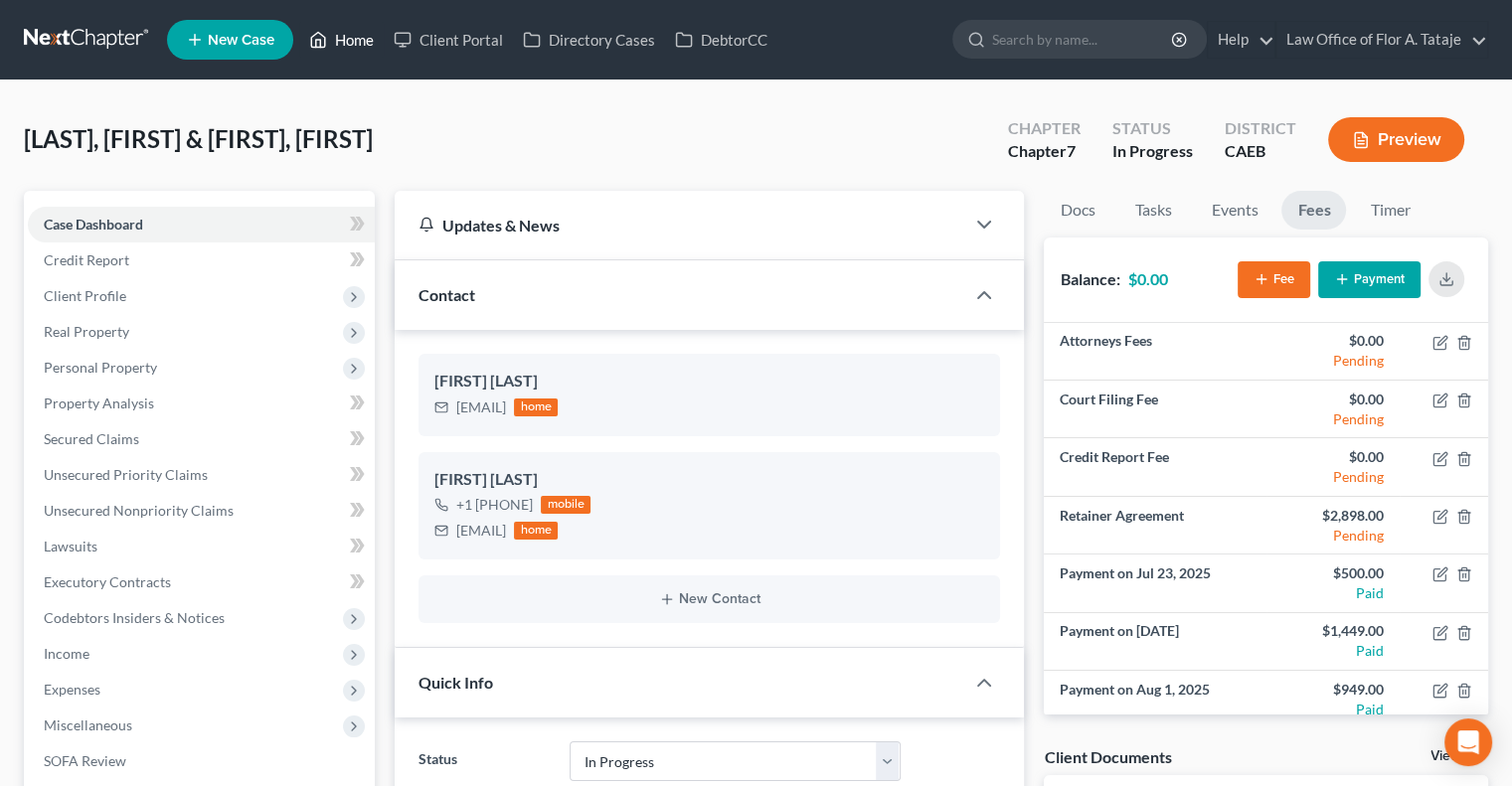 click on "Home" at bounding box center (341, 40) 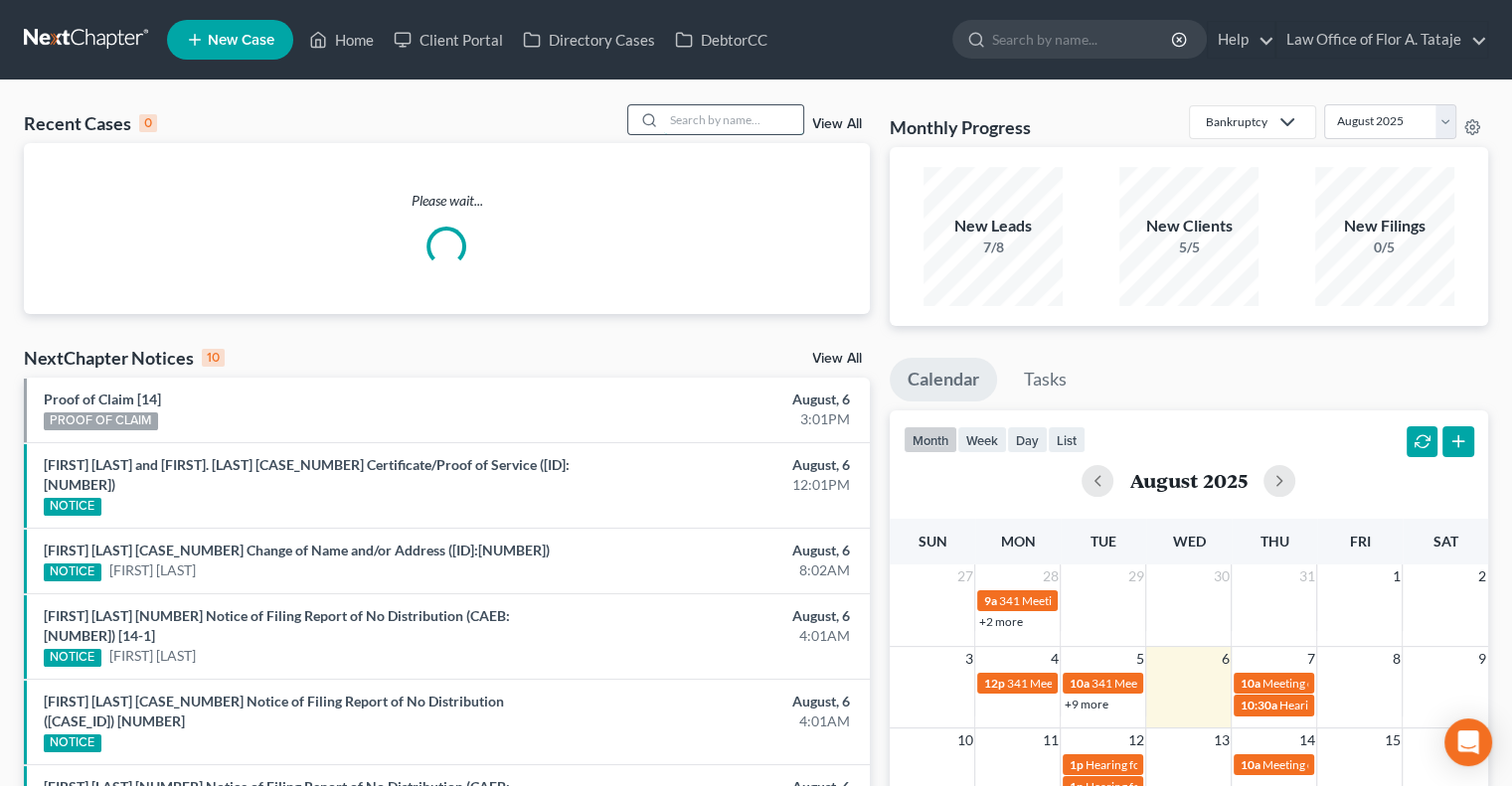 click at bounding box center (734, 119) 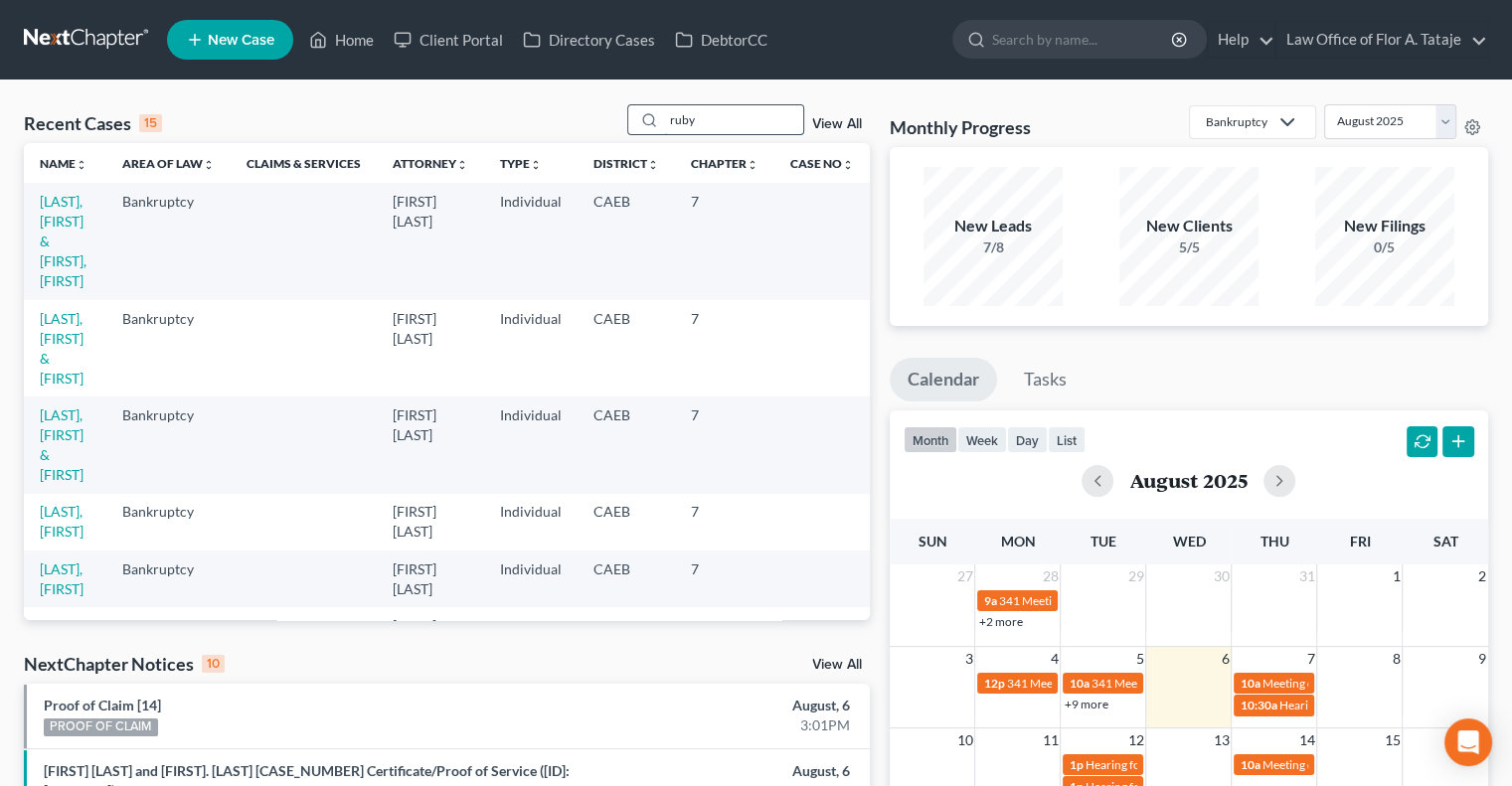 type on "ruby" 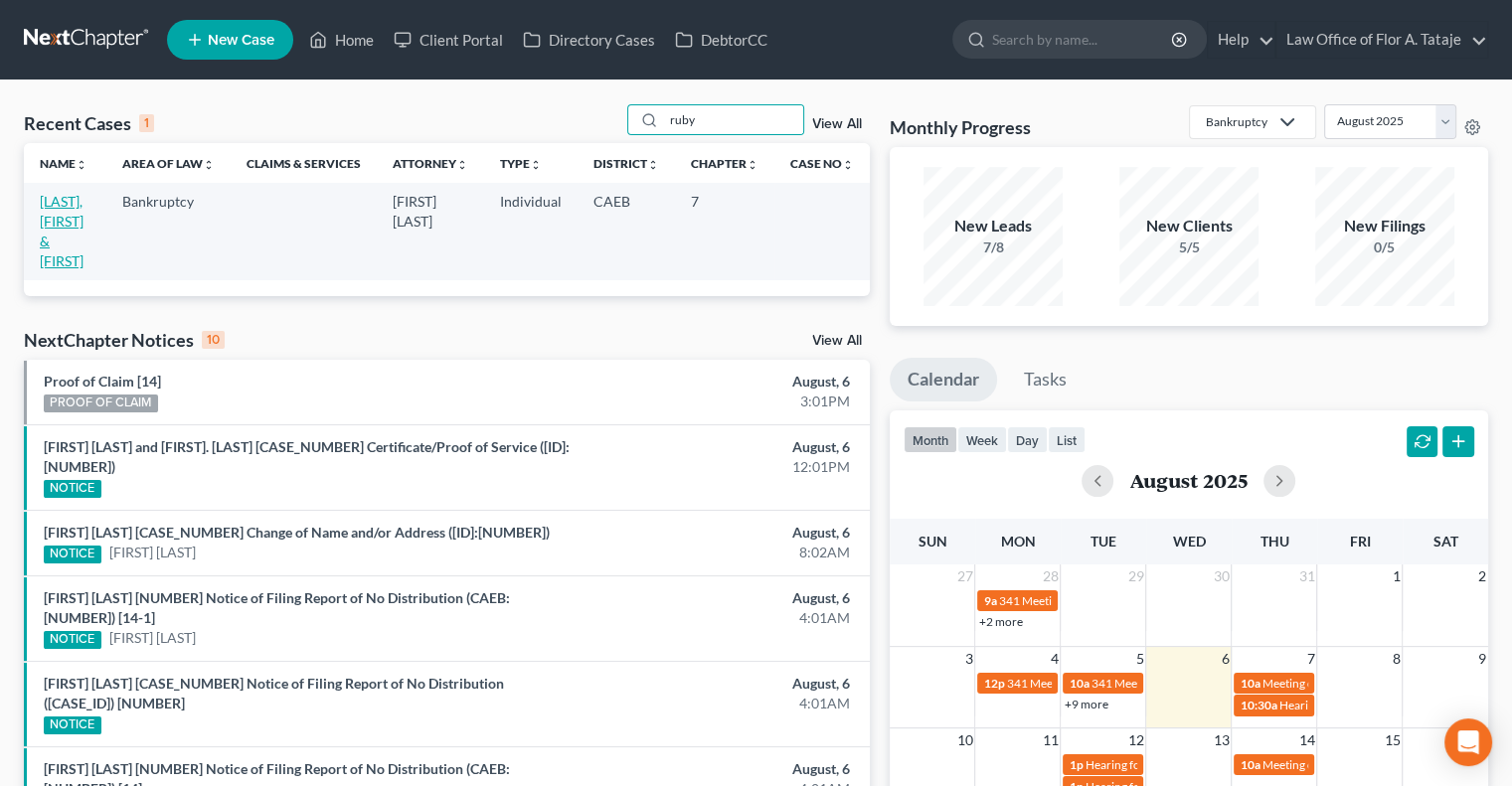 click on "[LAST], [FIRST] & [FIRST]" at bounding box center (62, 231) 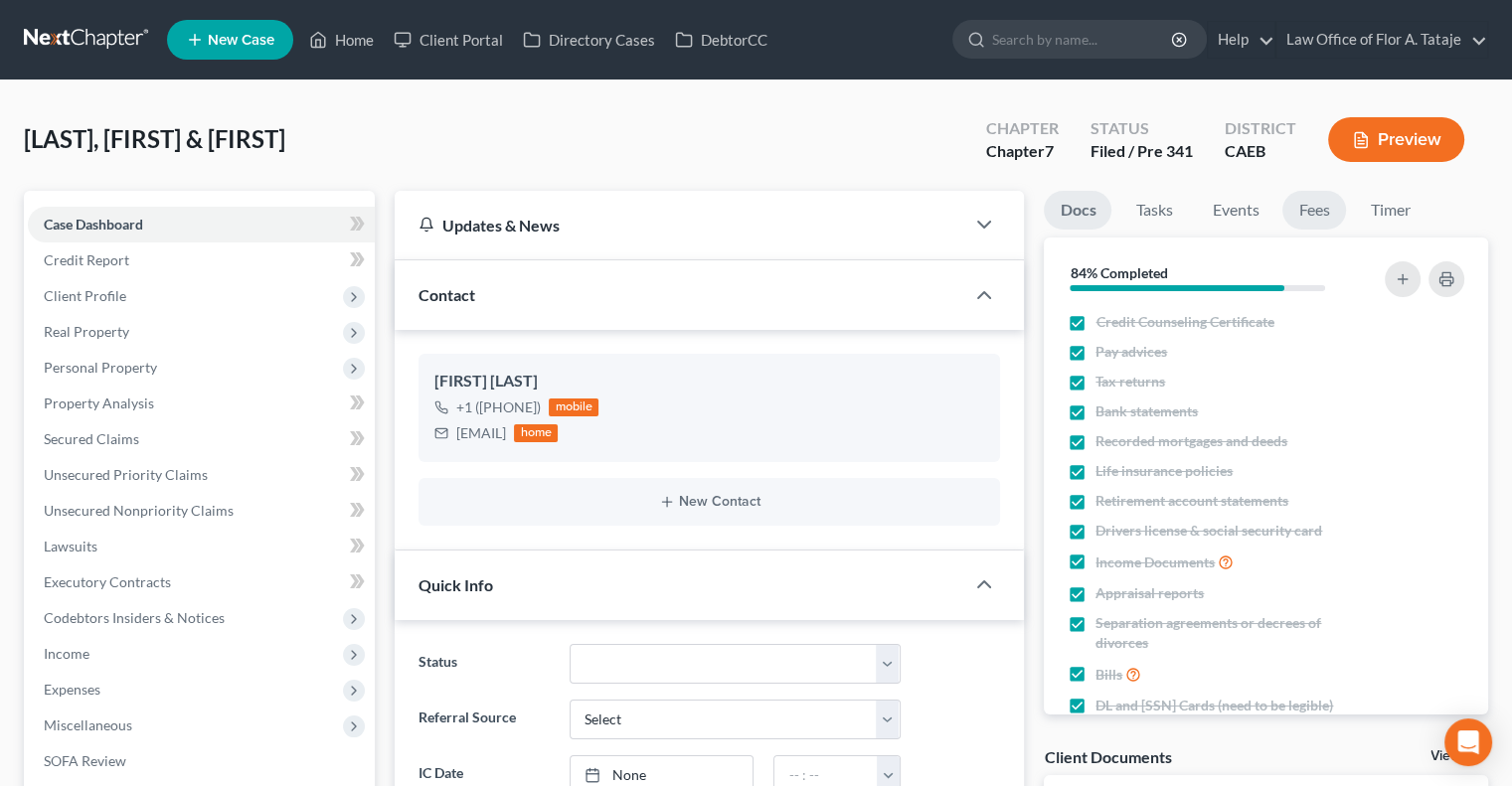 scroll, scrollTop: 3328, scrollLeft: 0, axis: vertical 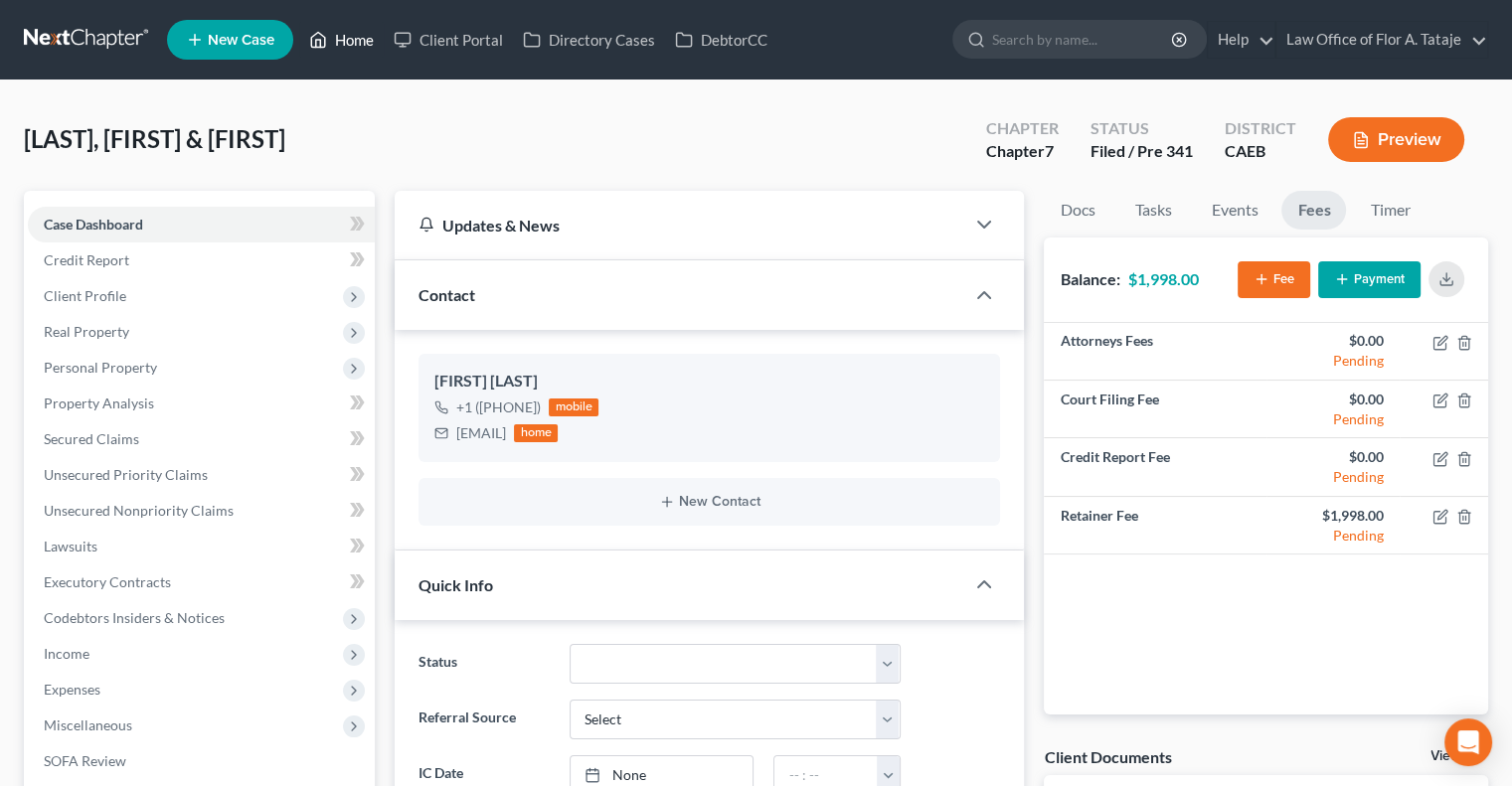 click on "Home" at bounding box center (341, 40) 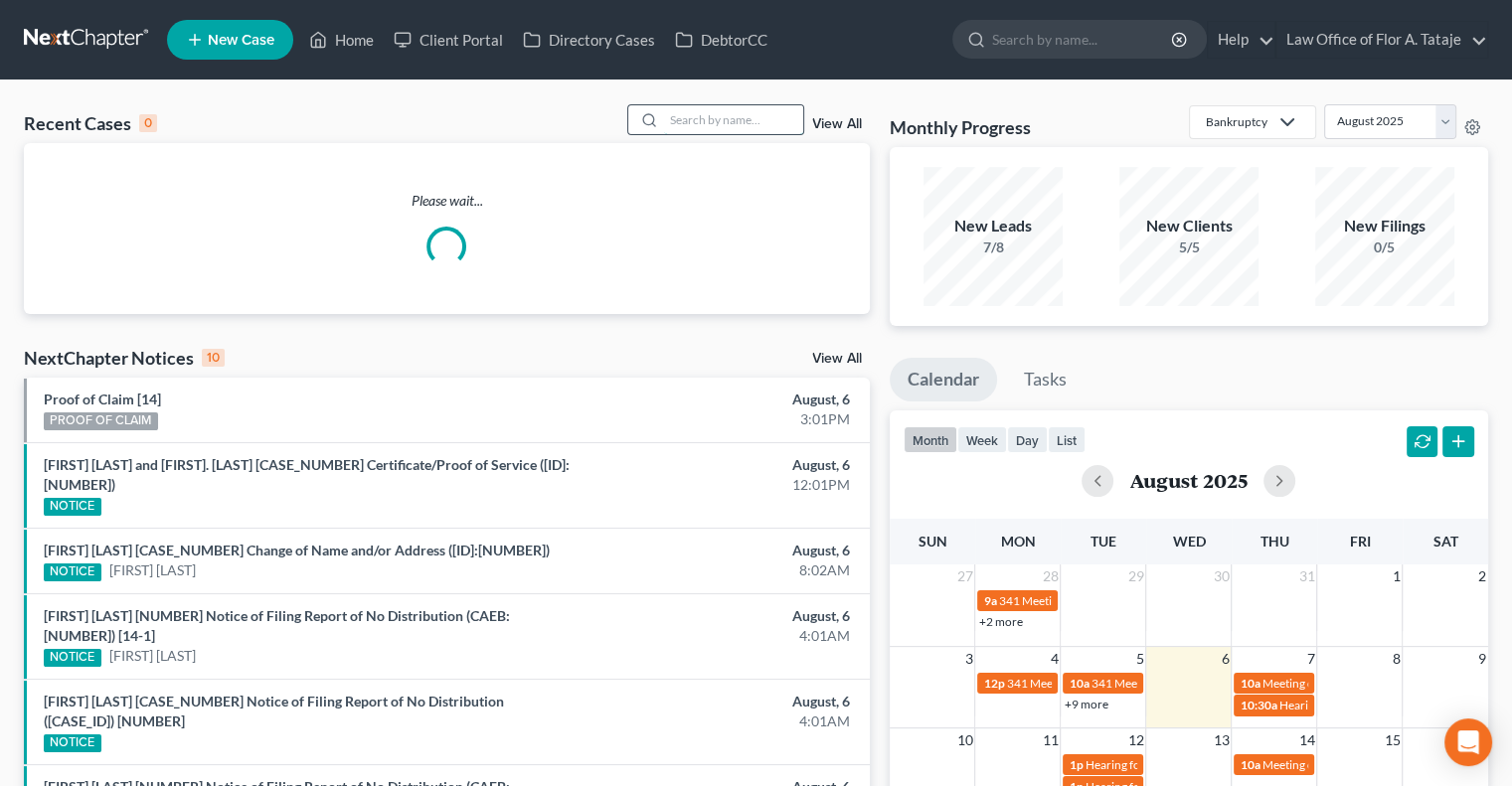 click at bounding box center (734, 119) 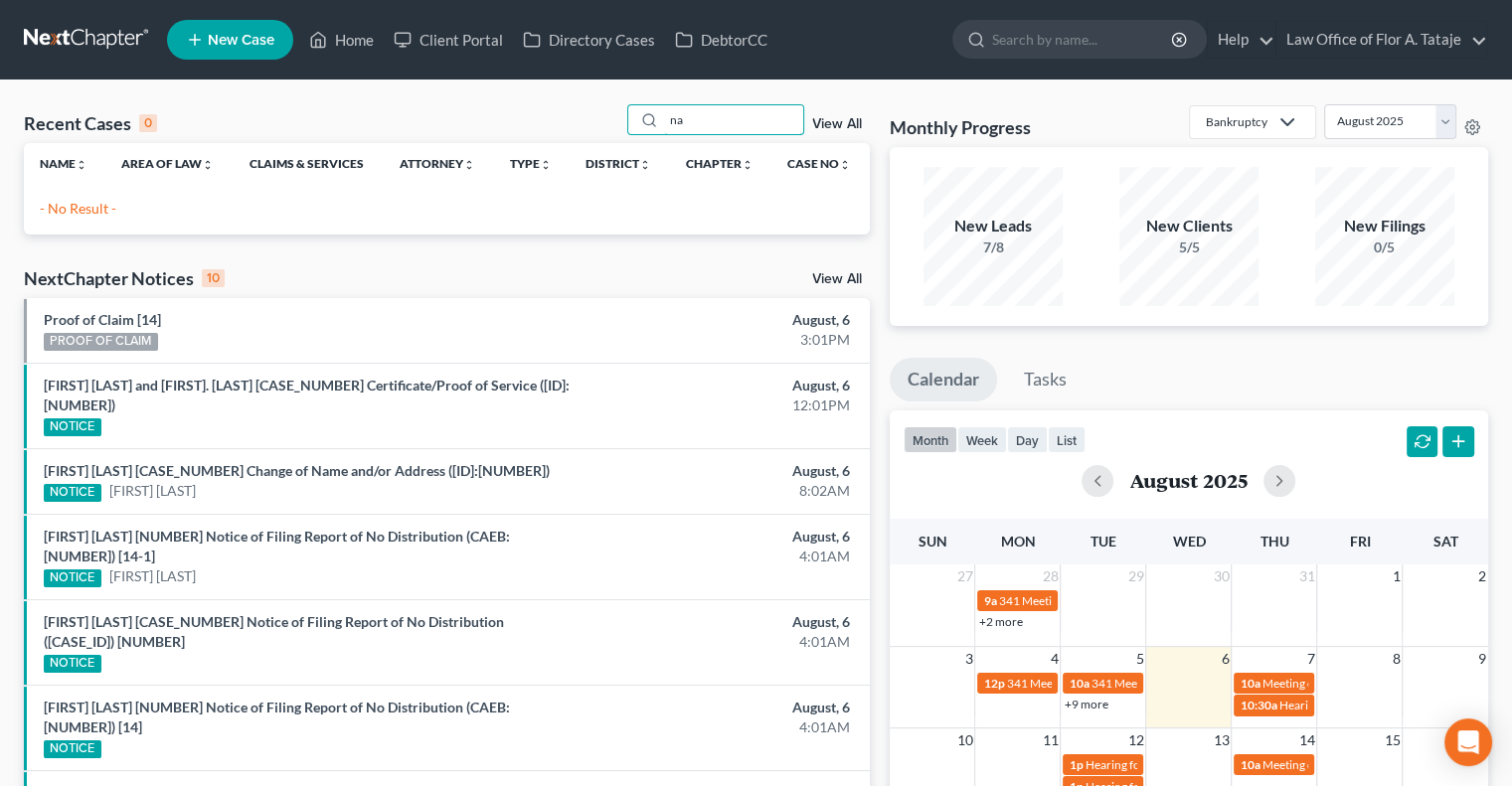 type on "n" 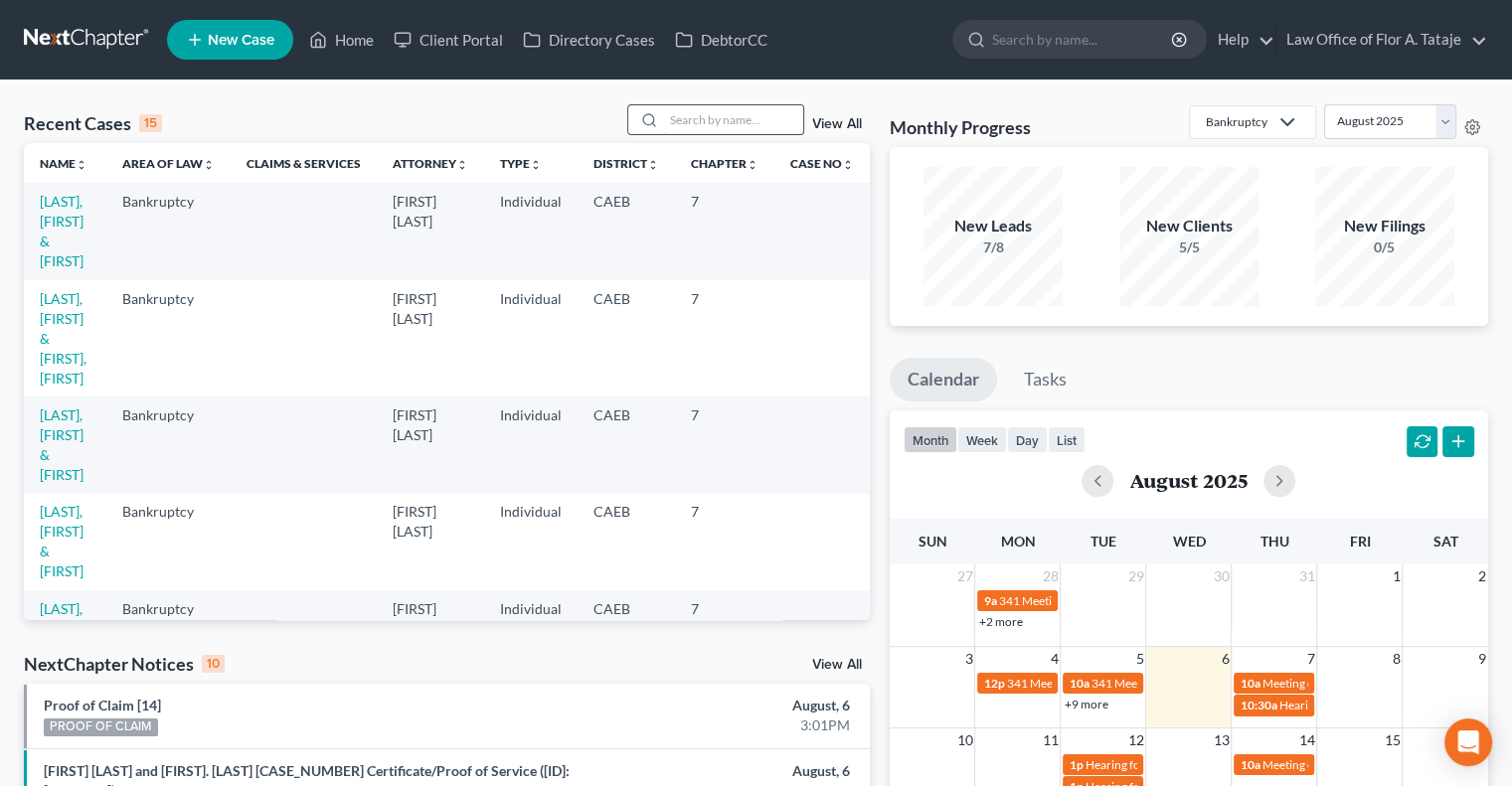 click at bounding box center [734, 119] 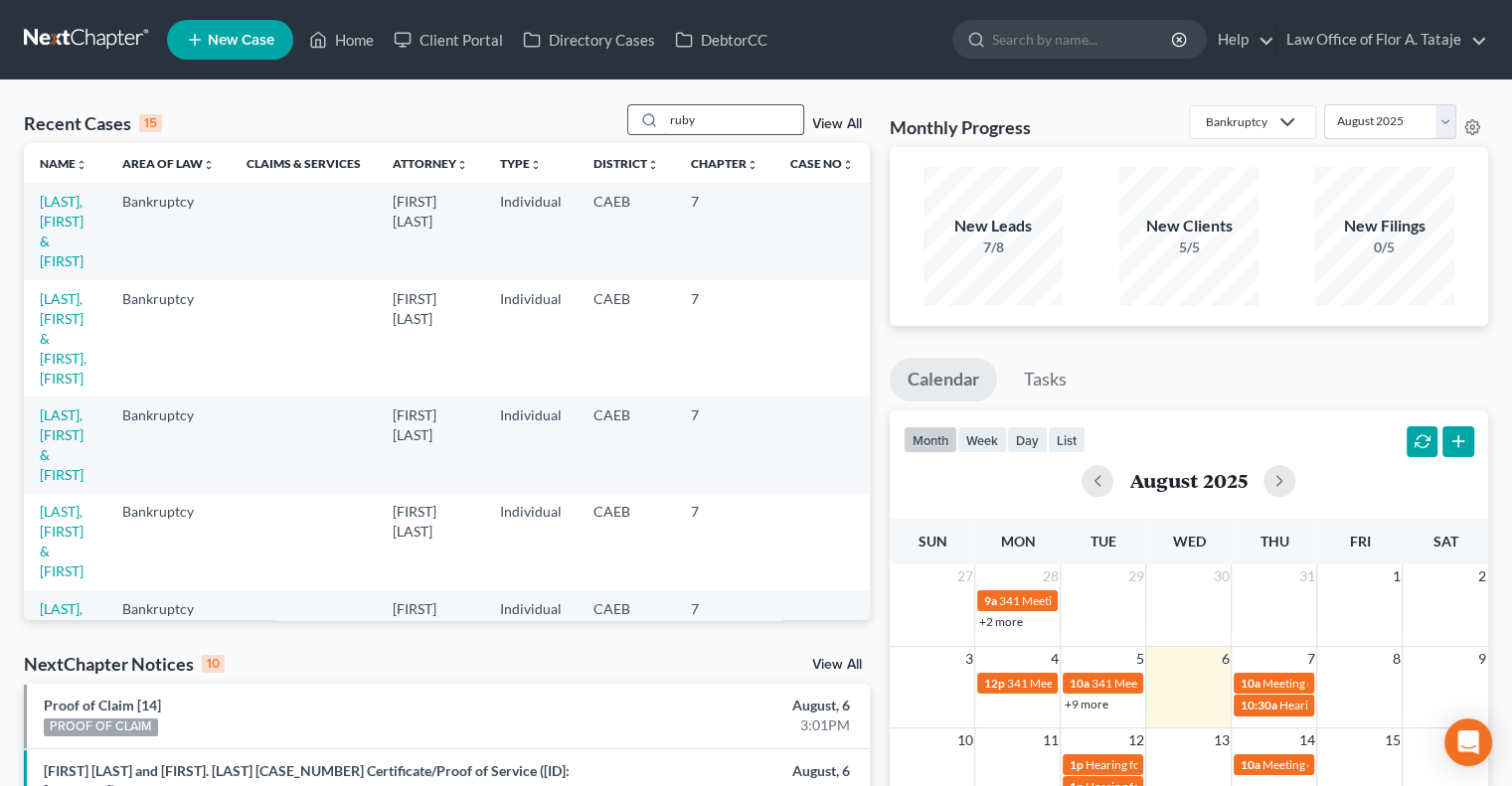 type on "ruby" 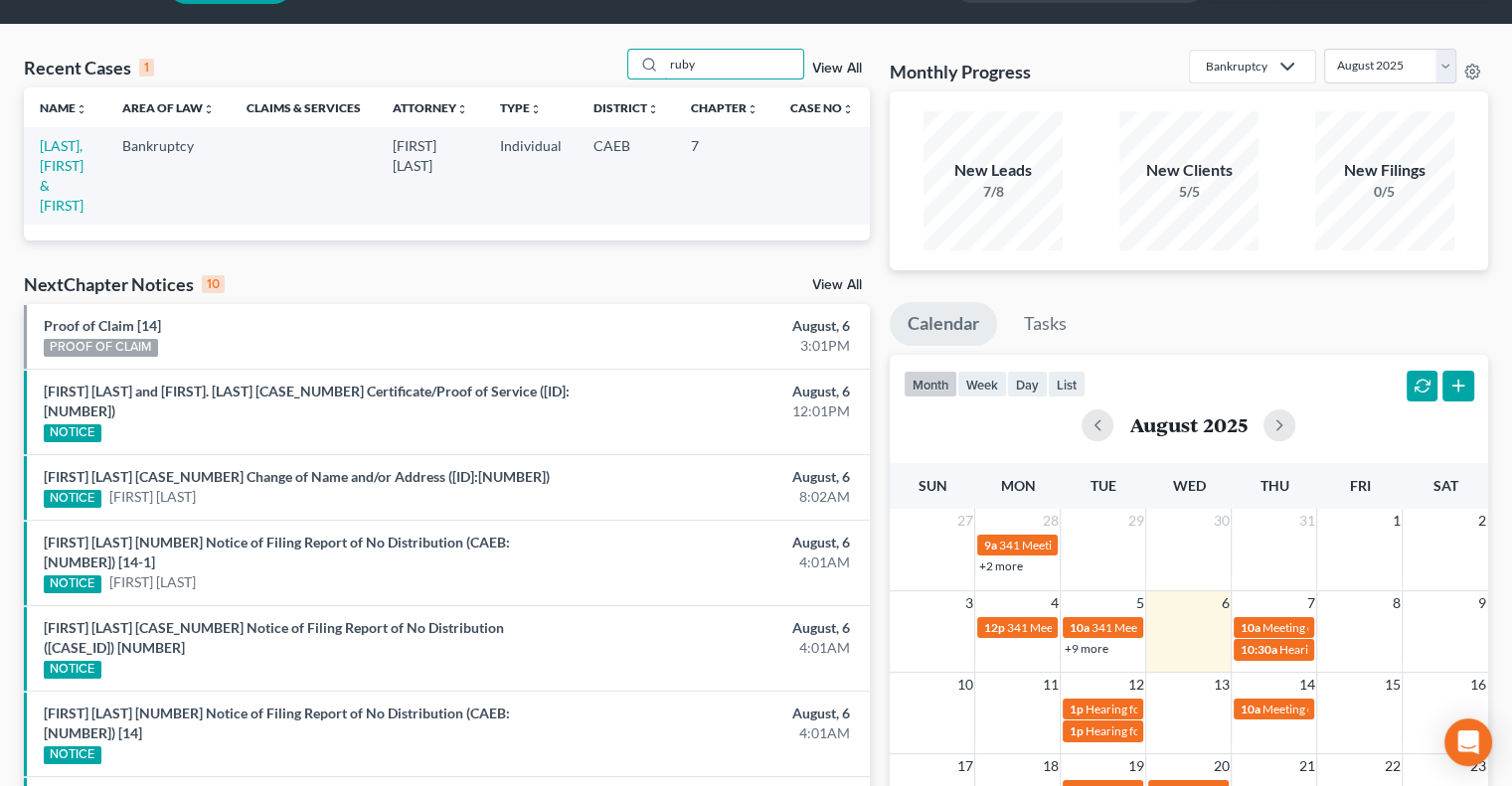 scroll, scrollTop: 36, scrollLeft: 0, axis: vertical 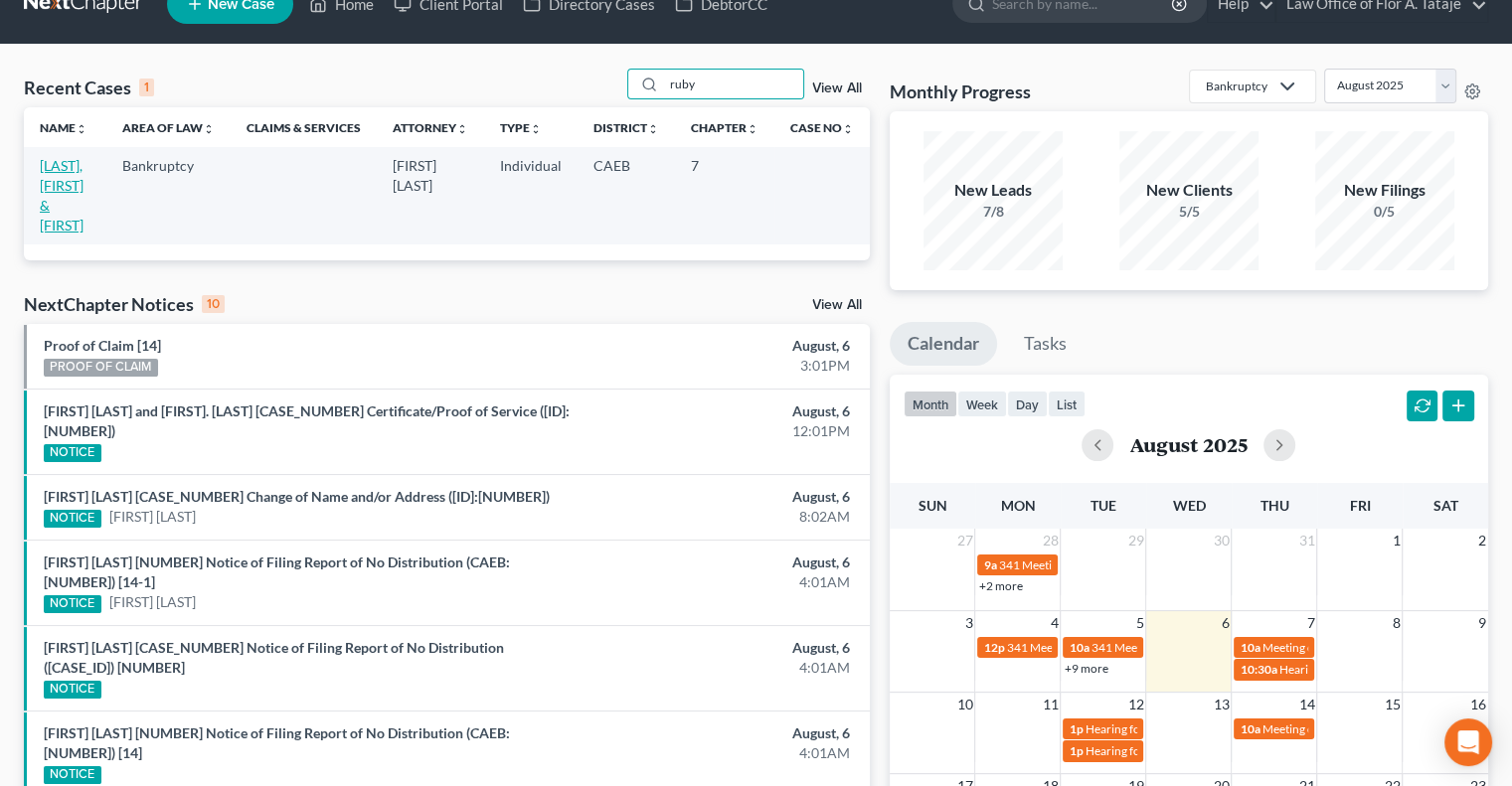 click on "[LAST], [FIRST] & [FIRST]" at bounding box center [62, 195] 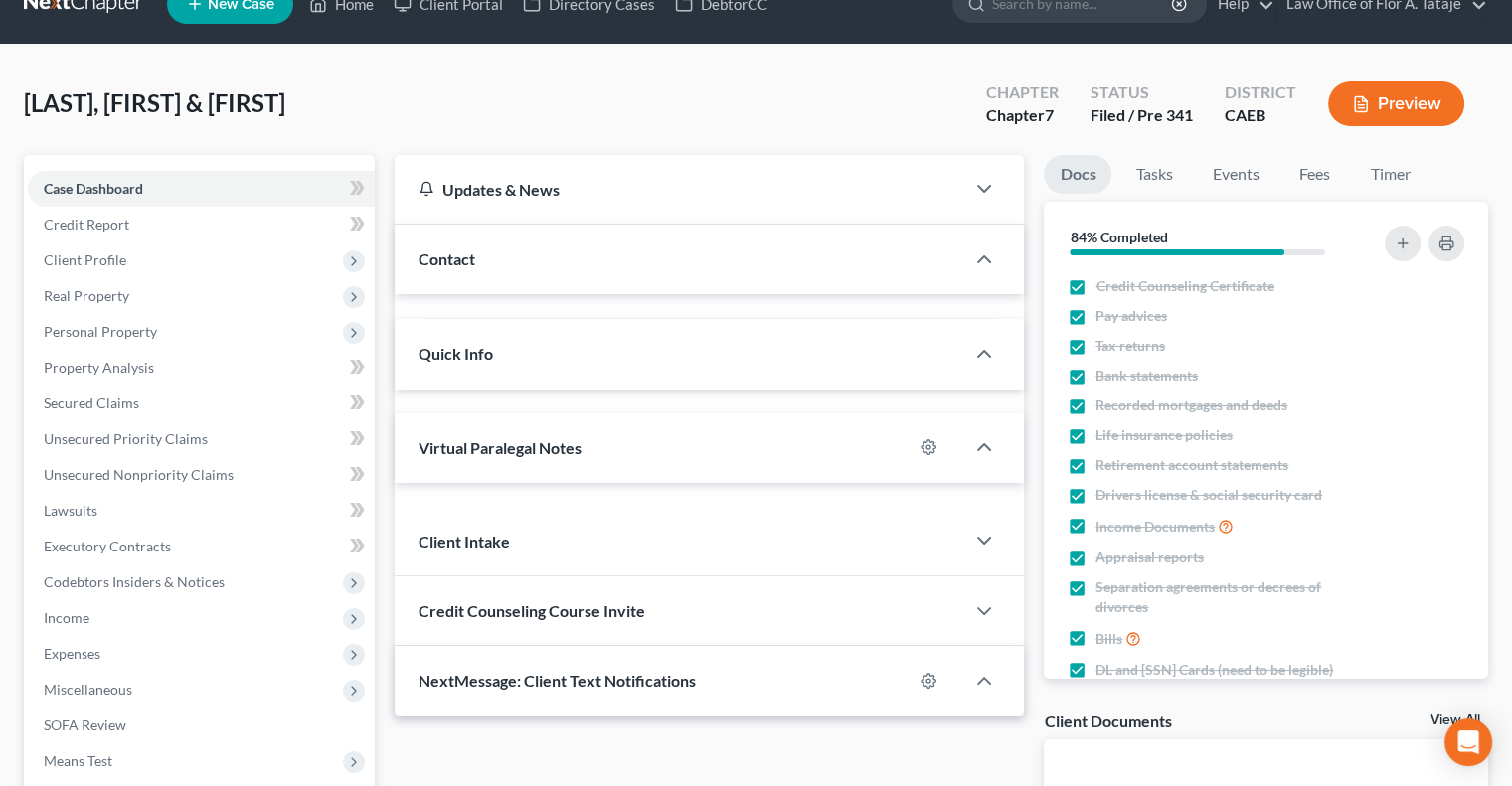 scroll, scrollTop: 0, scrollLeft: 0, axis: both 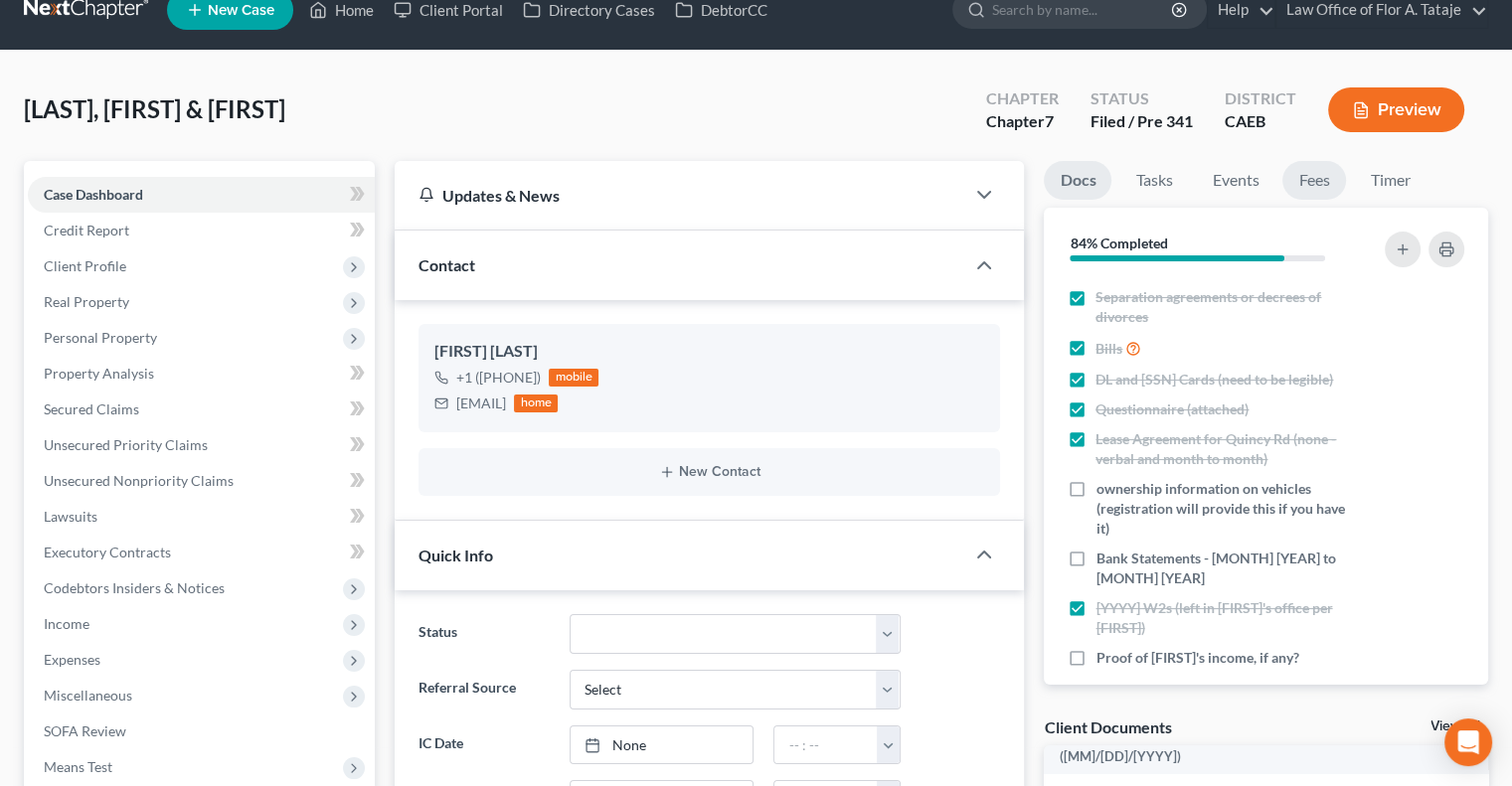 click on "Fees" at bounding box center (1314, 180) 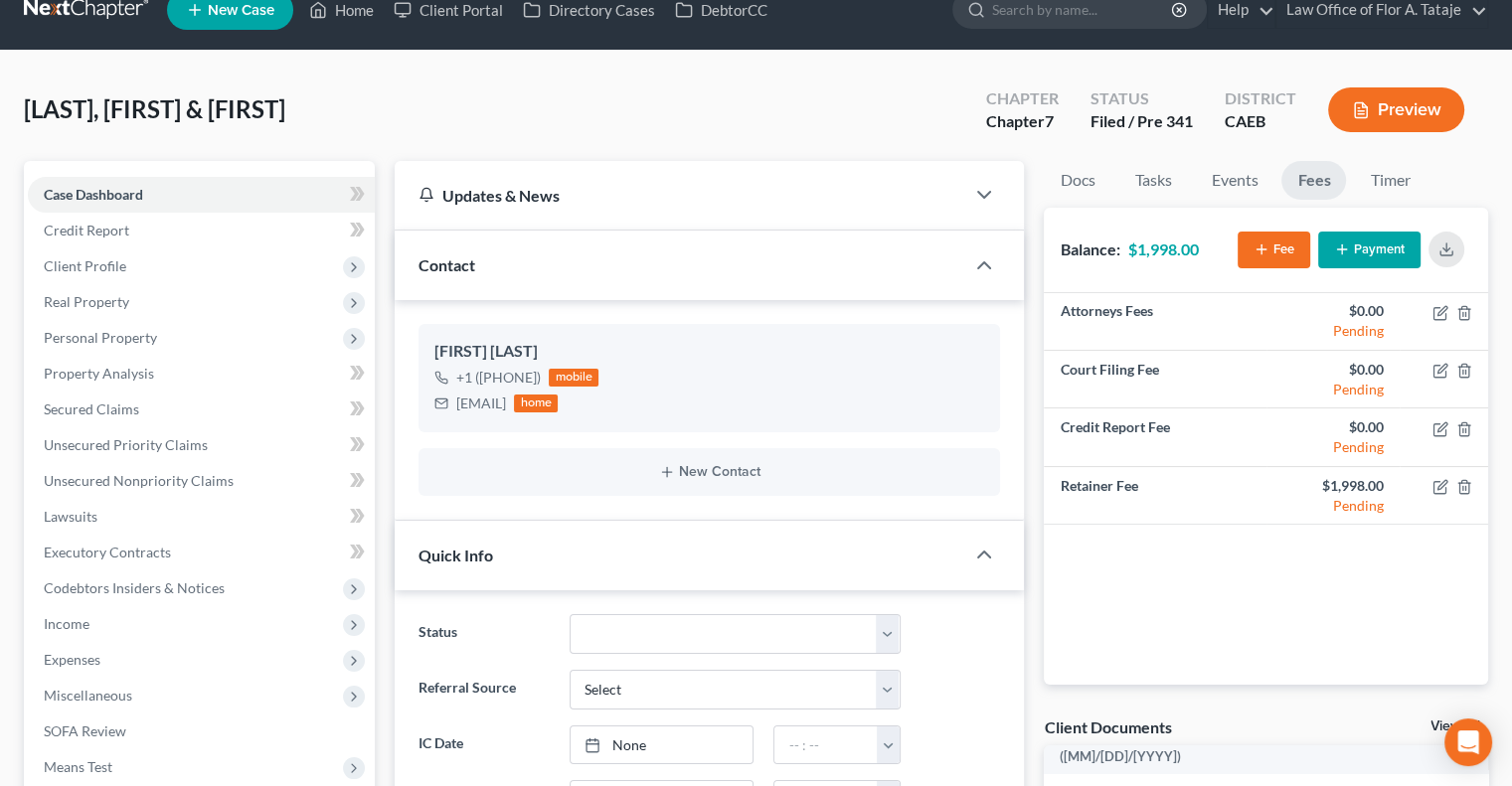 click 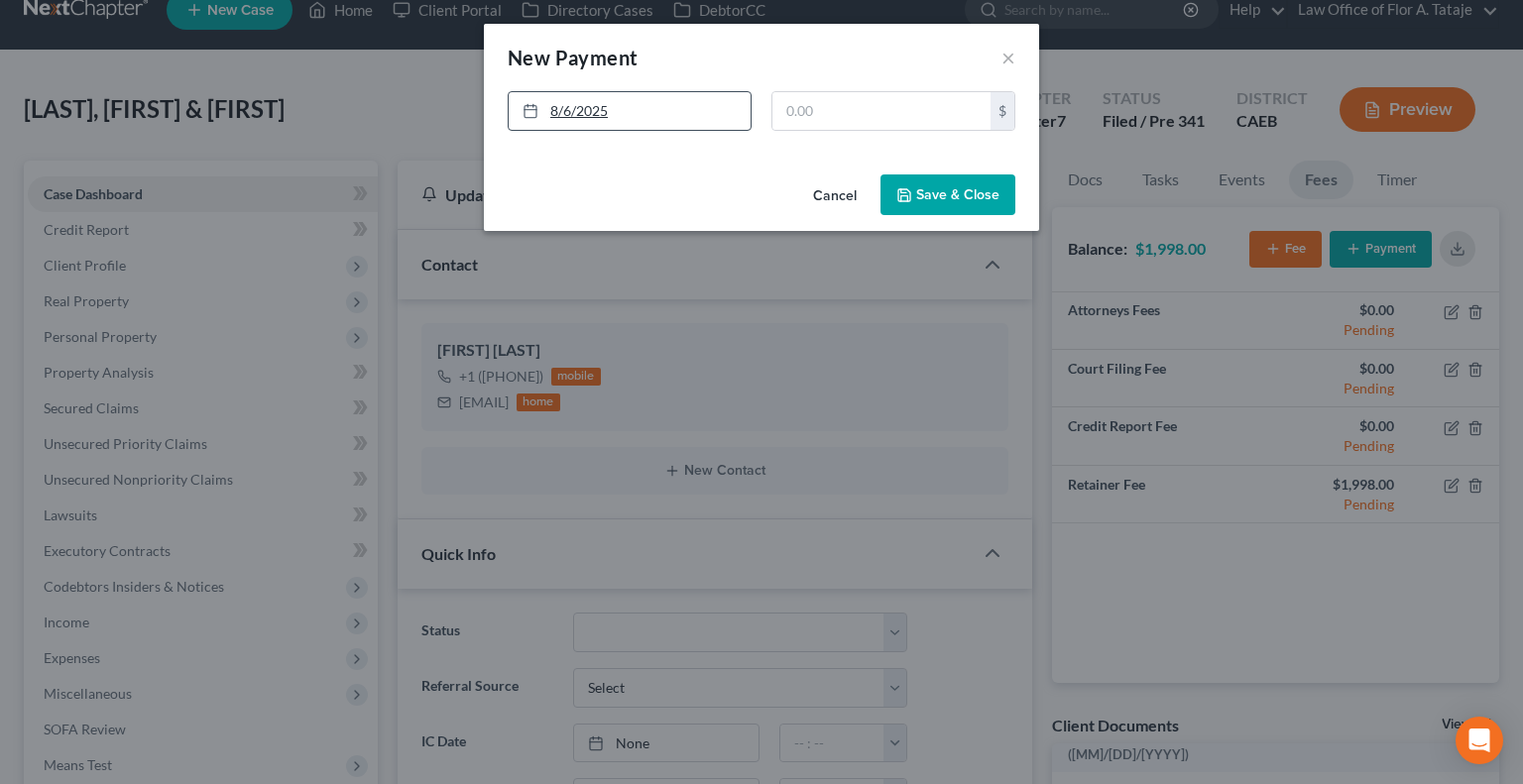 click on "8/6/2025" at bounding box center [630, 111] 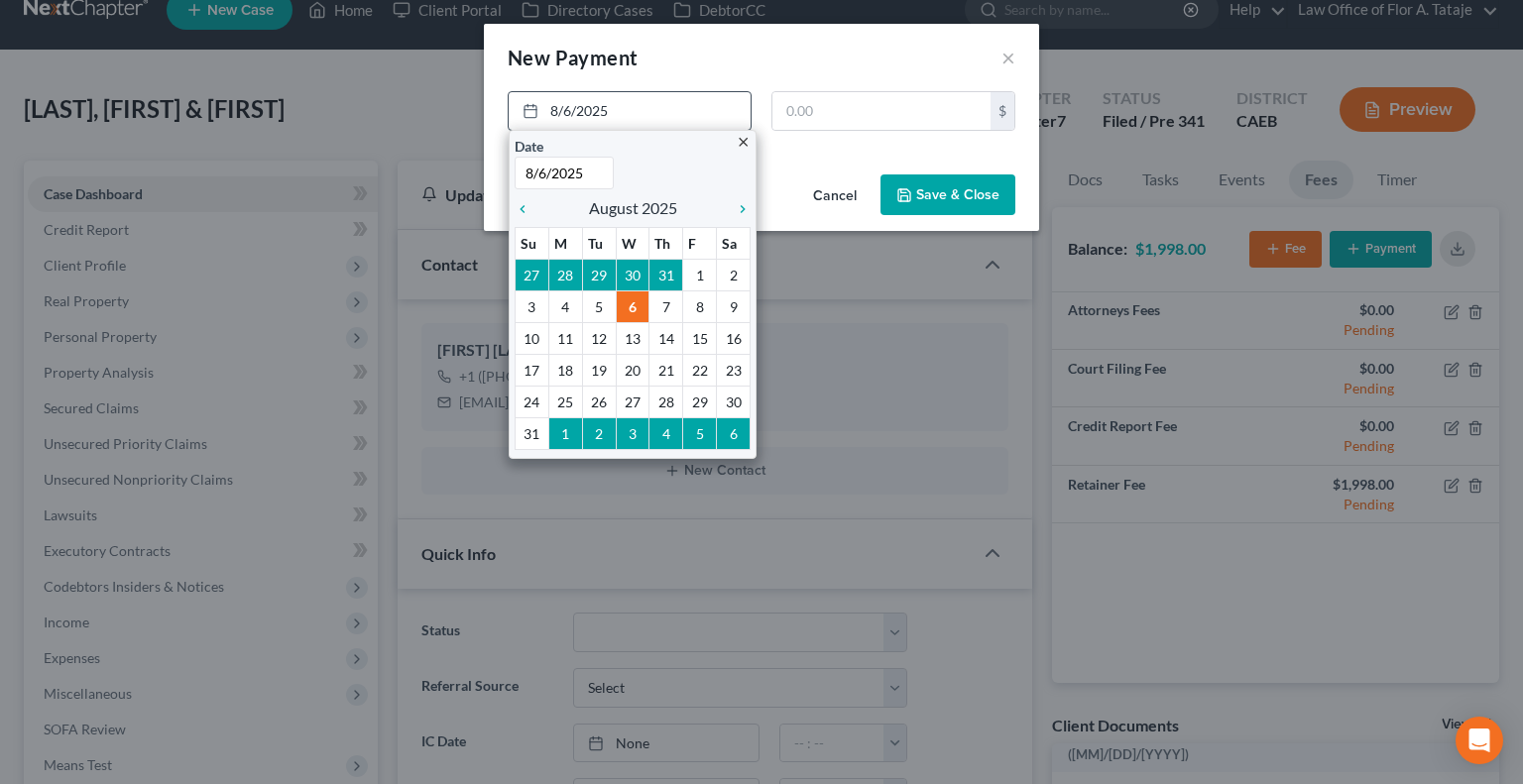 click on "8/6/2025" at bounding box center [564, 172] 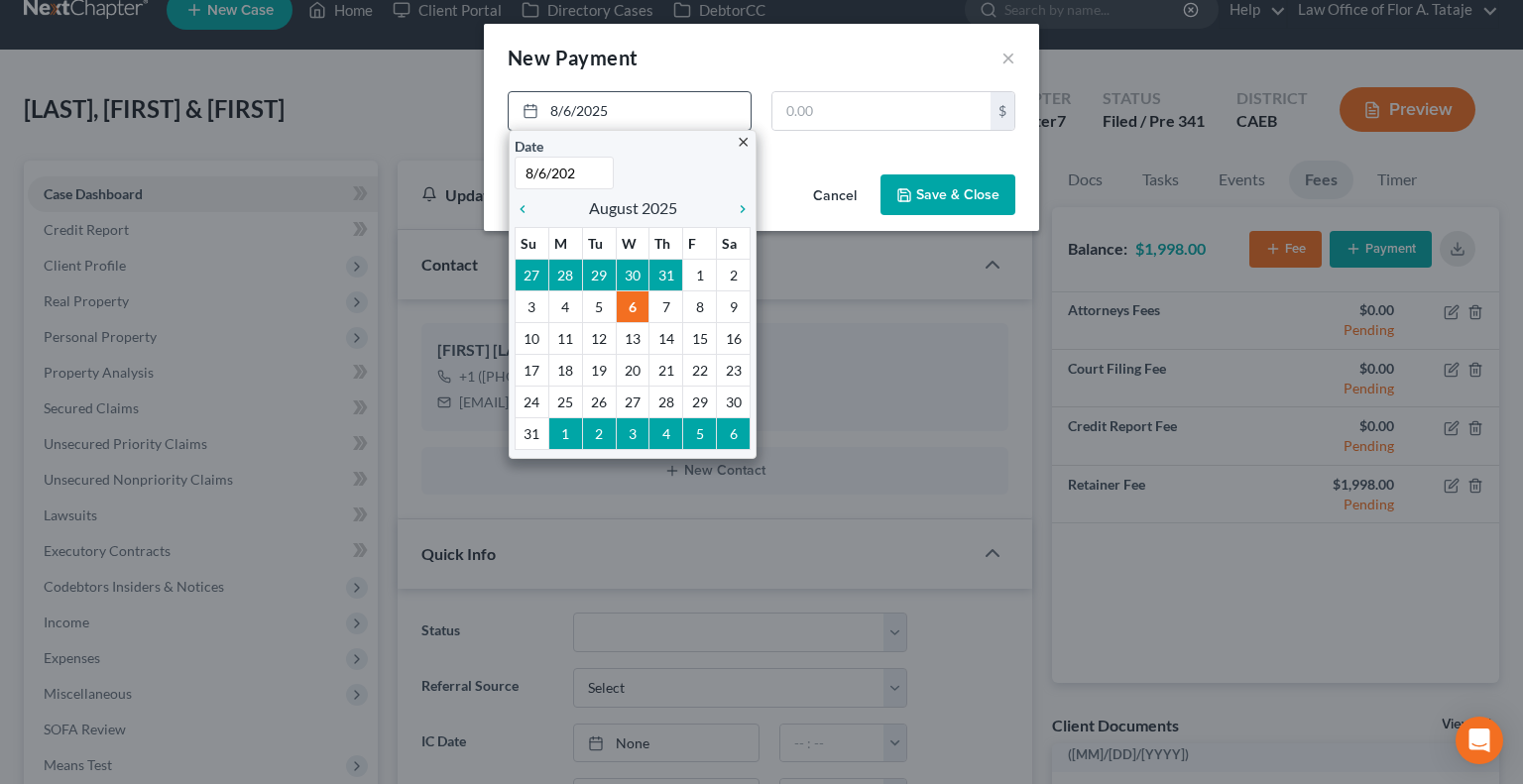 type on "[DATE]" 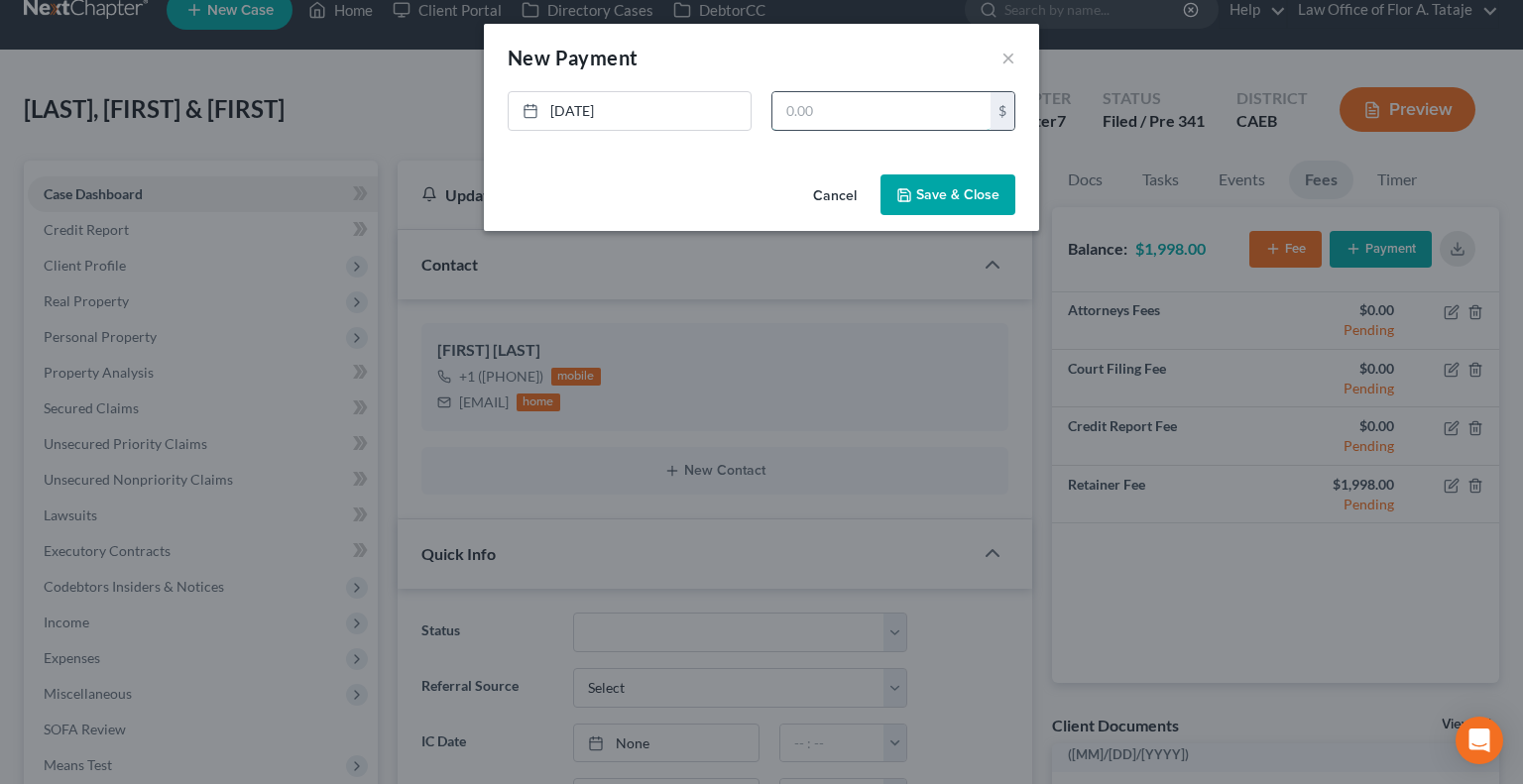 click at bounding box center (881, 111) 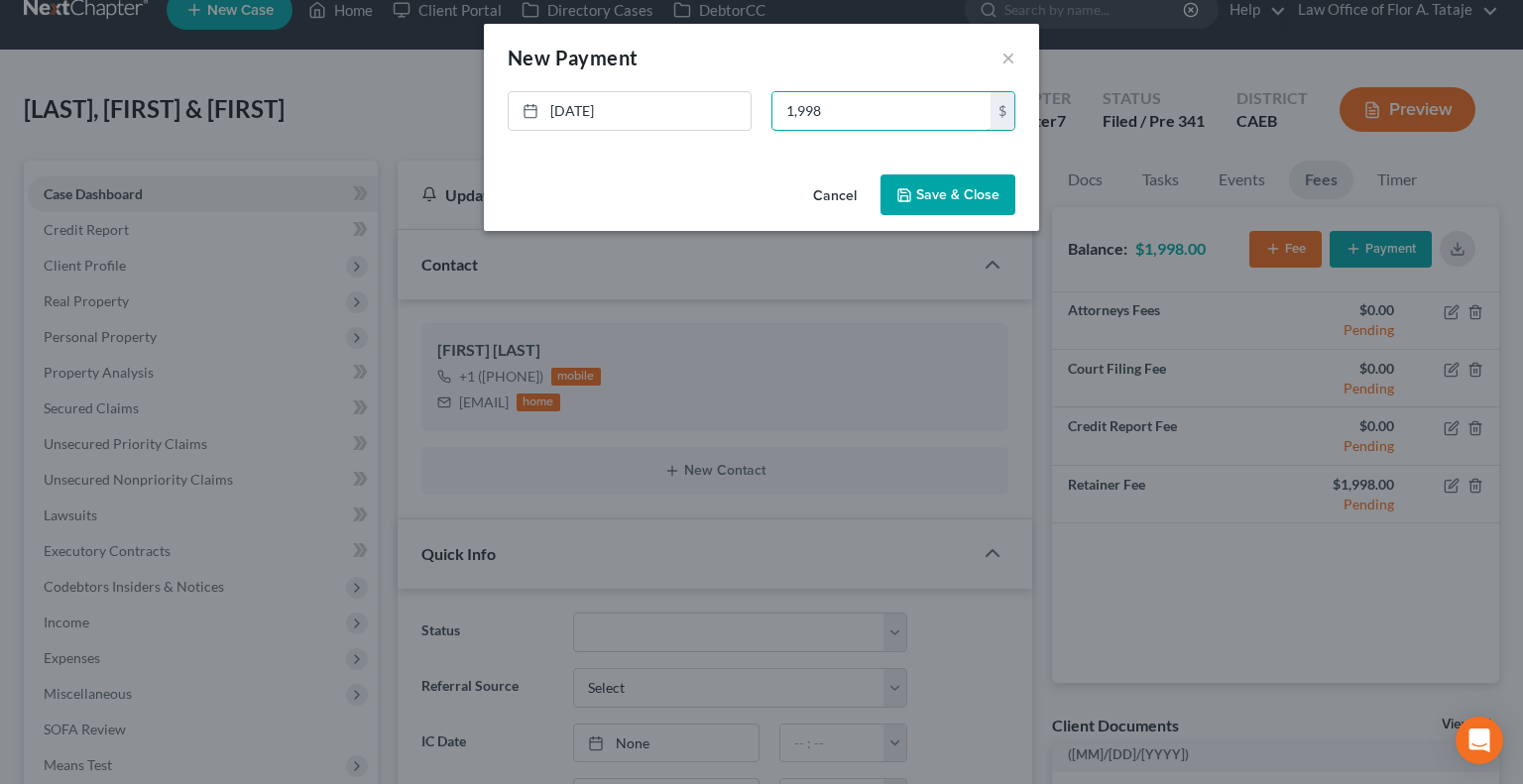 type on "1,998" 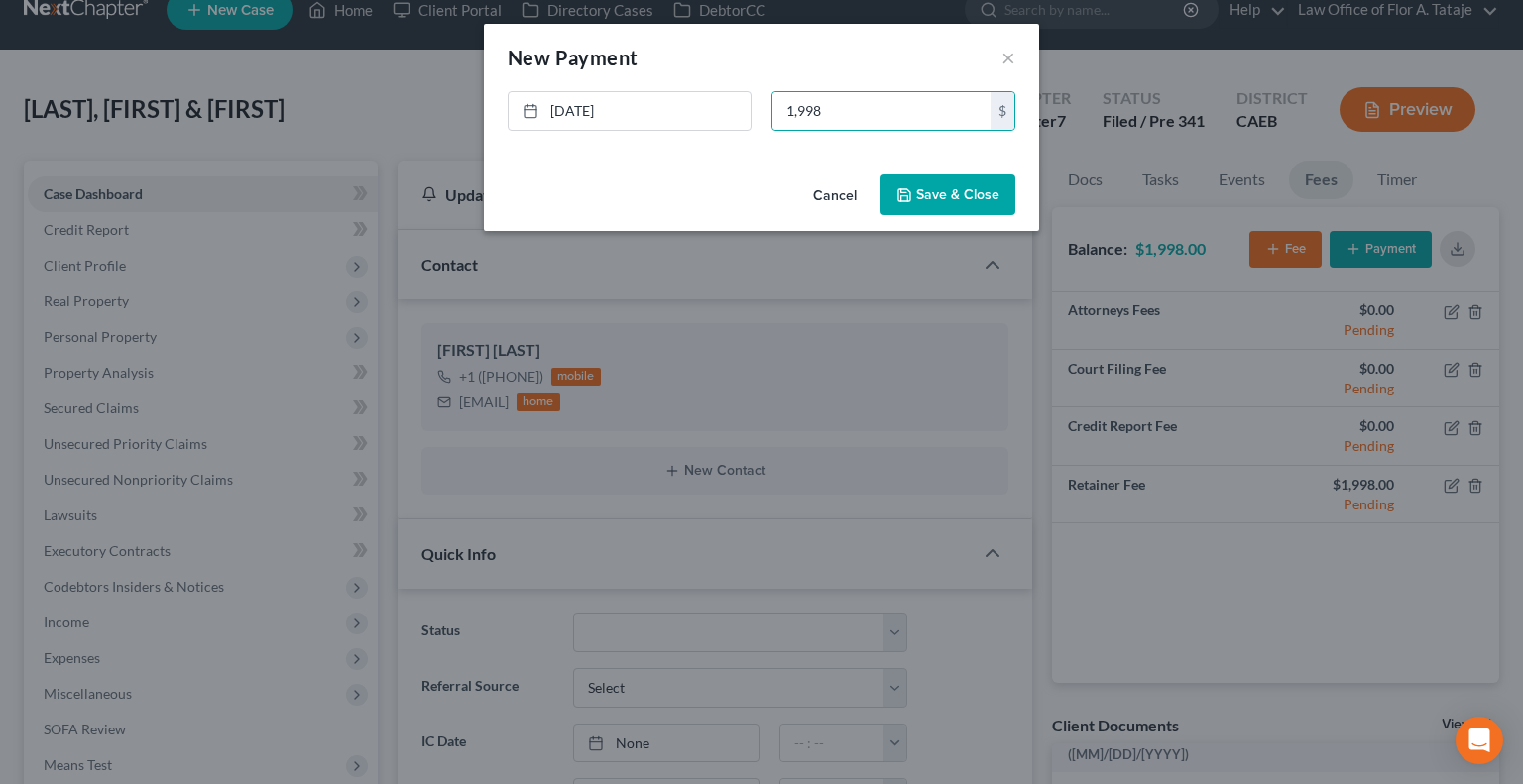 click on "Save & Close" at bounding box center [948, 195] 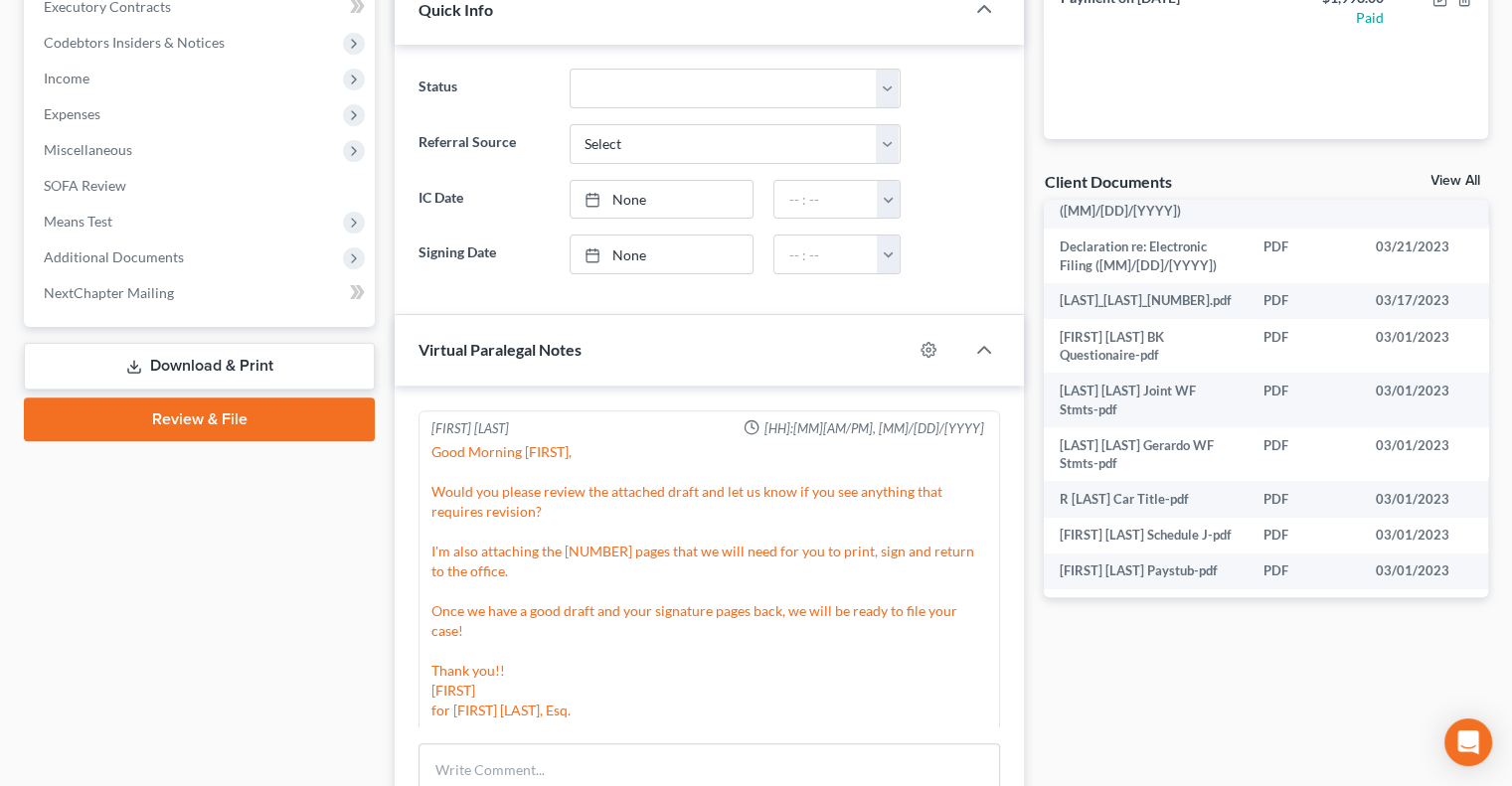 scroll, scrollTop: 582, scrollLeft: 0, axis: vertical 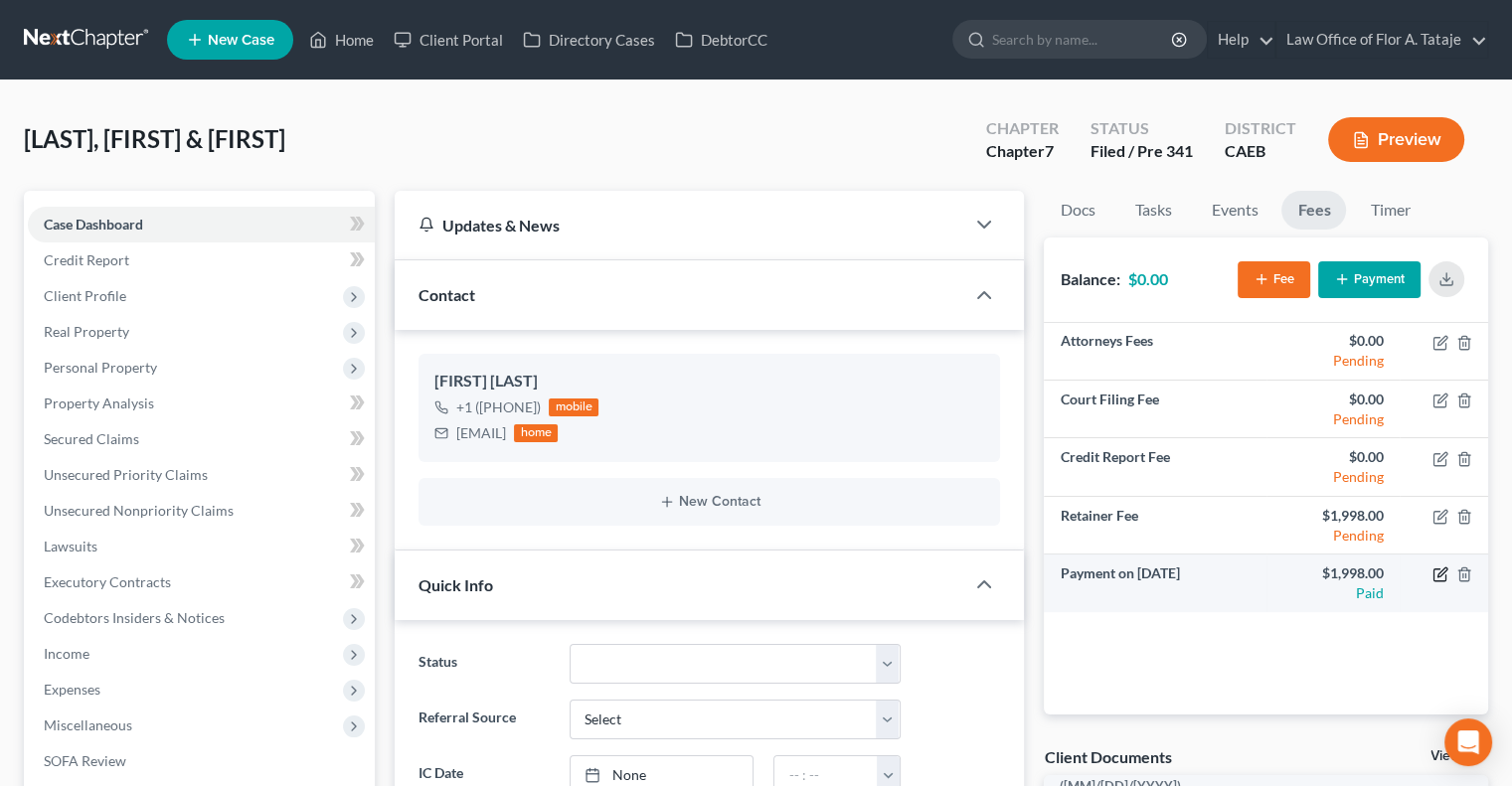 click 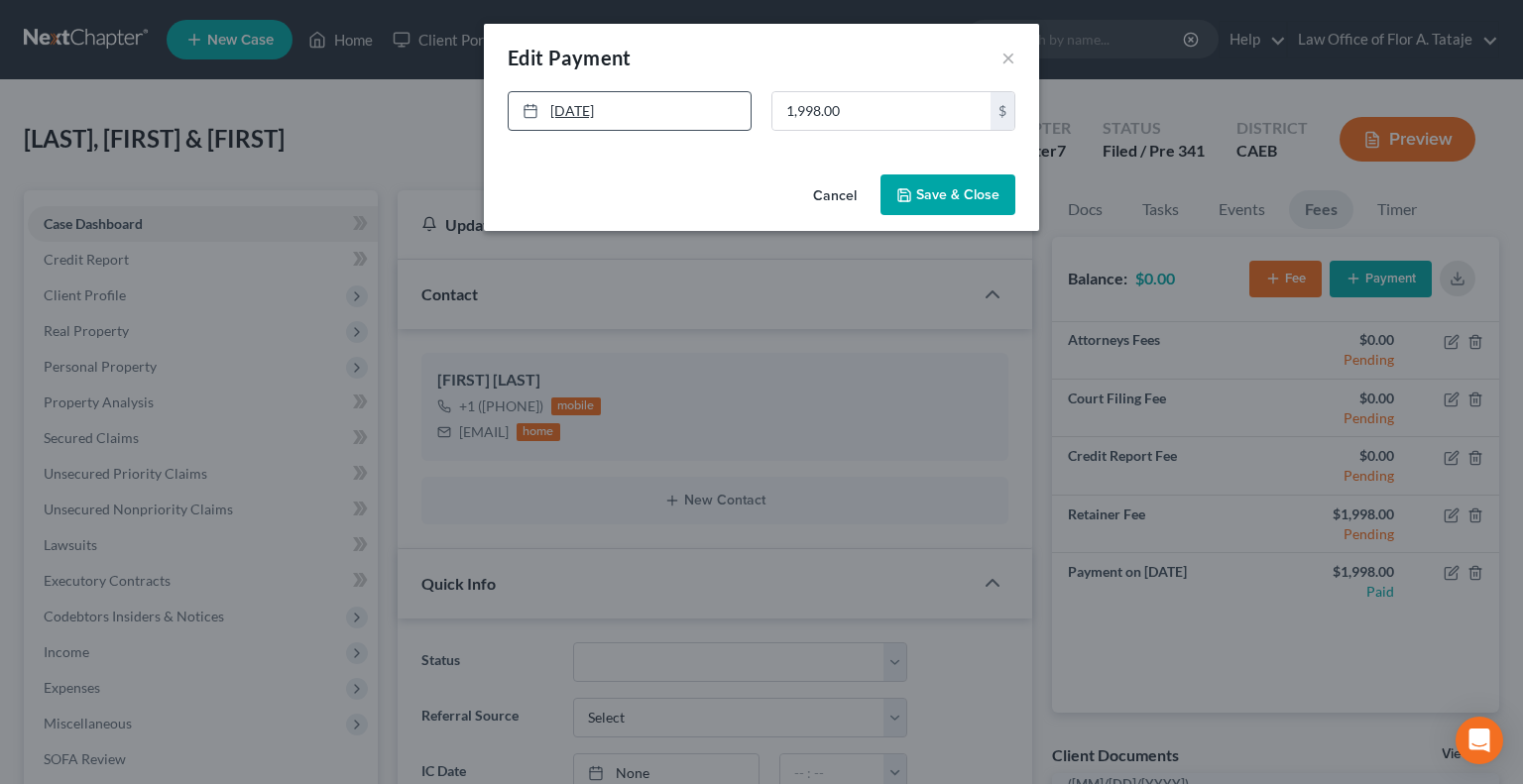 click on "[DATE]" at bounding box center [630, 111] 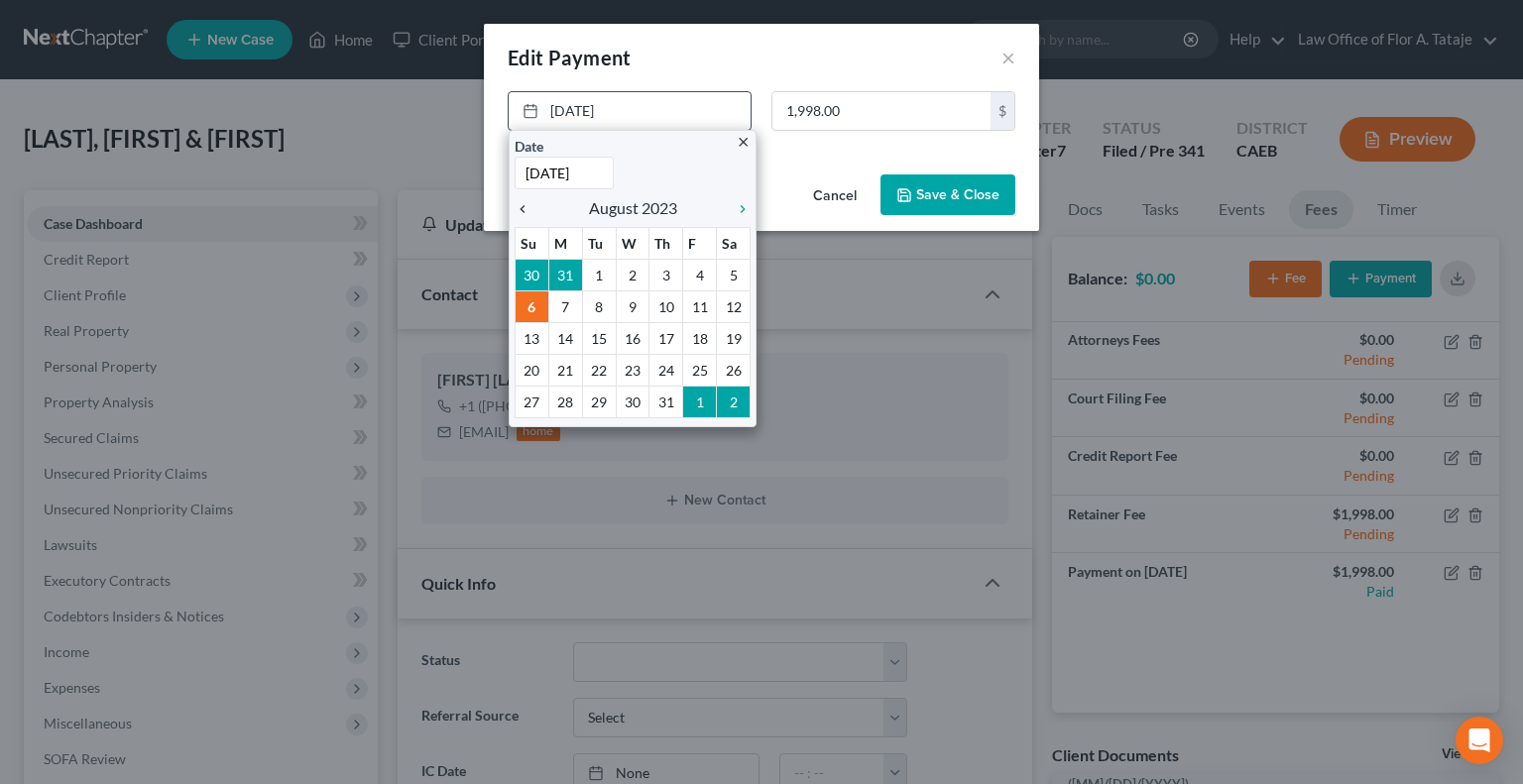 click on "chevron_left" at bounding box center [527, 209] 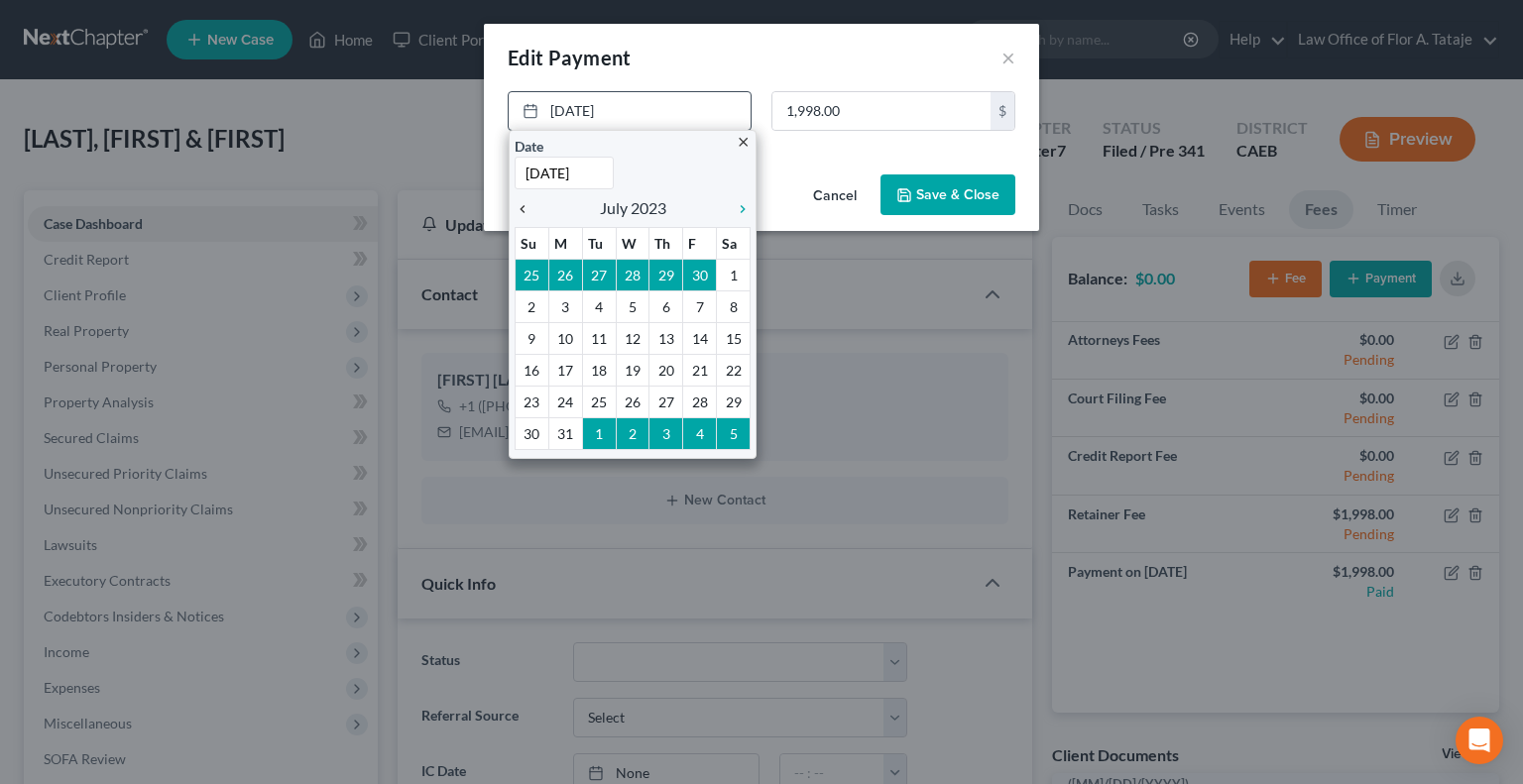 click on "chevron_left" at bounding box center [527, 209] 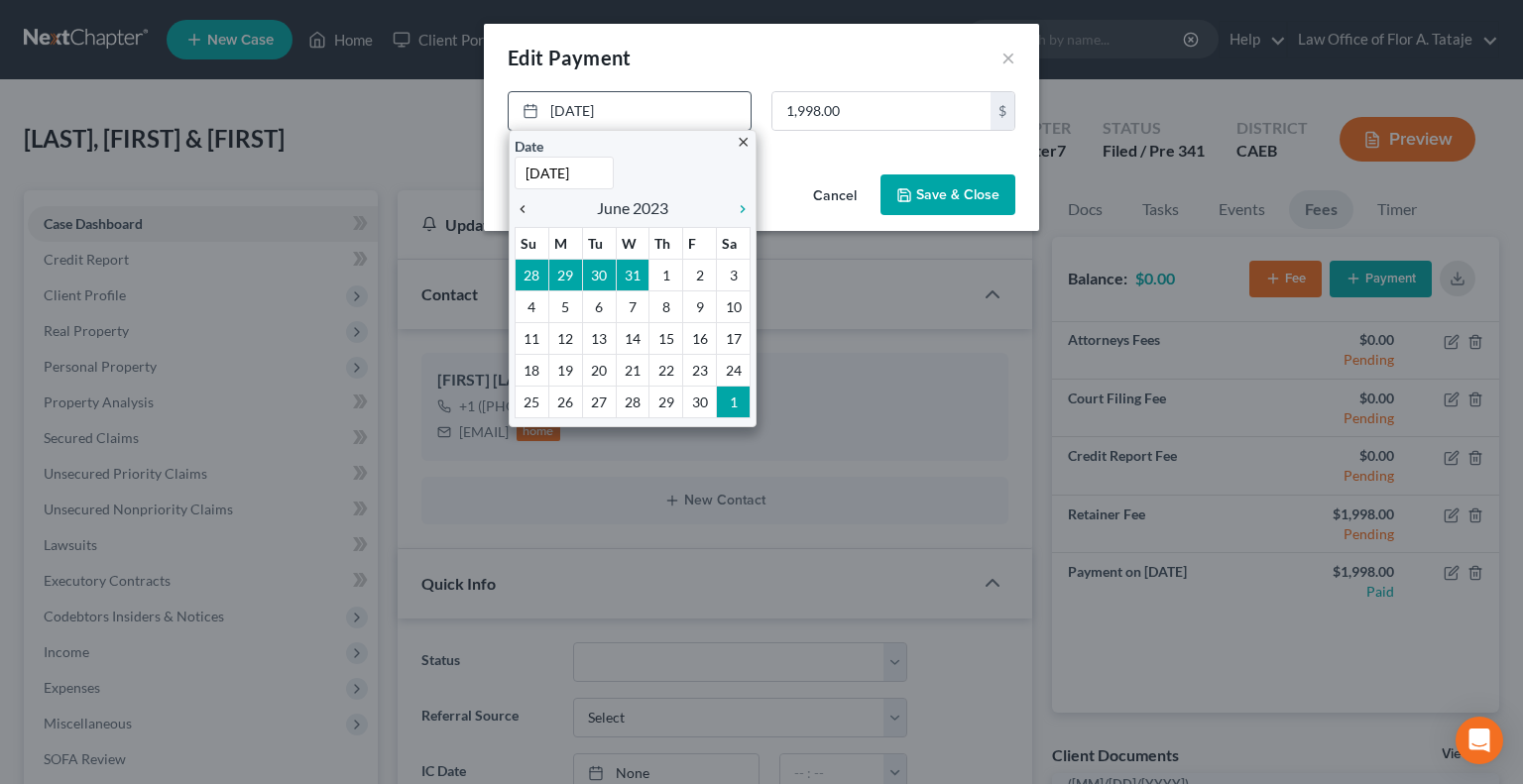 click on "chevron_left" at bounding box center [527, 209] 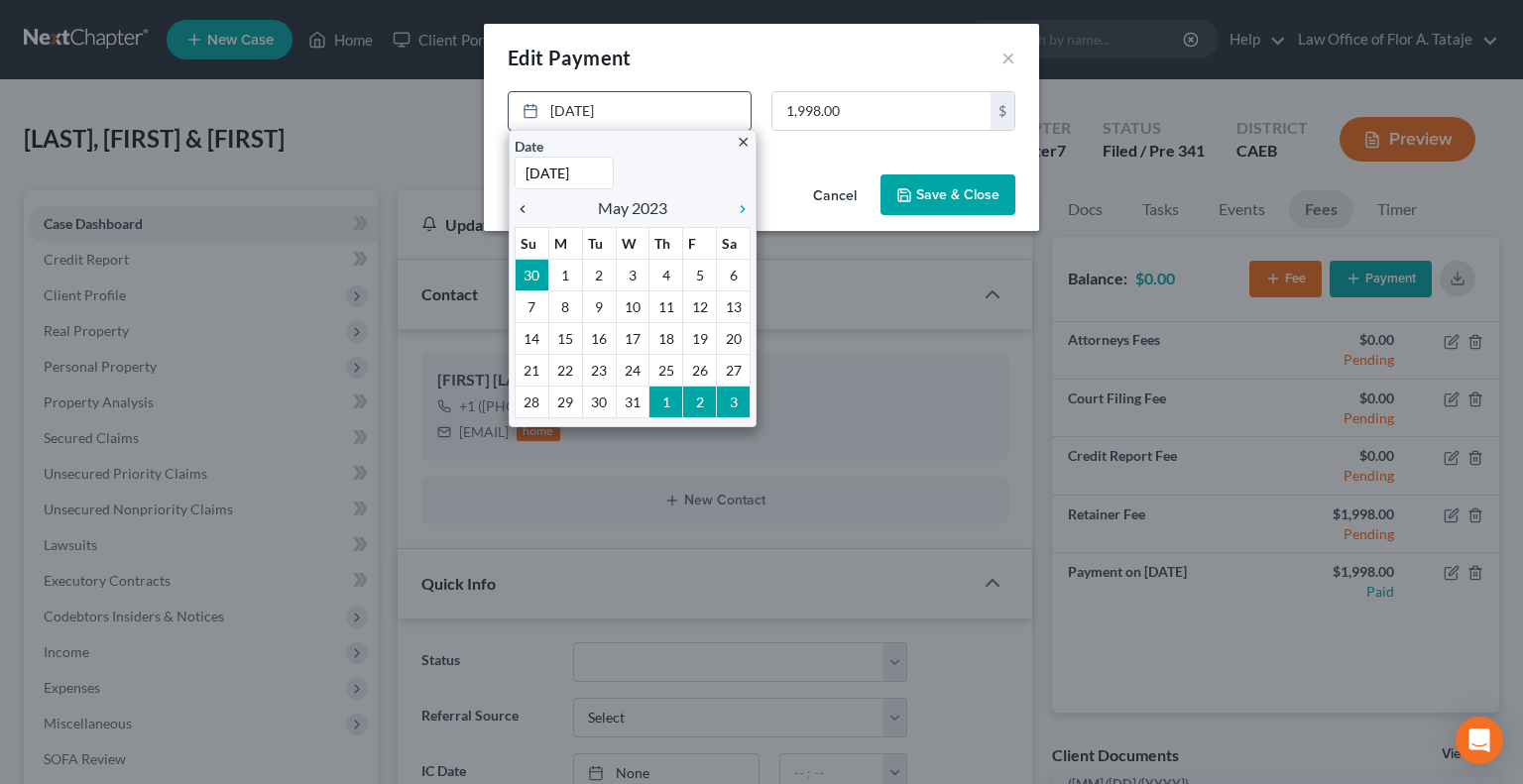 click on "chevron_left" at bounding box center [527, 209] 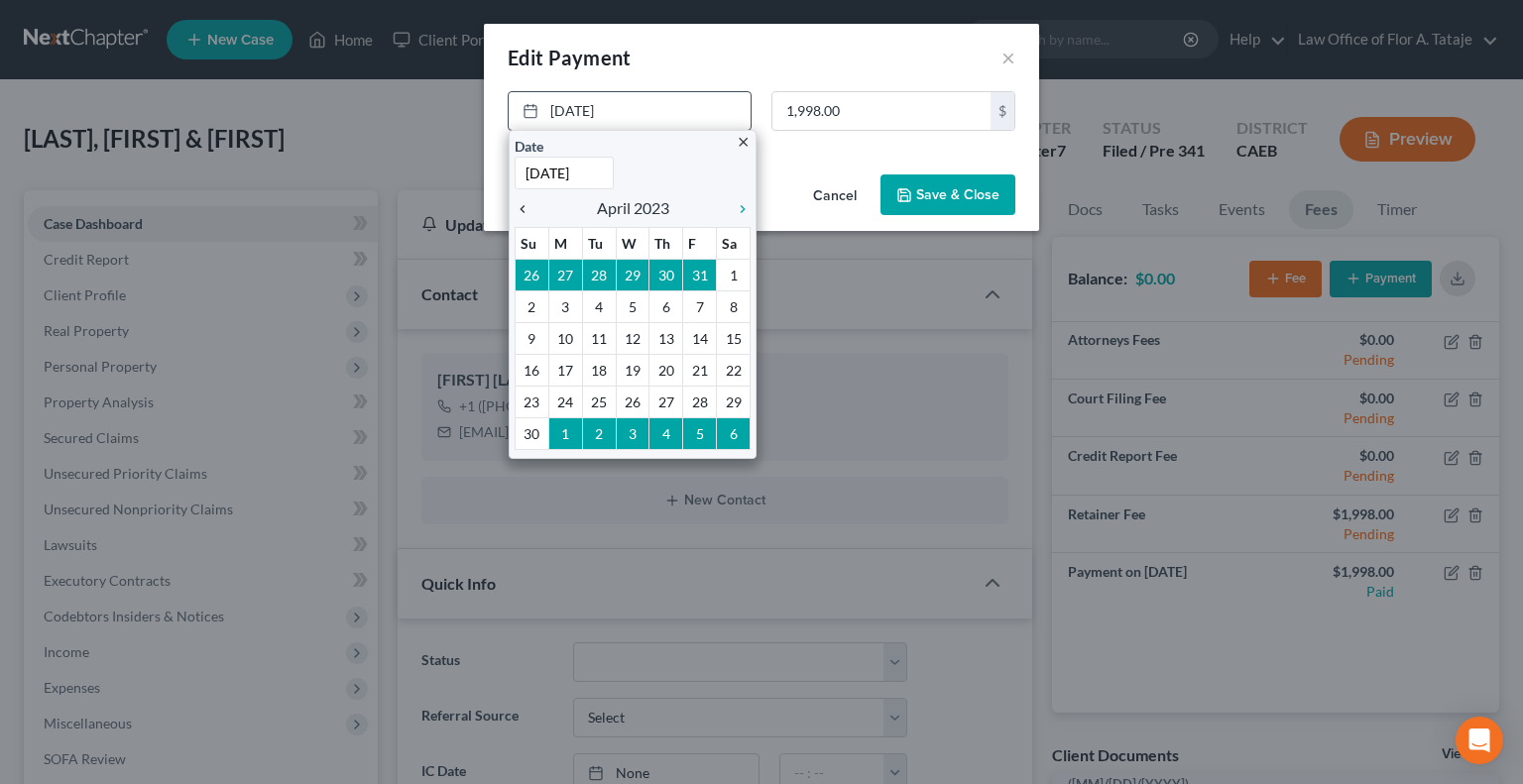 click on "chevron_left" at bounding box center (527, 209) 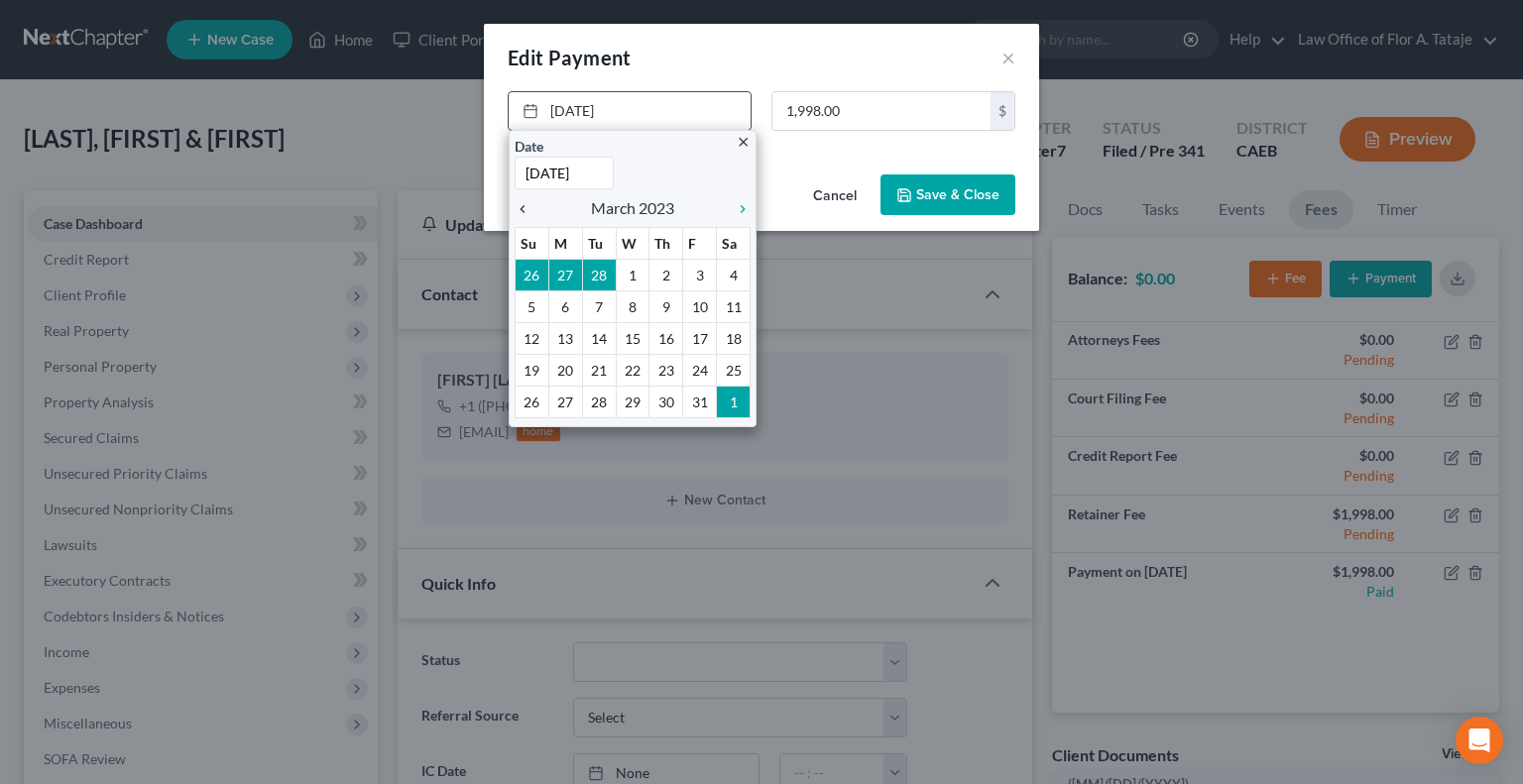 click on "chevron_left" at bounding box center (527, 209) 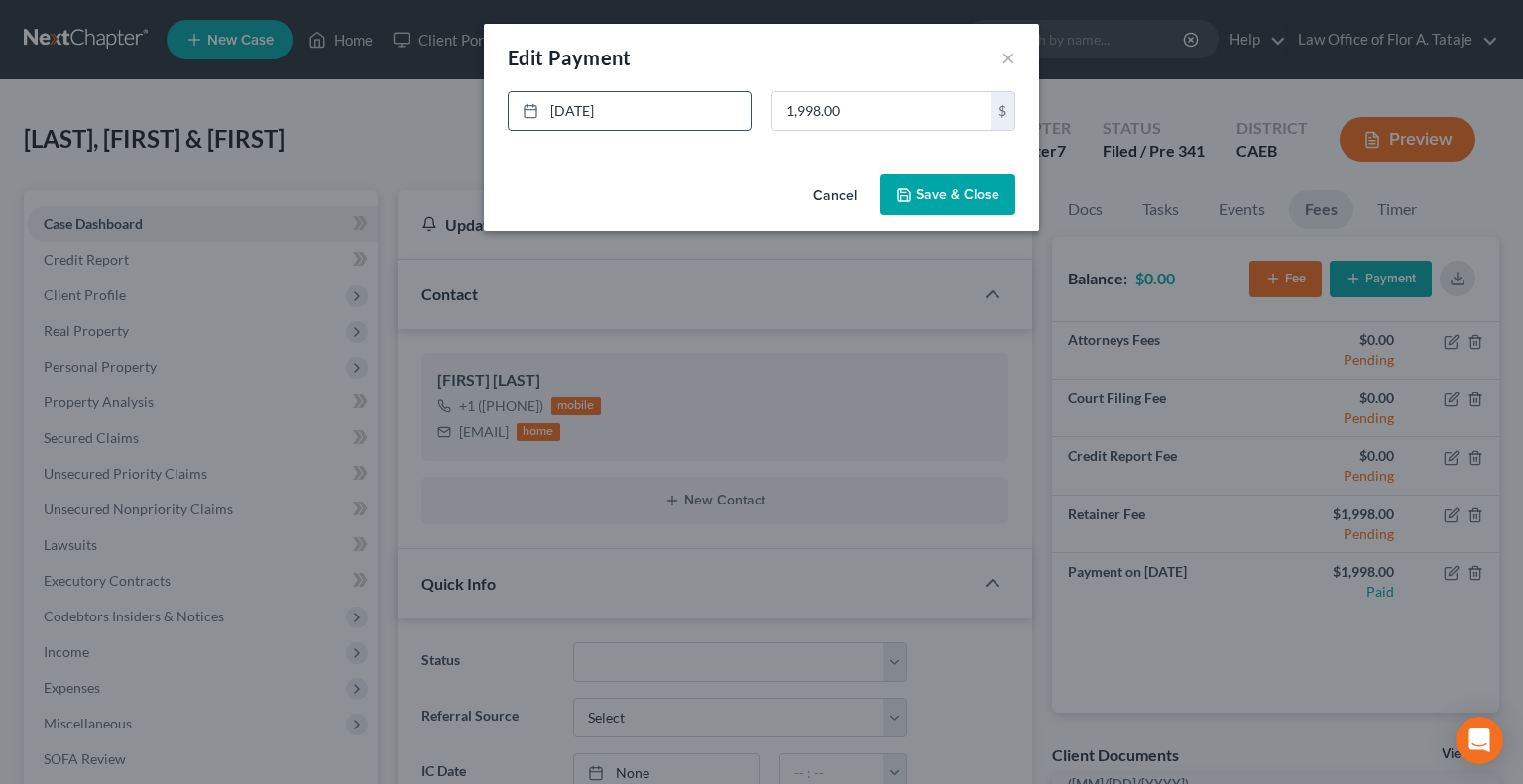 click on "Save & Close" at bounding box center [948, 195] 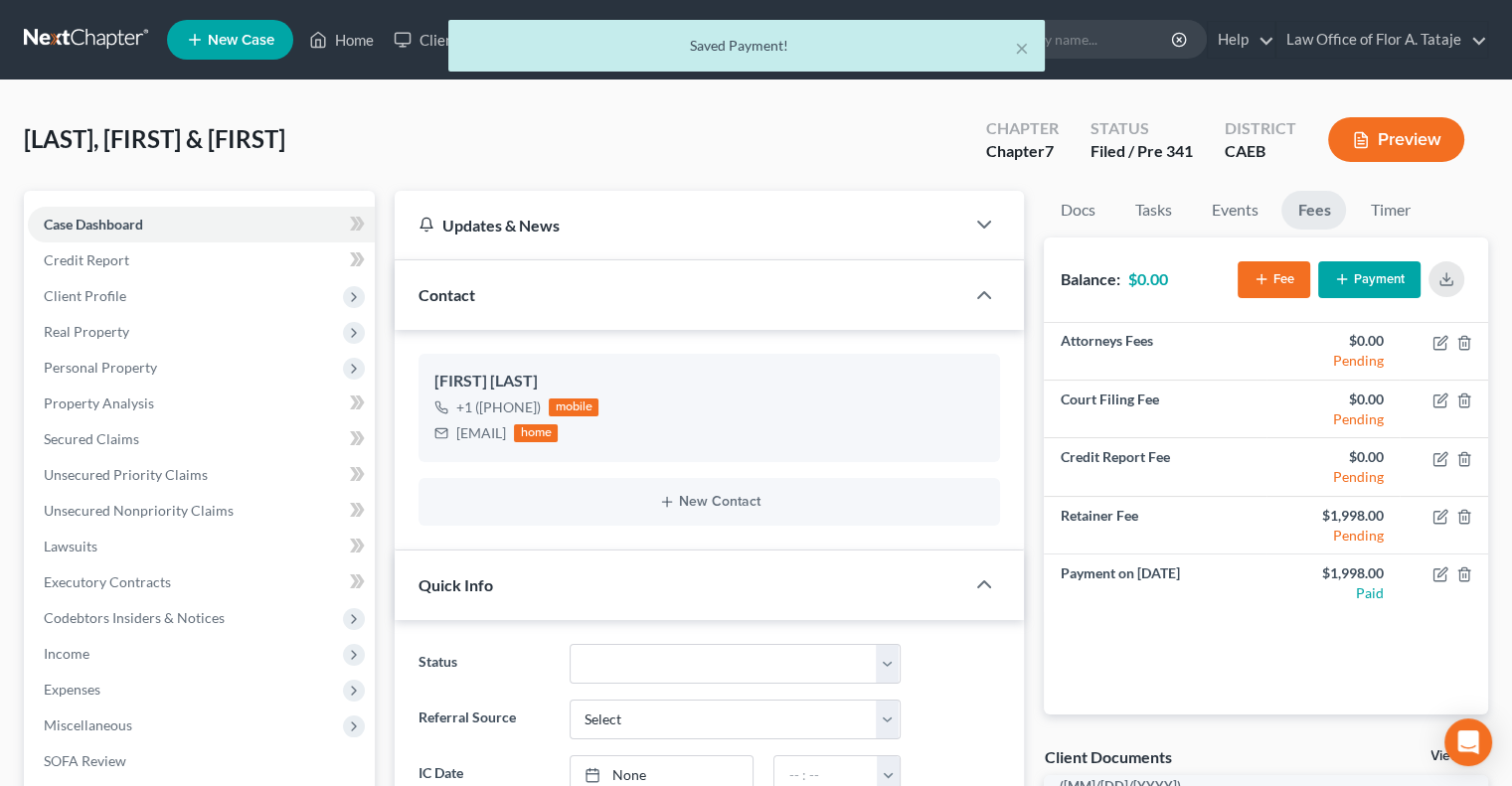 click on "×                     Saved Payment!" at bounding box center (746, 51) 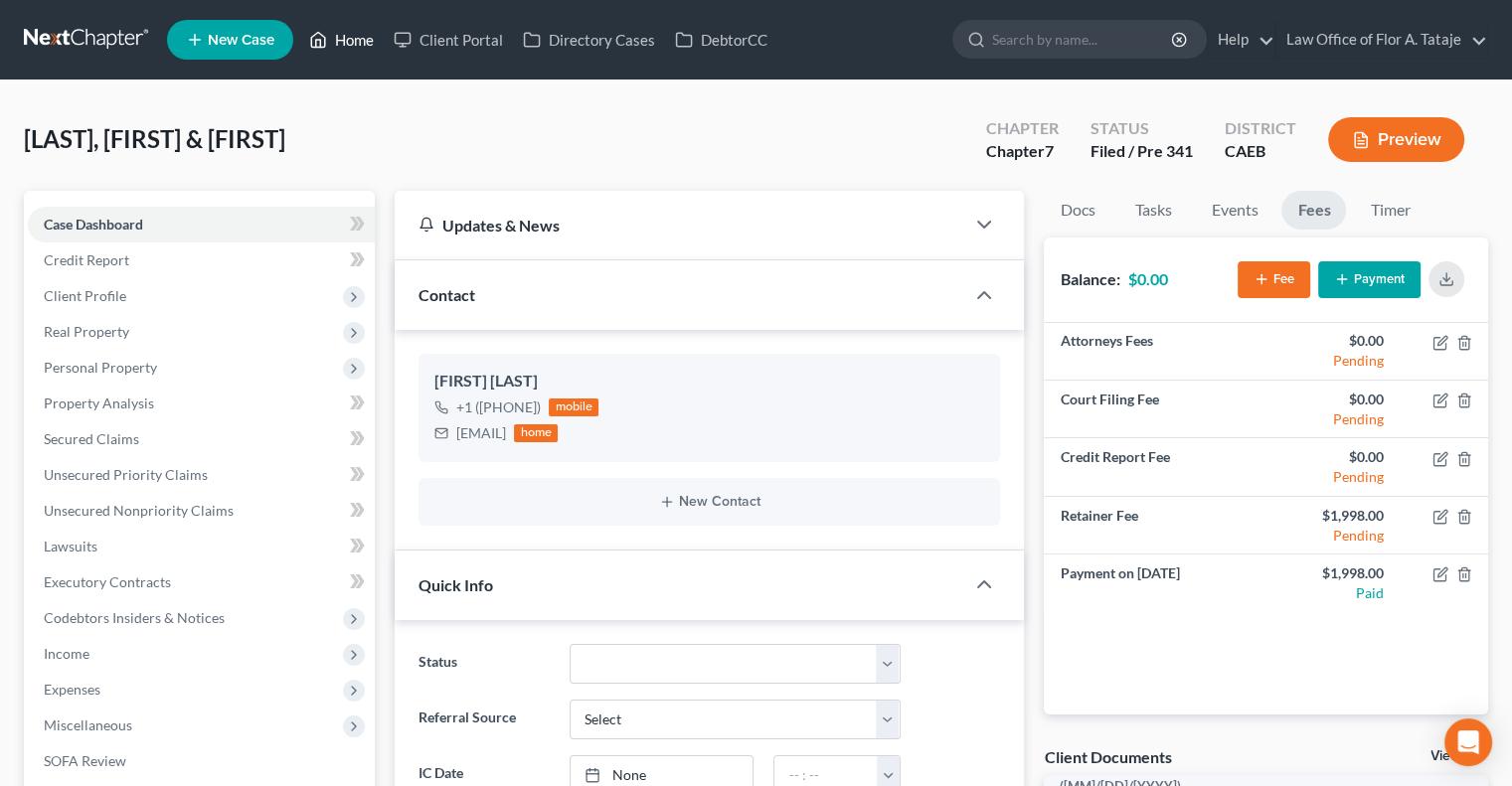 click on "Home" at bounding box center (341, 40) 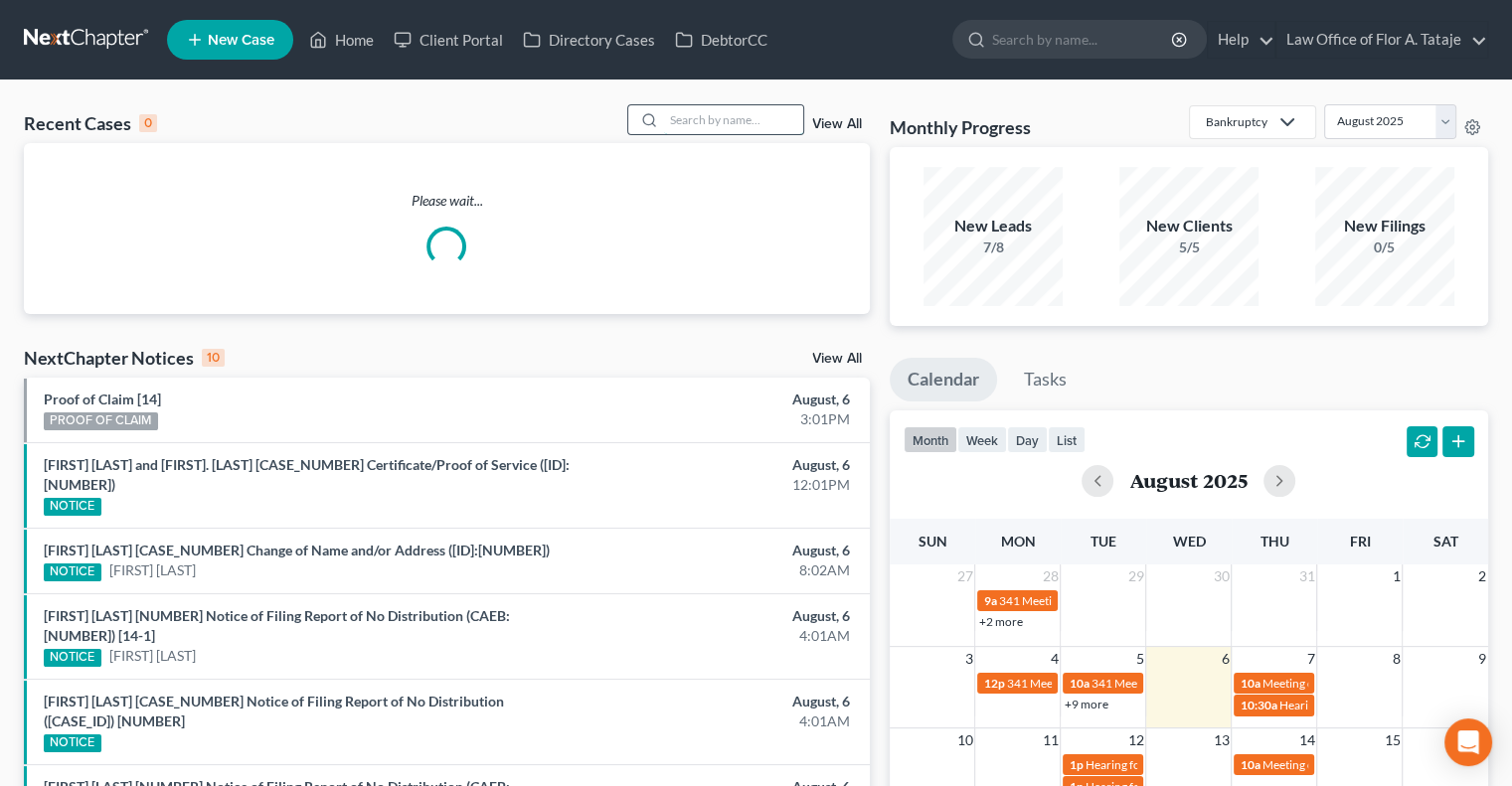 click at bounding box center (734, 119) 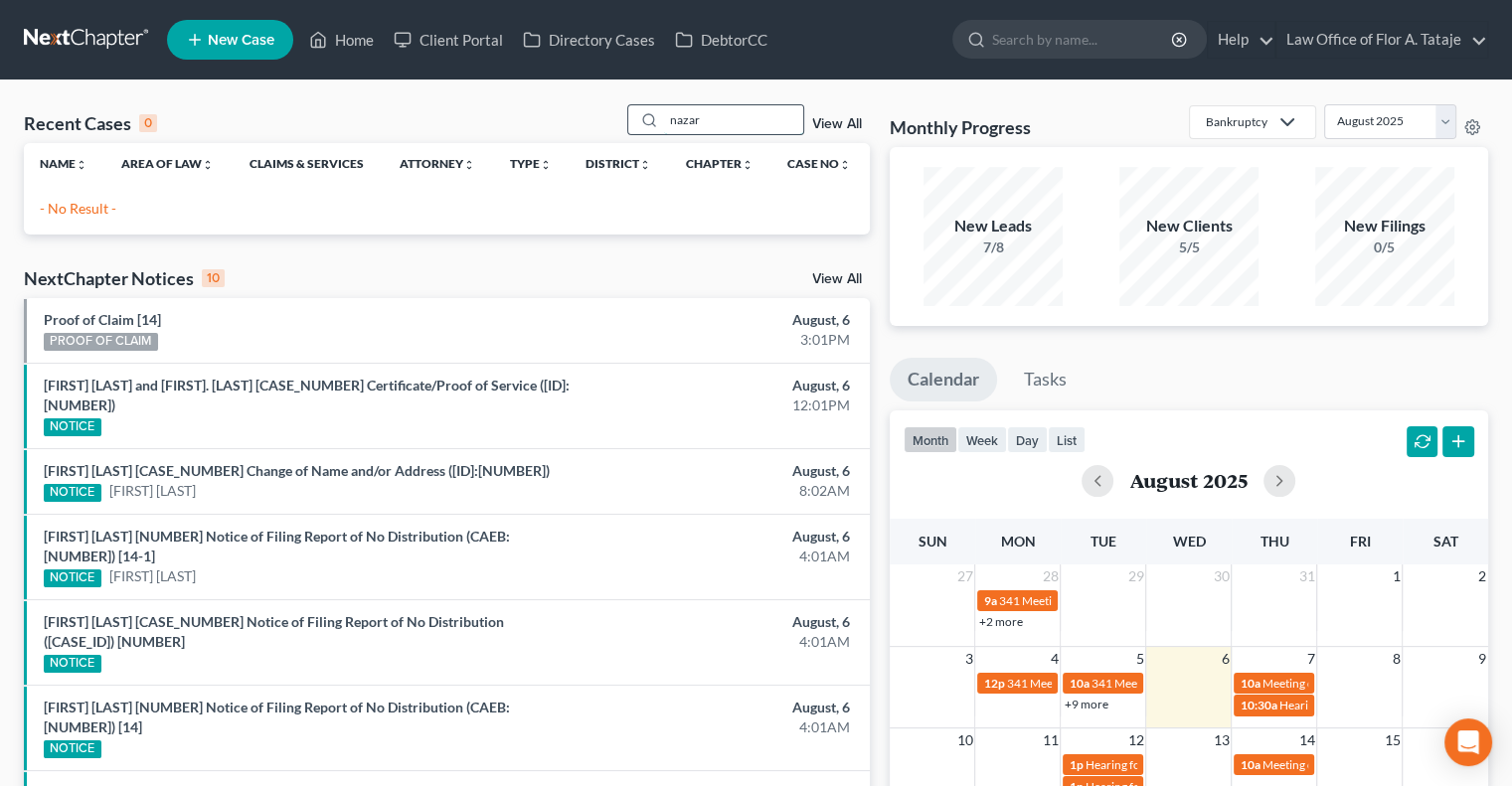 click on "nazar" at bounding box center [734, 119] 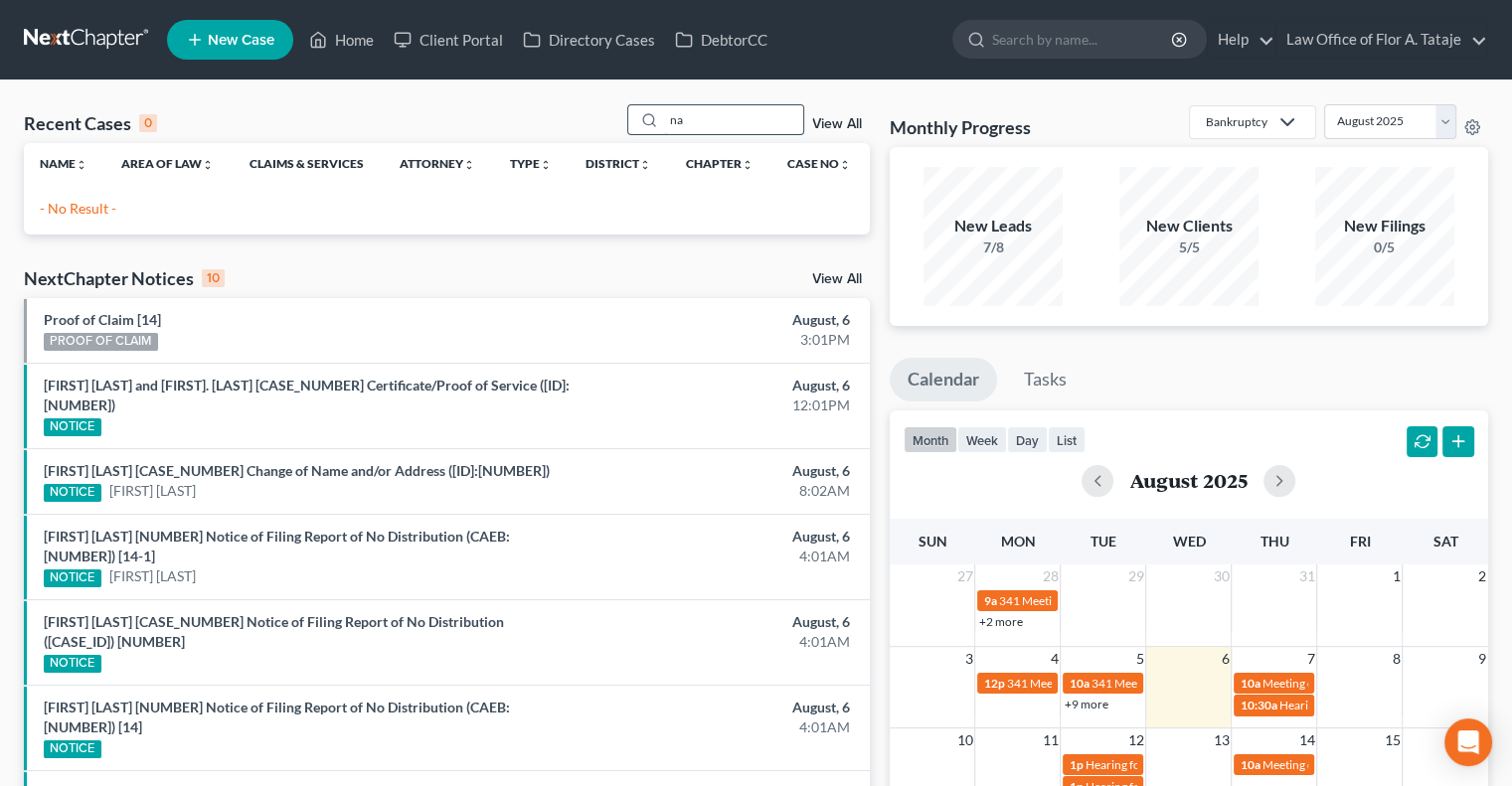 type on "n" 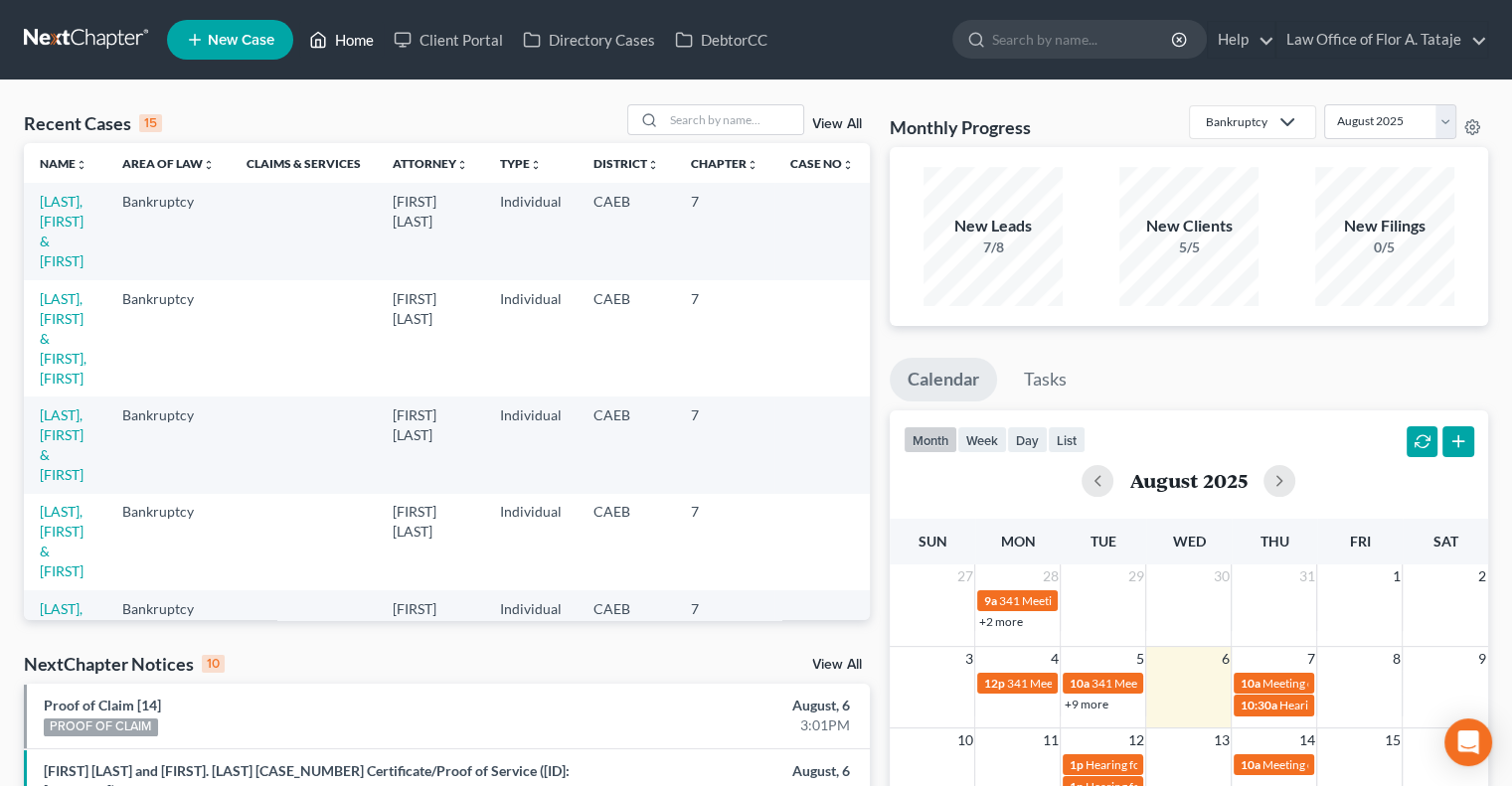 click on "Home" at bounding box center [341, 40] 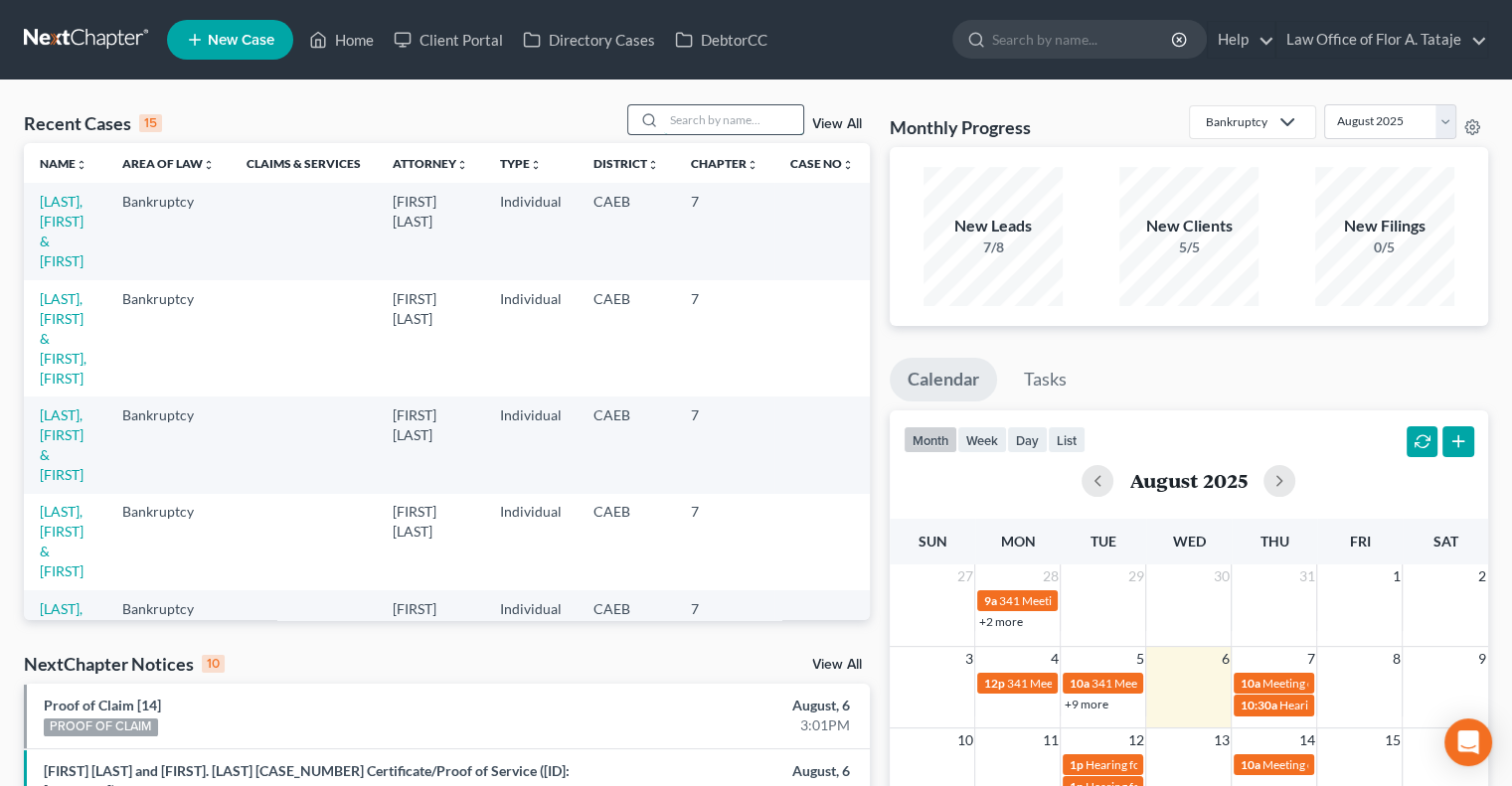 click at bounding box center [734, 119] 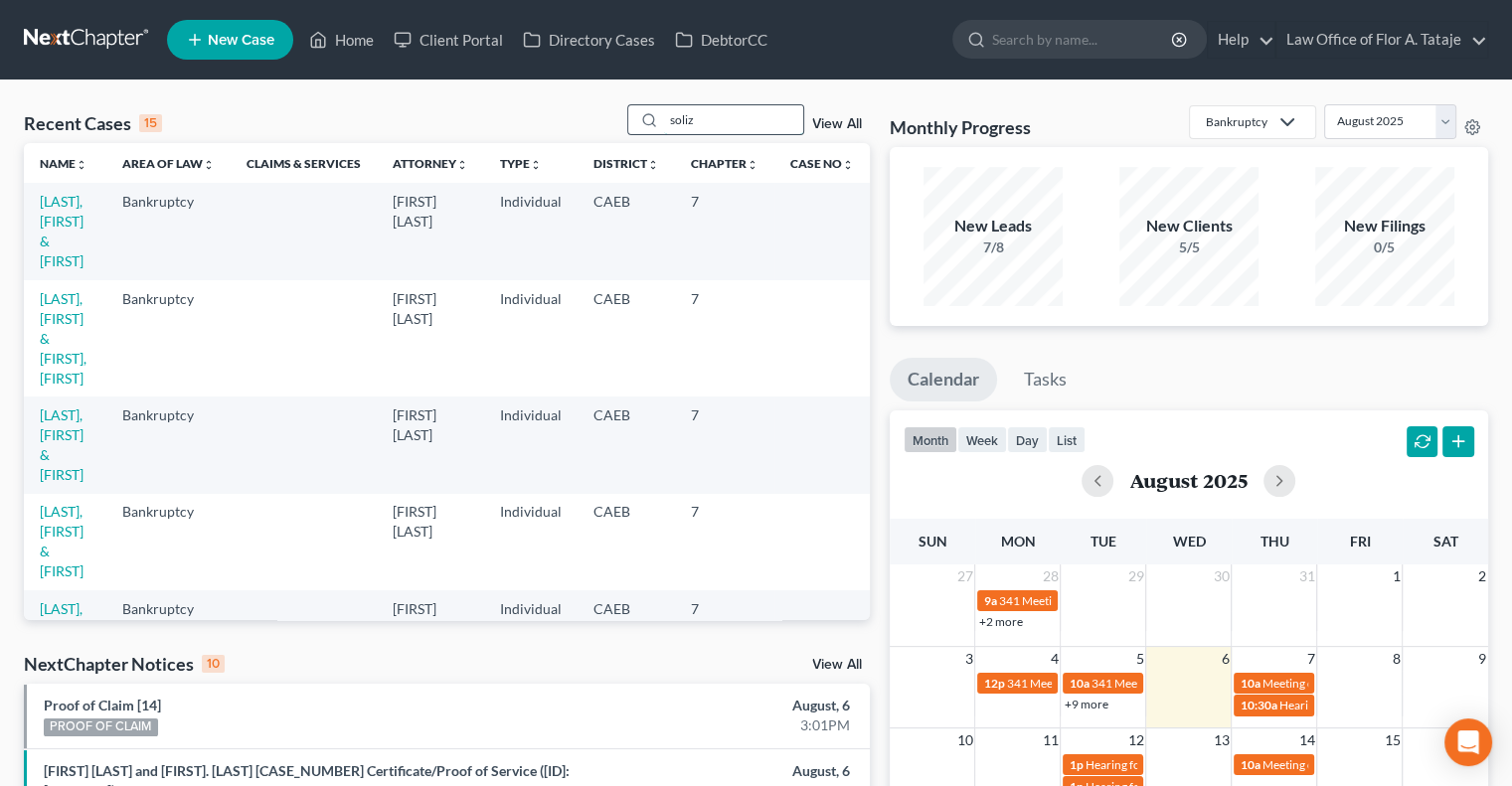 type on "soliz" 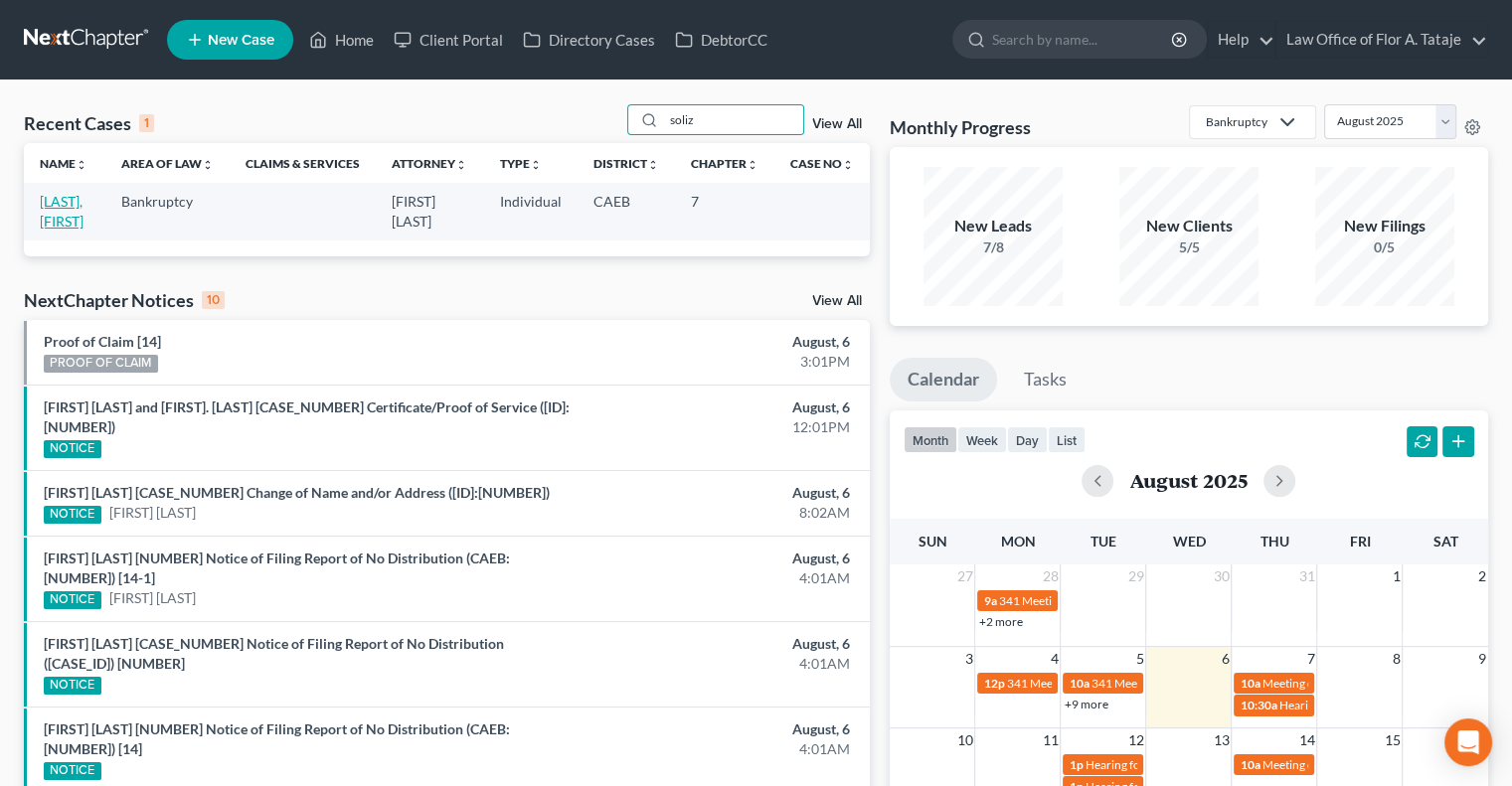 click on "[LAST], [FIRST]" at bounding box center [62, 211] 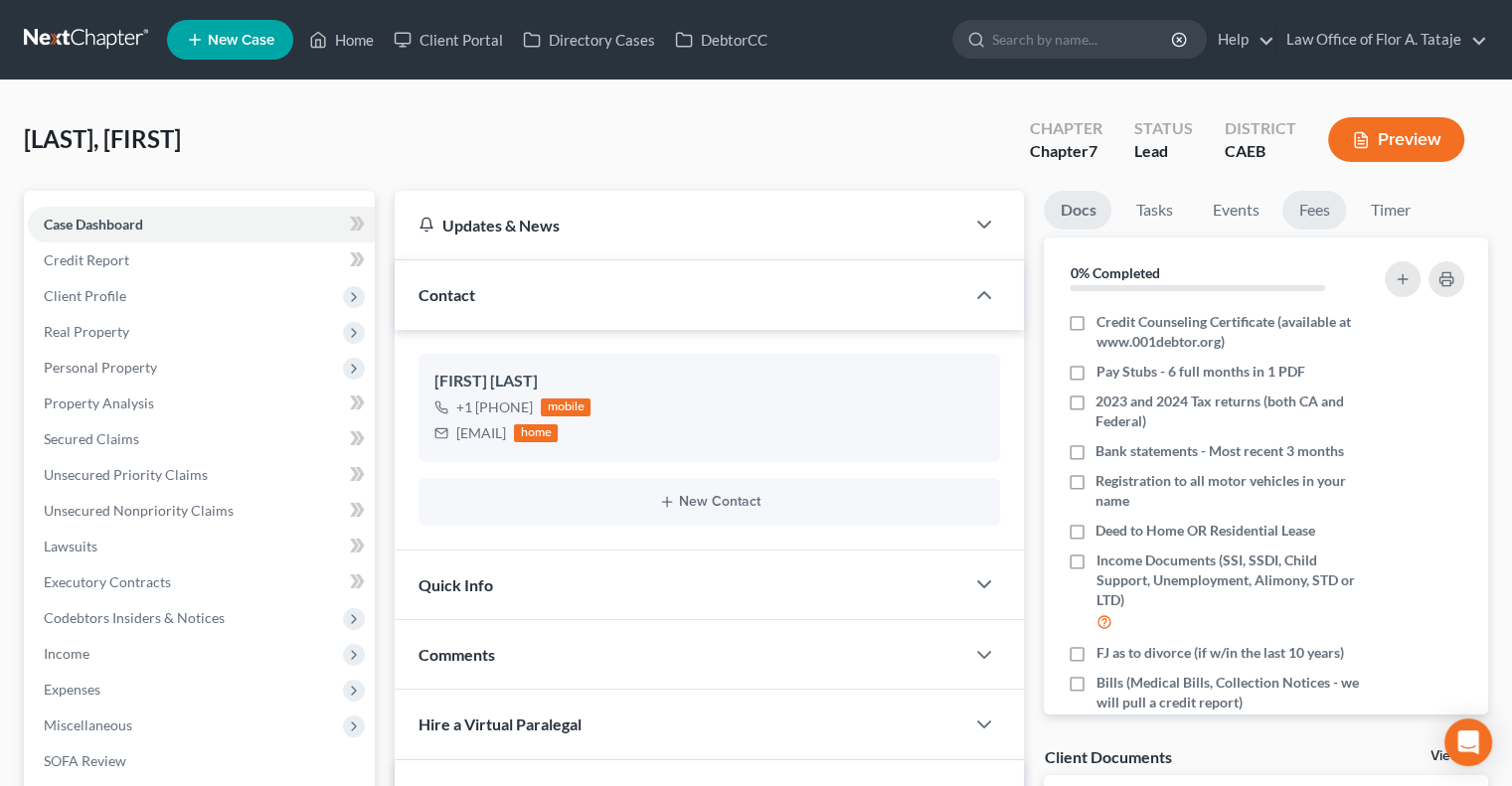 click on "Fees" at bounding box center (1314, 210) 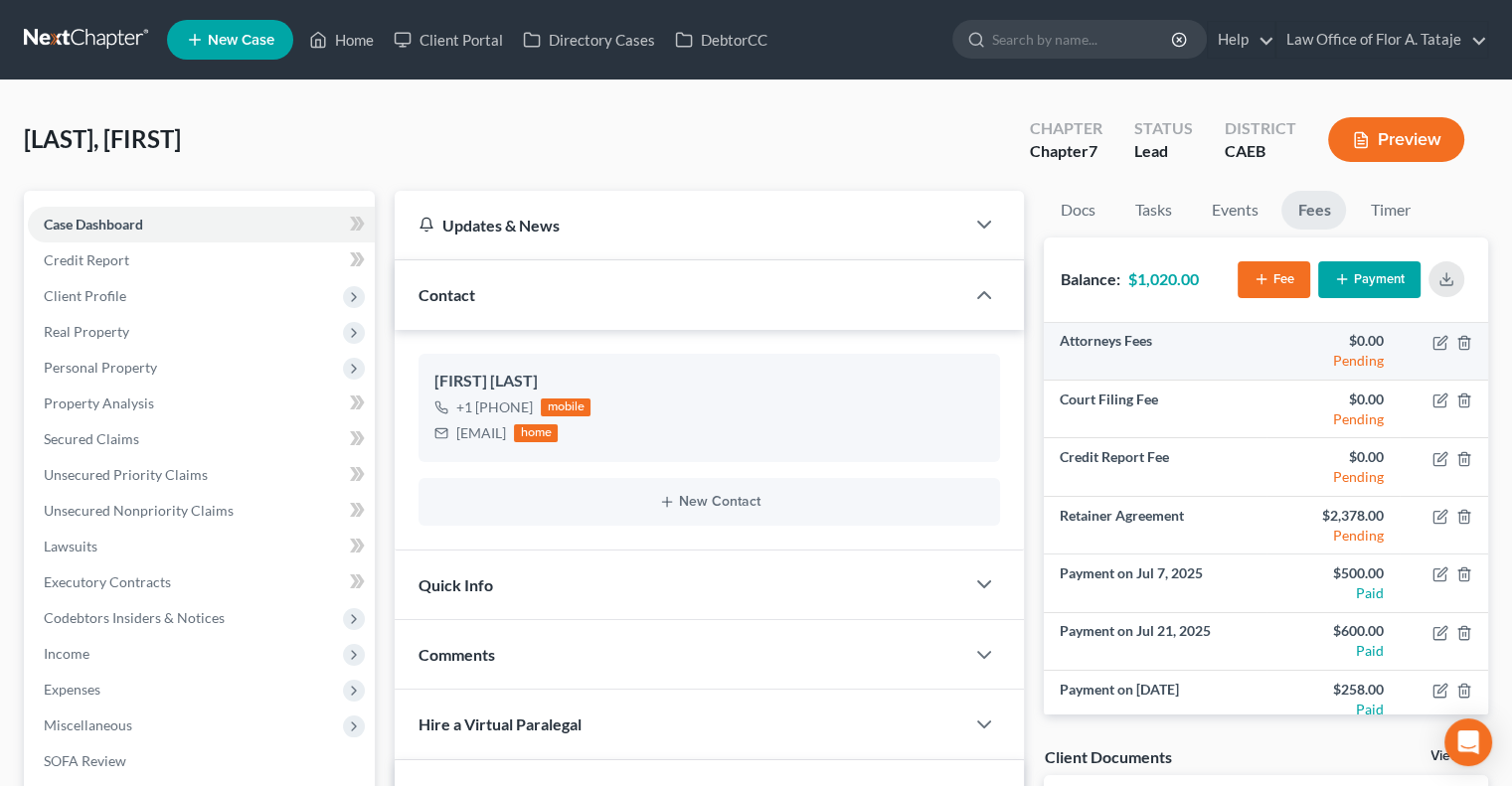 scroll, scrollTop: 12, scrollLeft: 0, axis: vertical 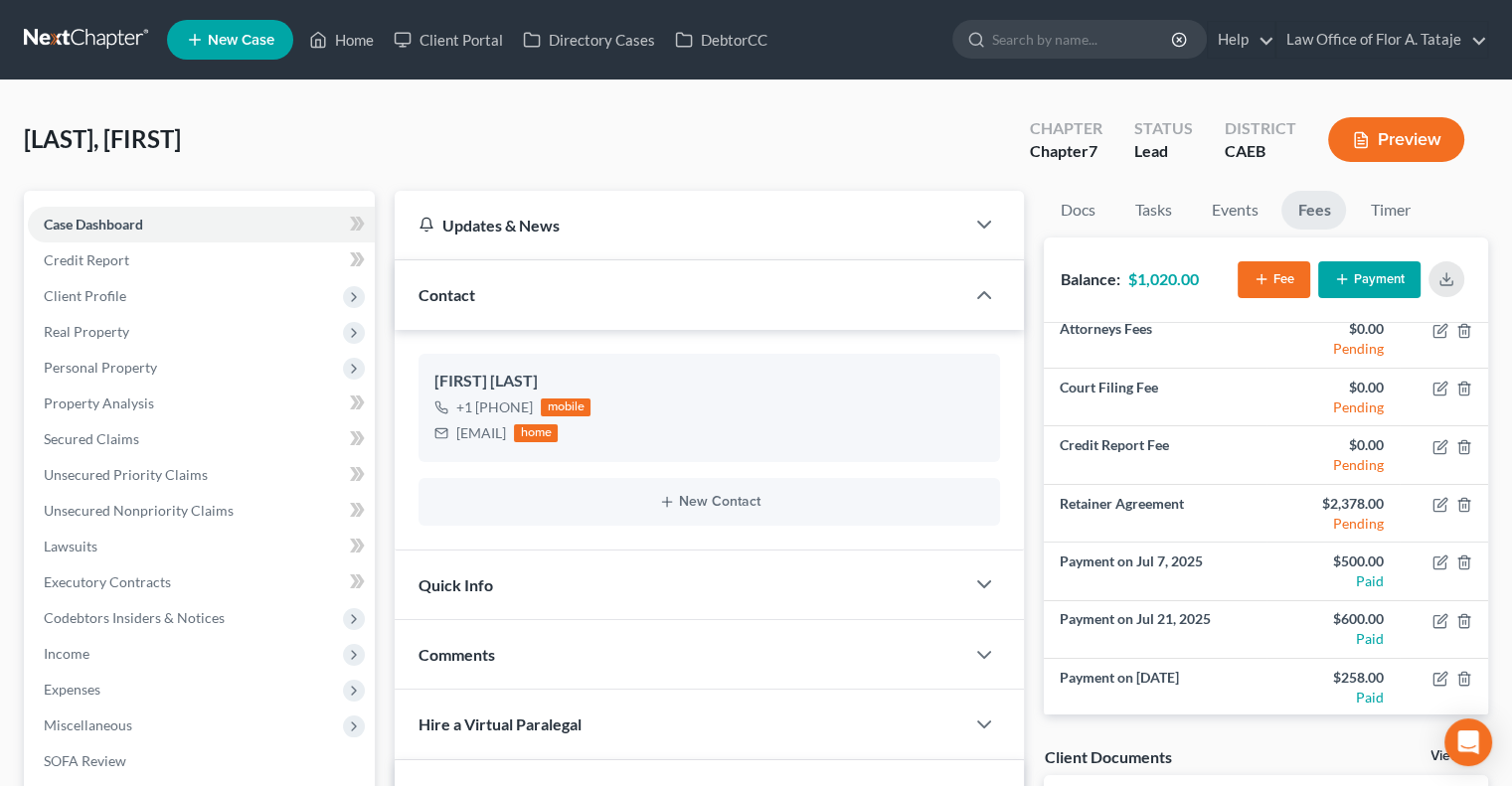 click on "Payment" at bounding box center (1369, 279) 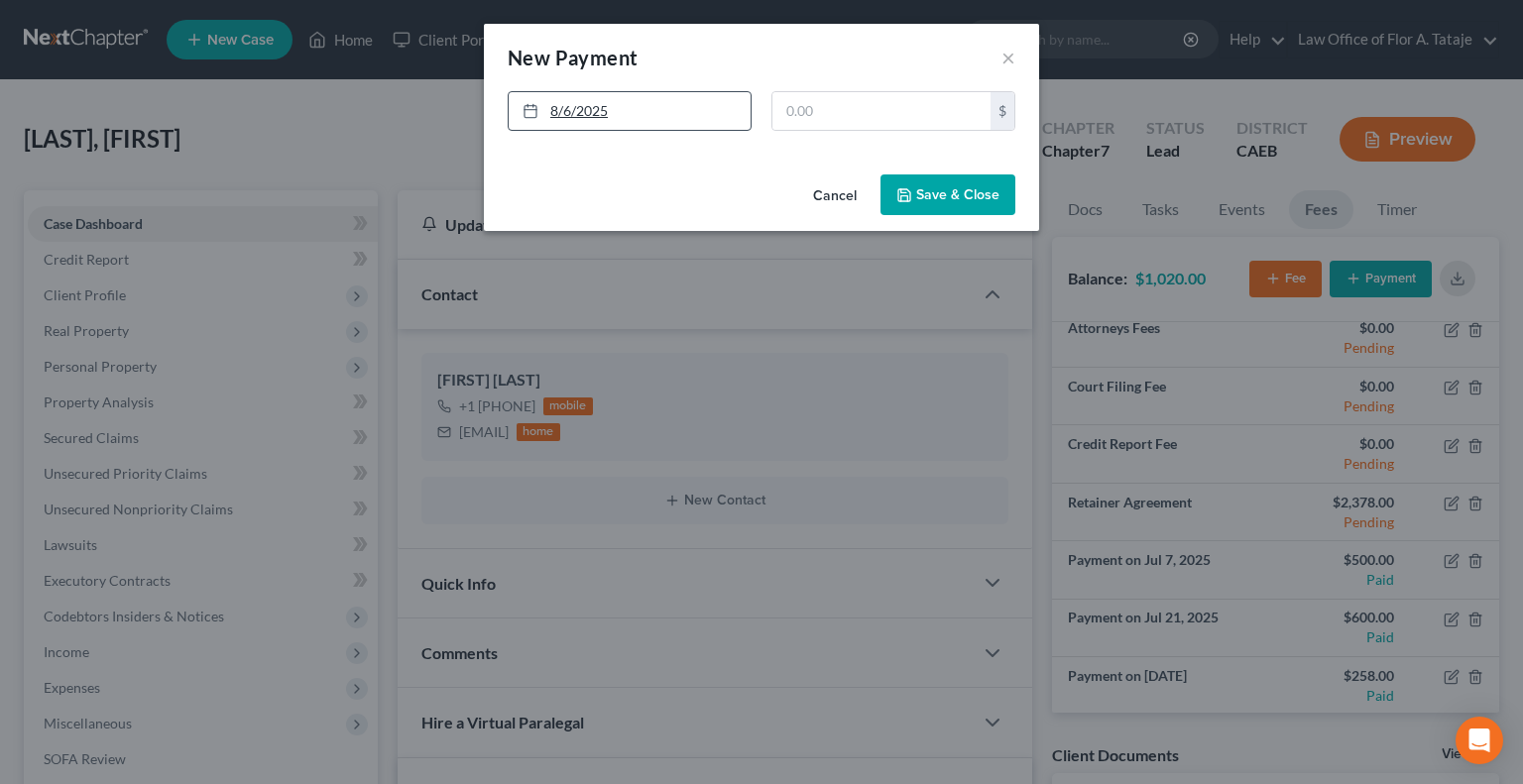 click on "8/6/2025" at bounding box center (630, 111) 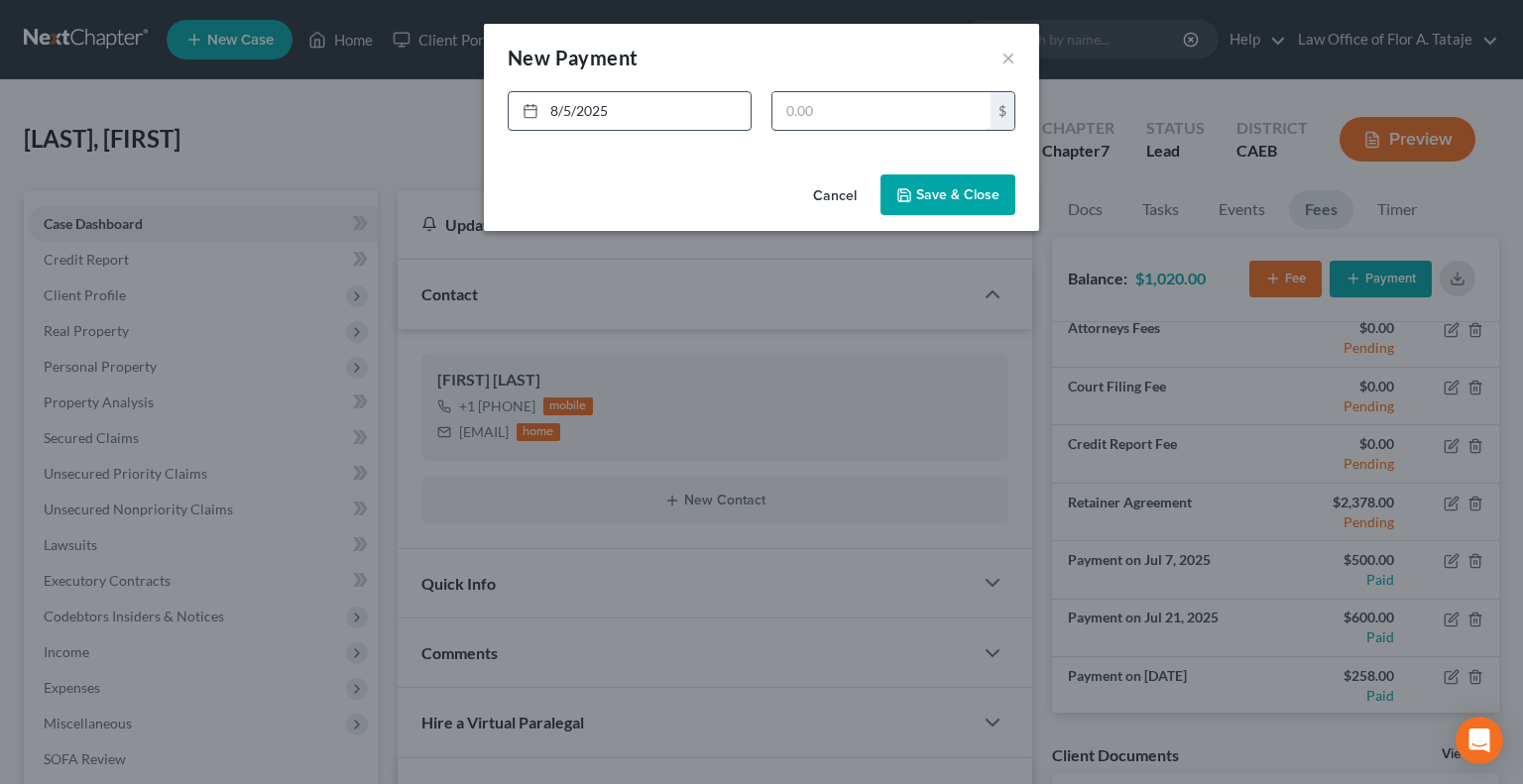 click at bounding box center (881, 111) 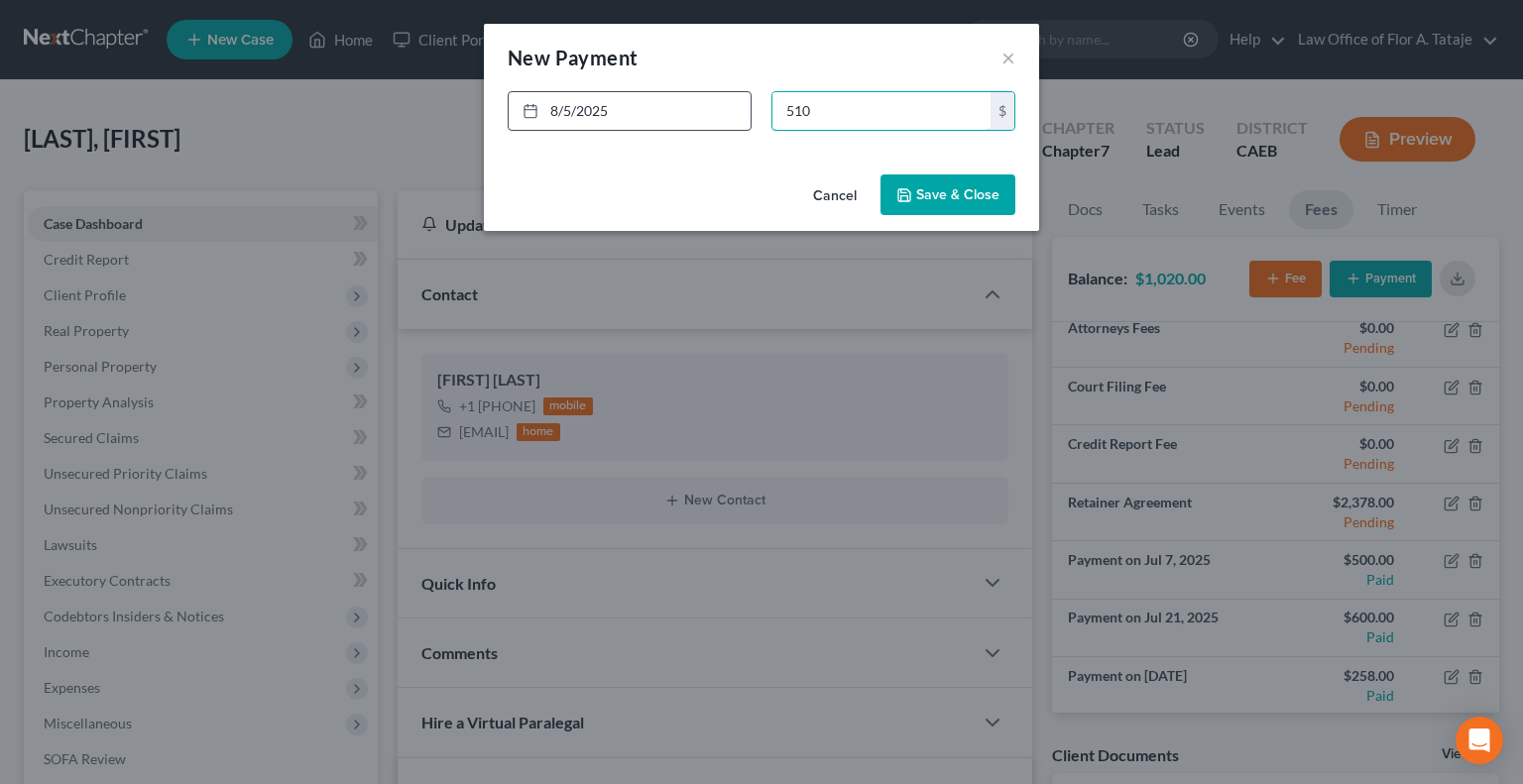 type on "510" 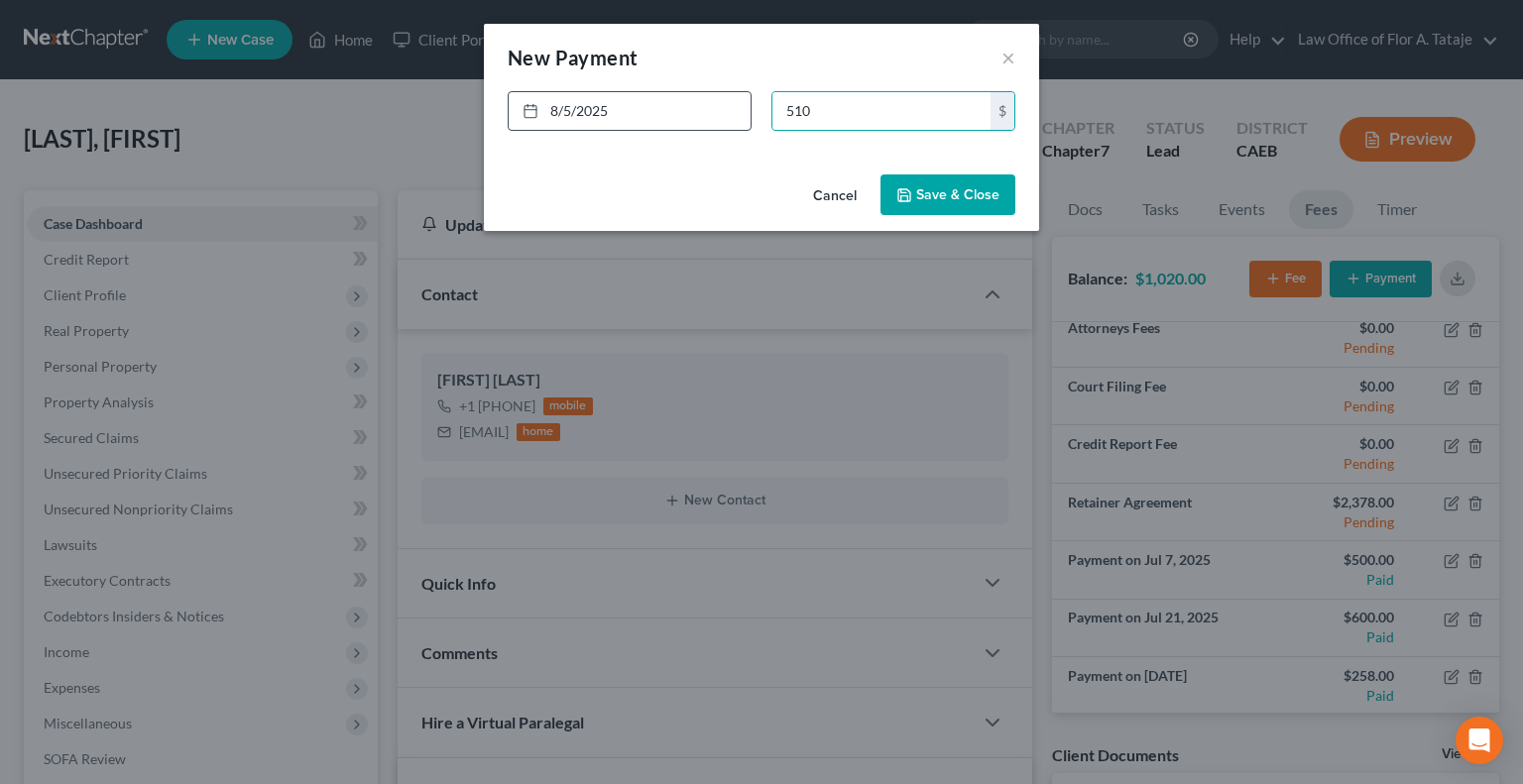 click on "Save & Close" at bounding box center (948, 195) 